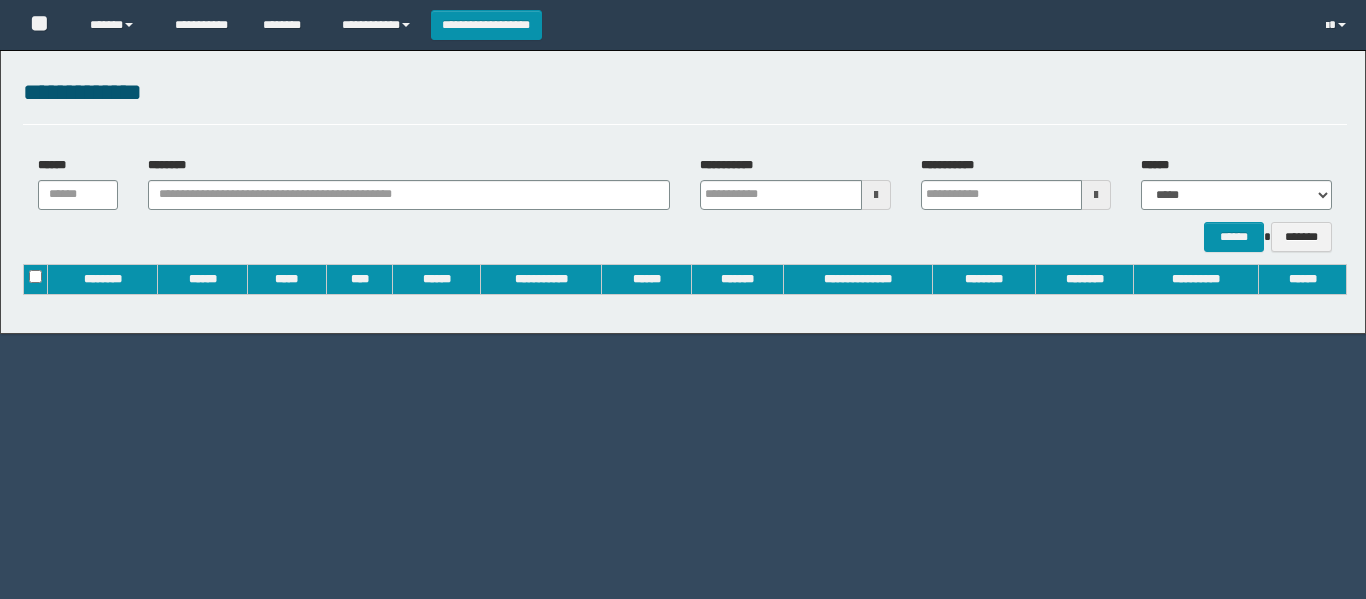 scroll, scrollTop: 0, scrollLeft: 0, axis: both 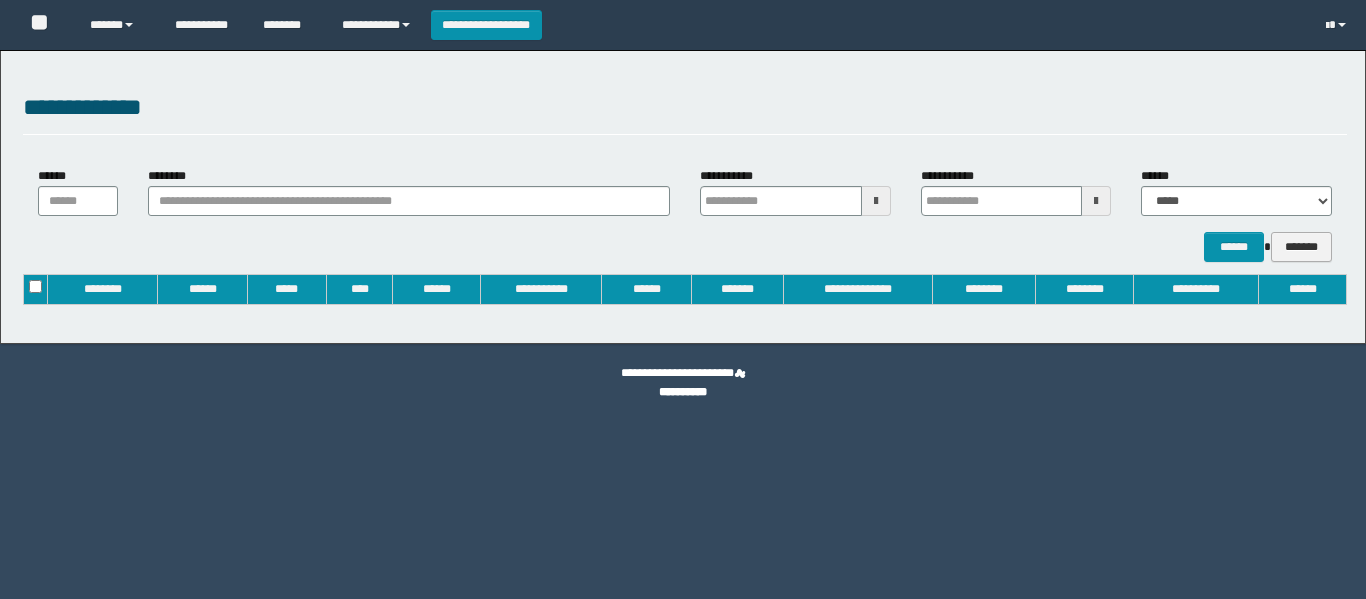 type on "**********" 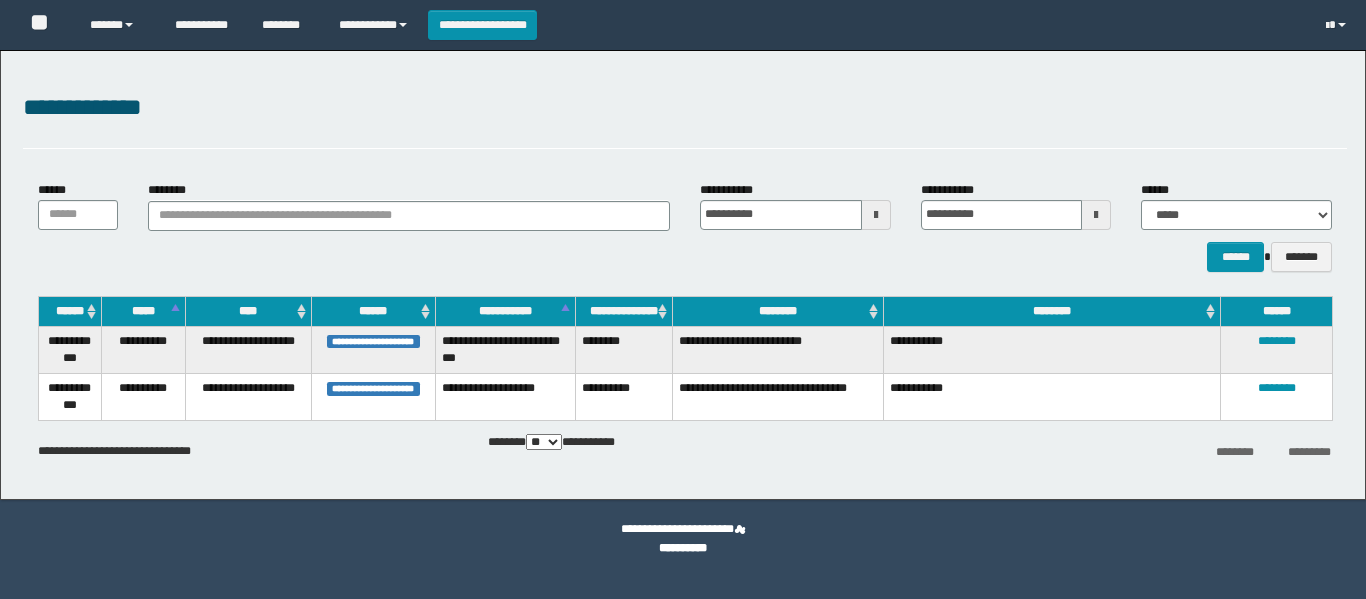 scroll, scrollTop: 0, scrollLeft: 0, axis: both 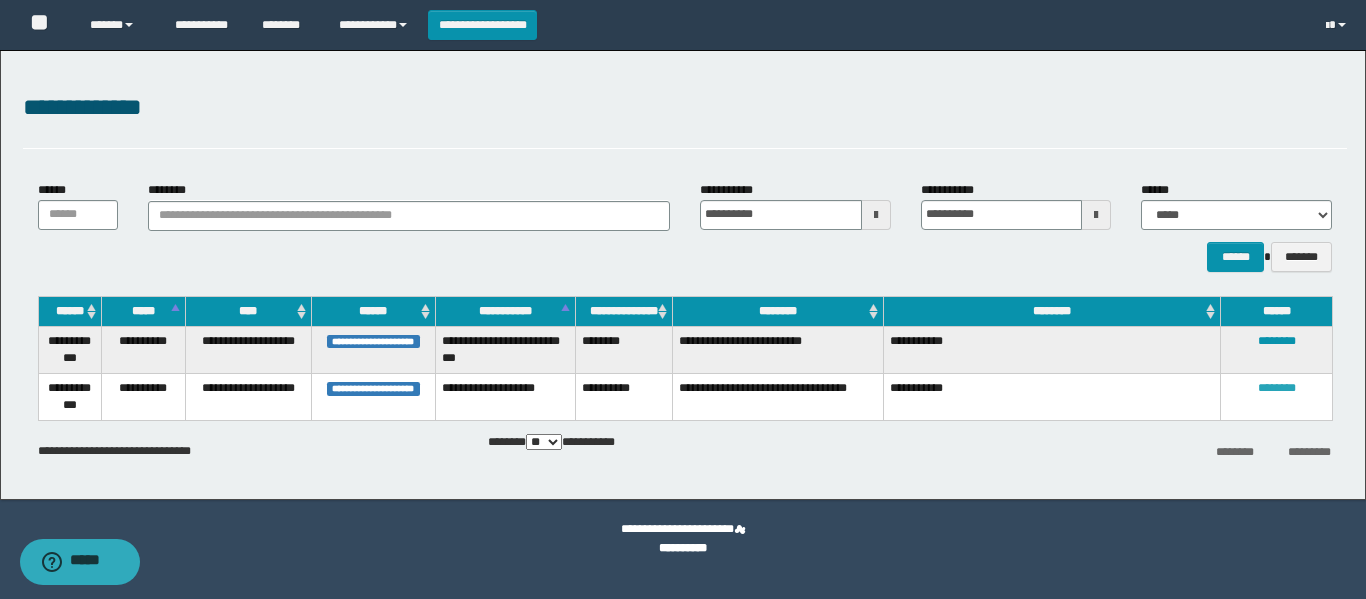 click on "********" at bounding box center [1277, 388] 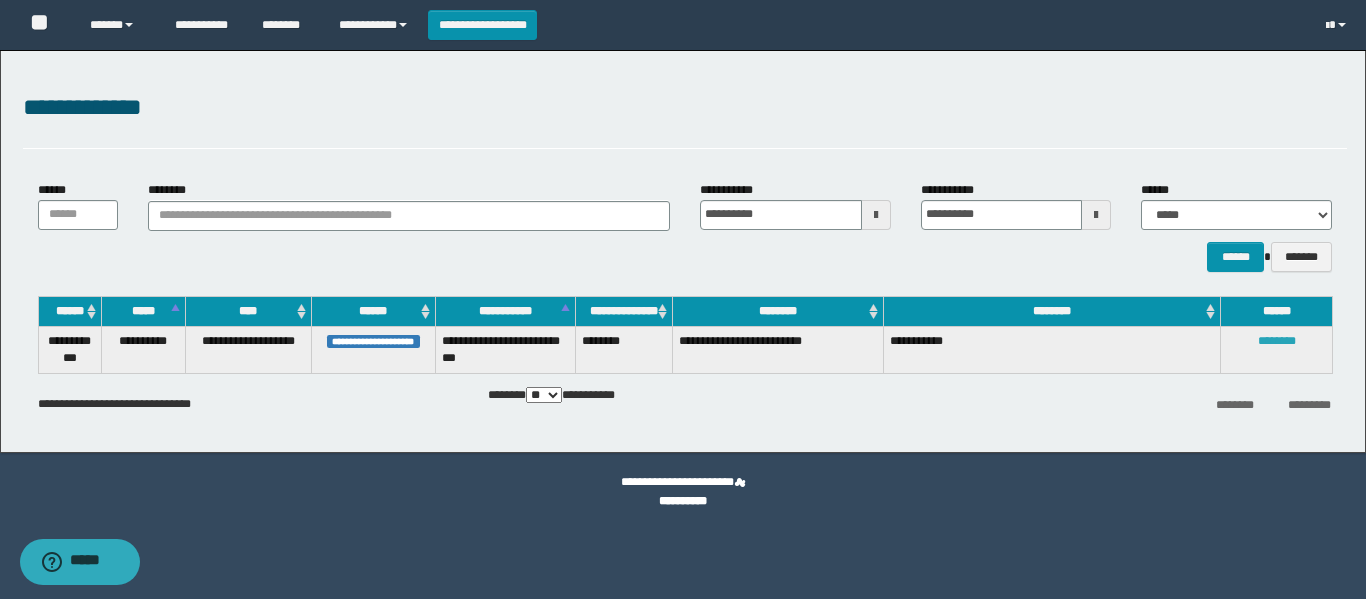 click on "********" at bounding box center [1277, 341] 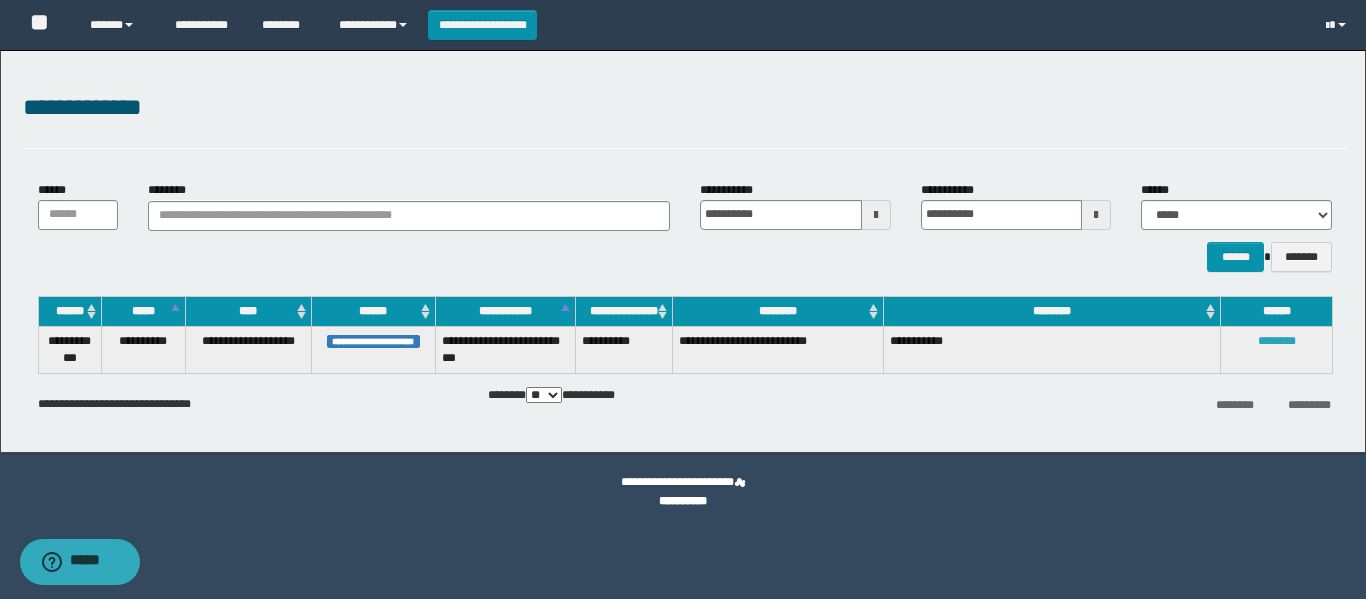 click on "********" at bounding box center (1277, 341) 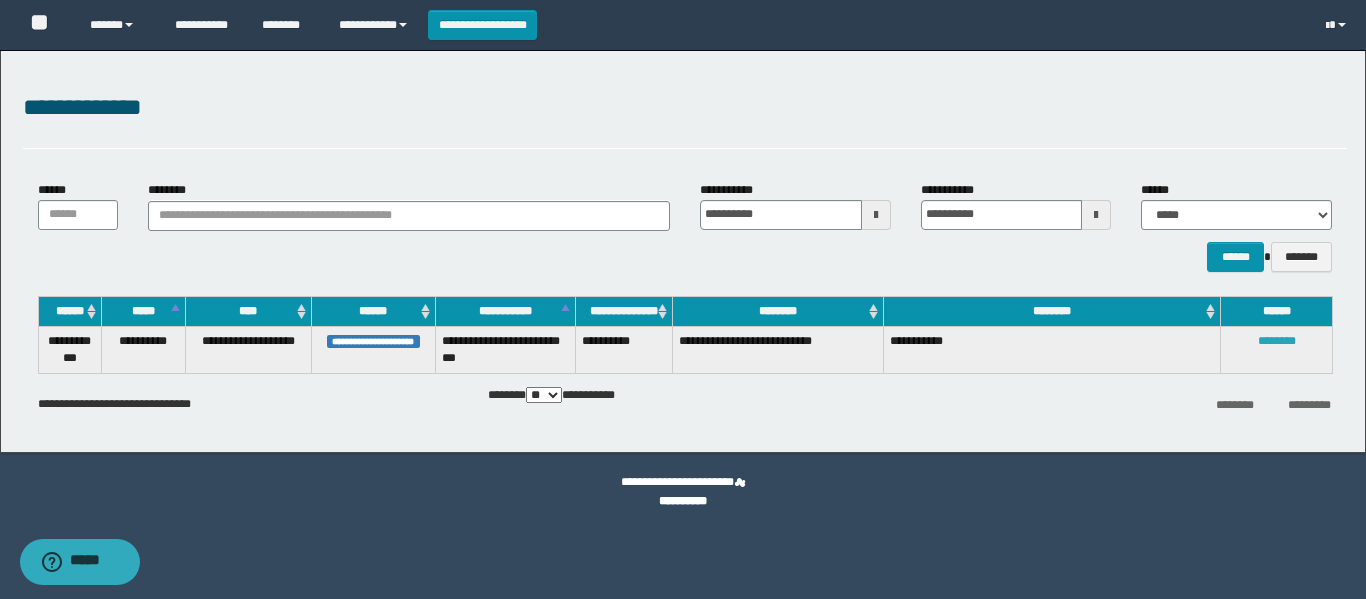 click on "********" at bounding box center [1277, 341] 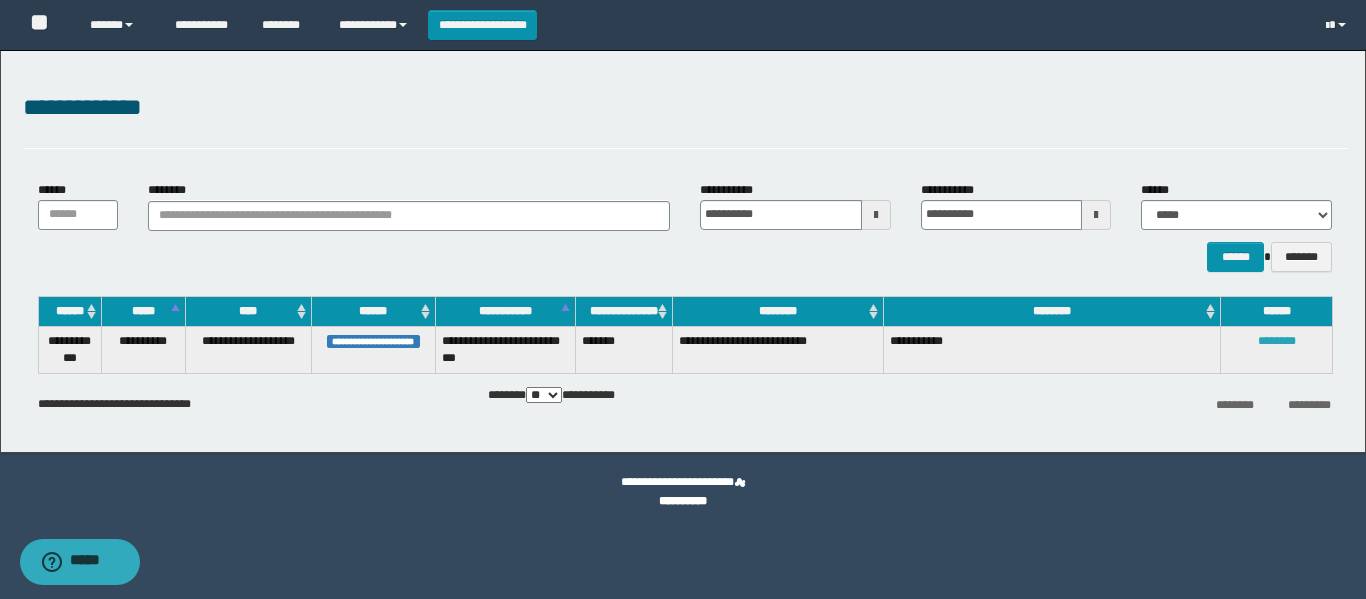 click on "********" at bounding box center (1277, 341) 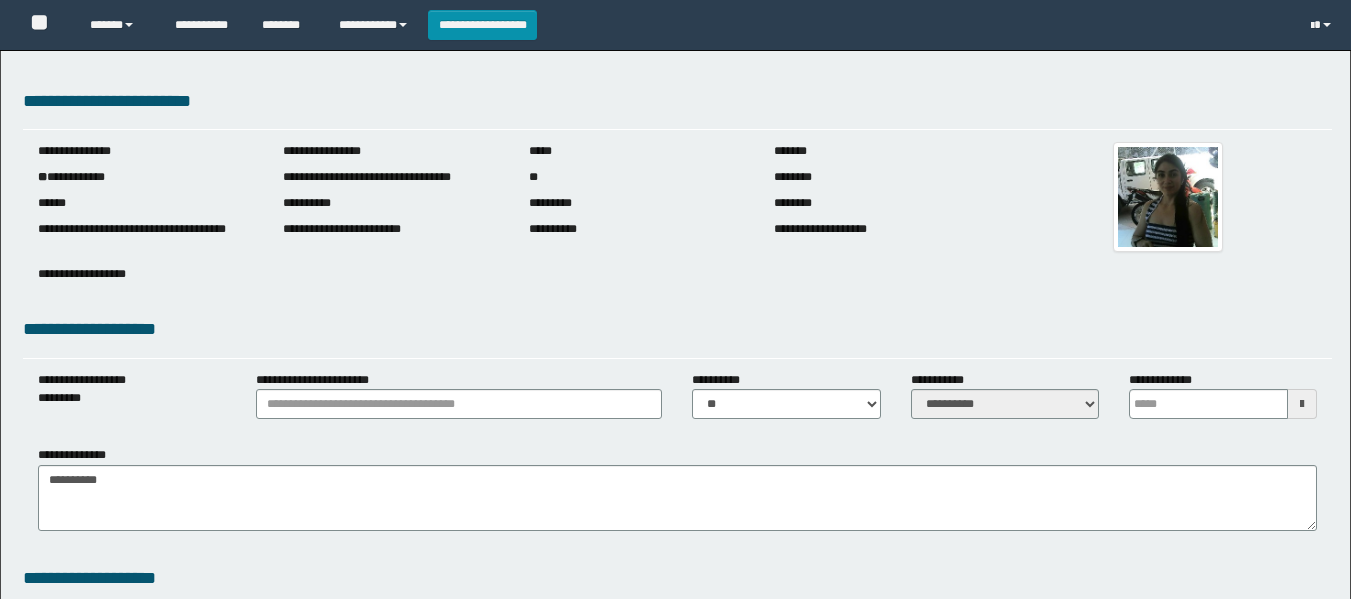 type 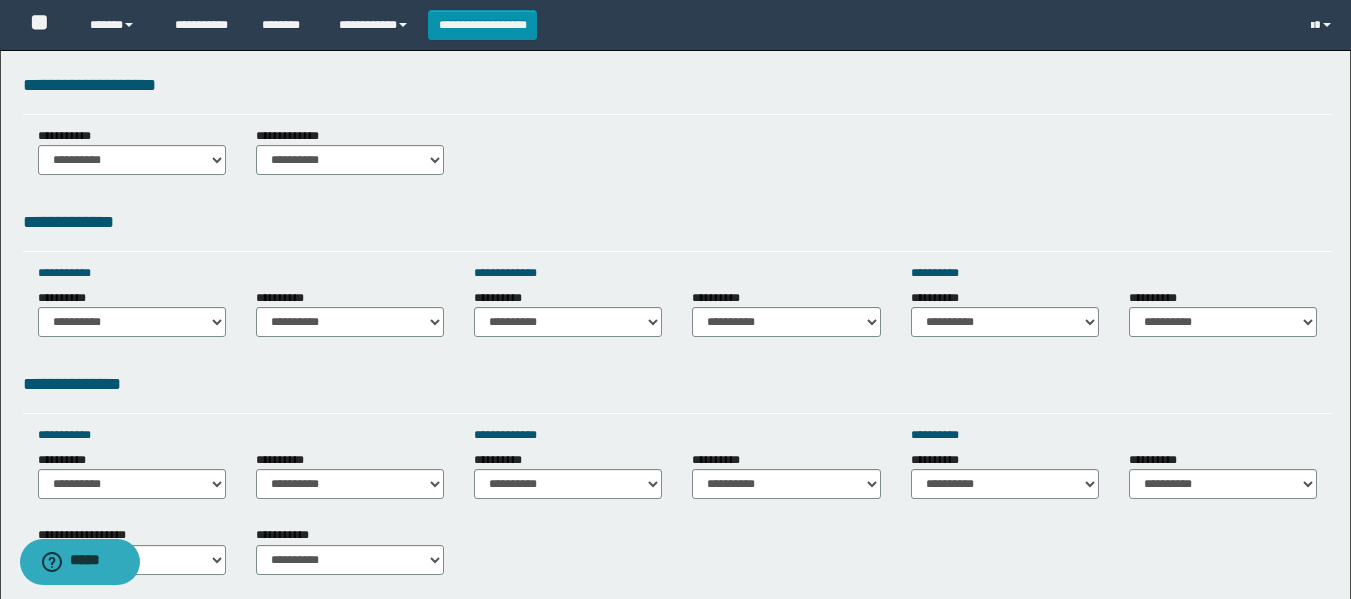 scroll, scrollTop: 500, scrollLeft: 0, axis: vertical 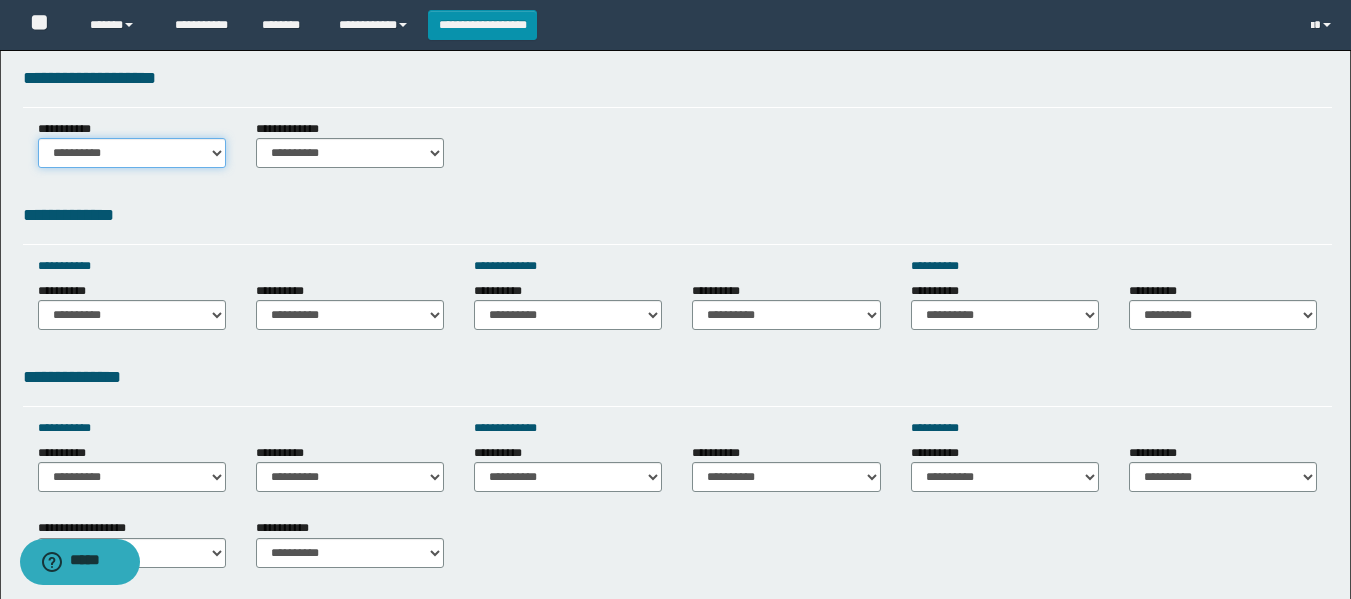 click on "**********" at bounding box center (132, 153) 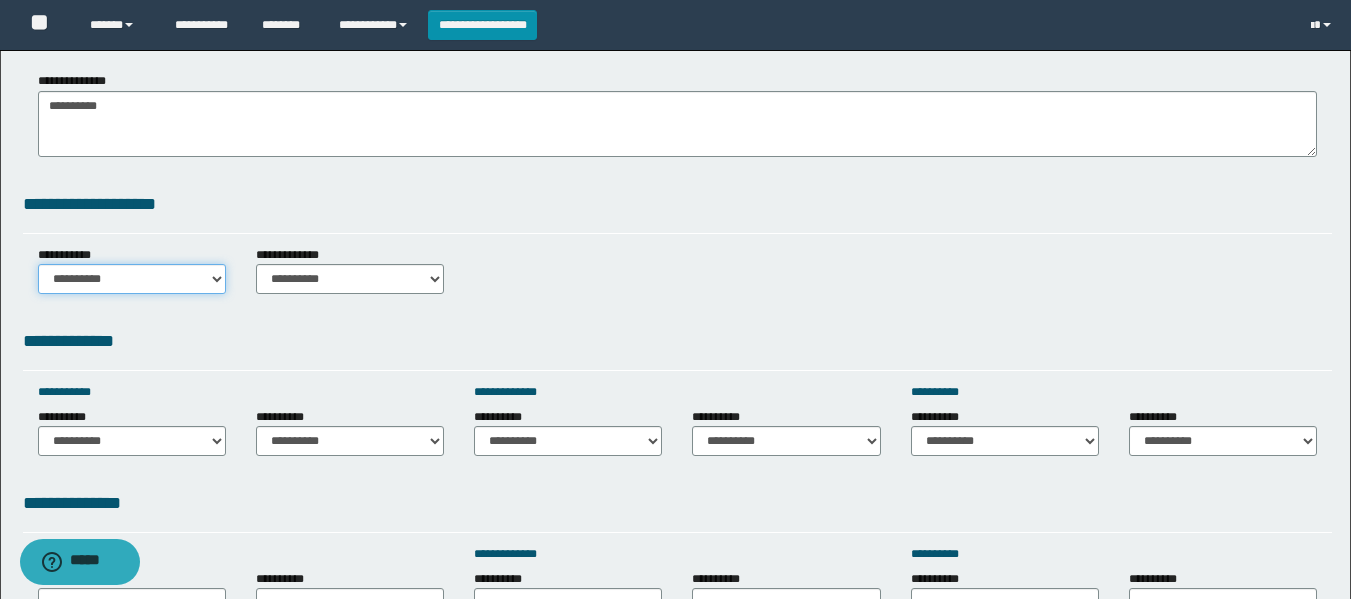 scroll, scrollTop: 500, scrollLeft: 0, axis: vertical 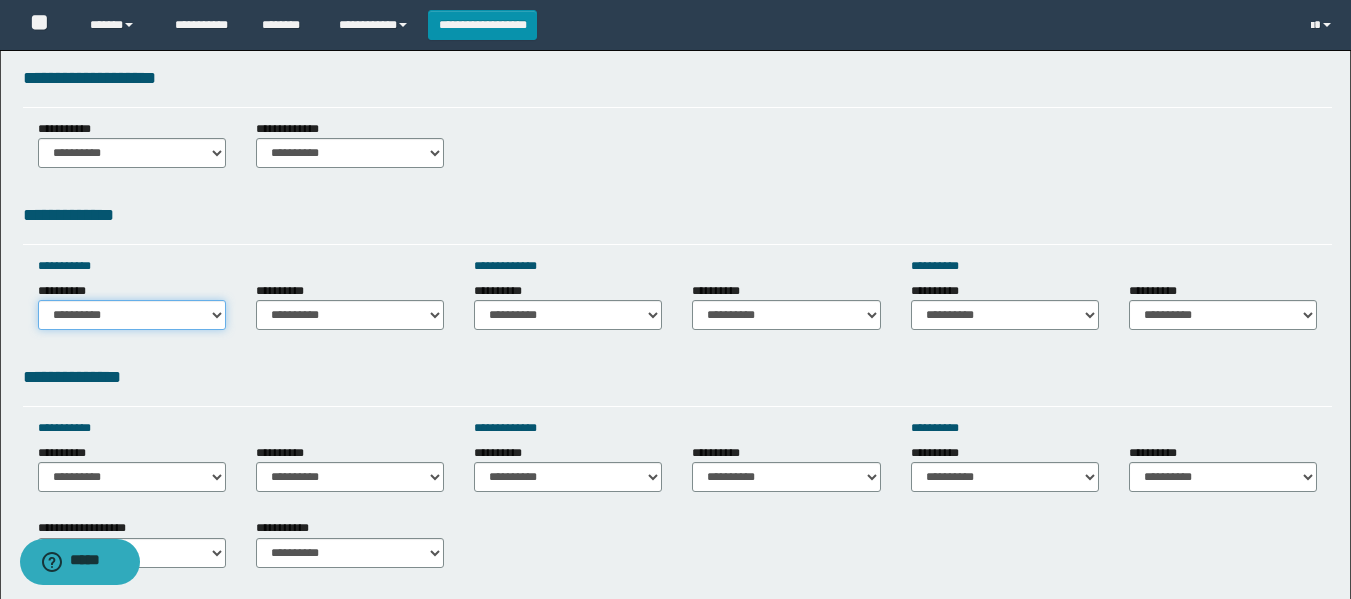 click on "**********" at bounding box center [132, 315] 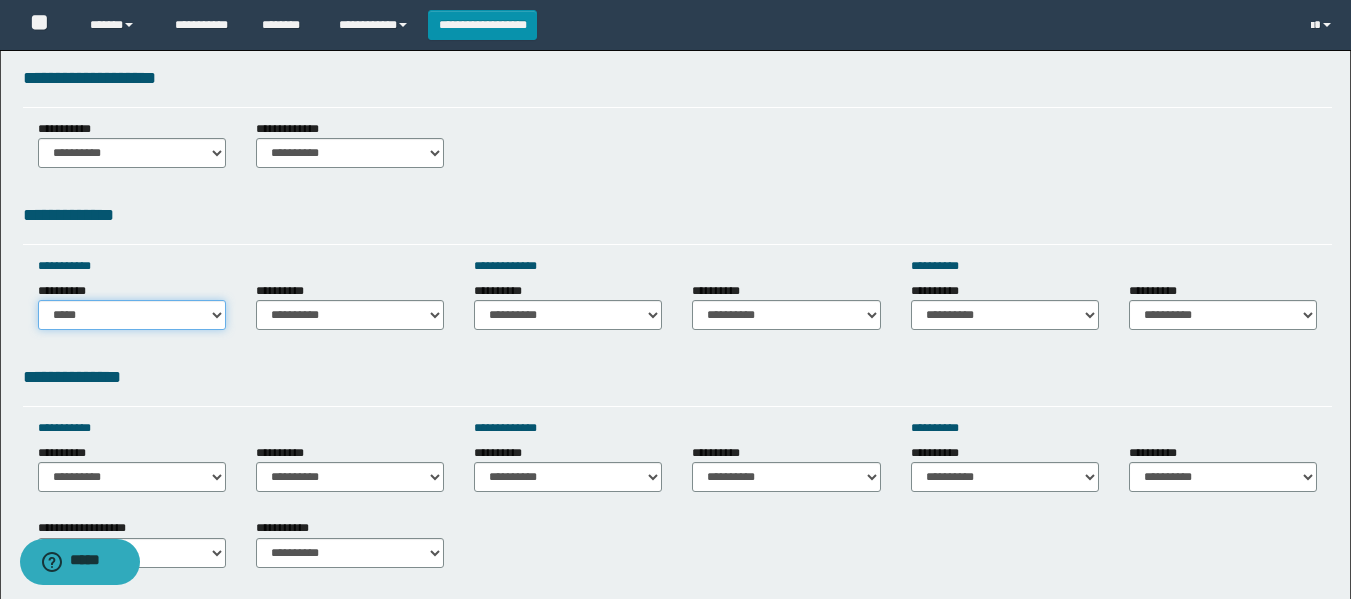 click on "**********" at bounding box center [132, 315] 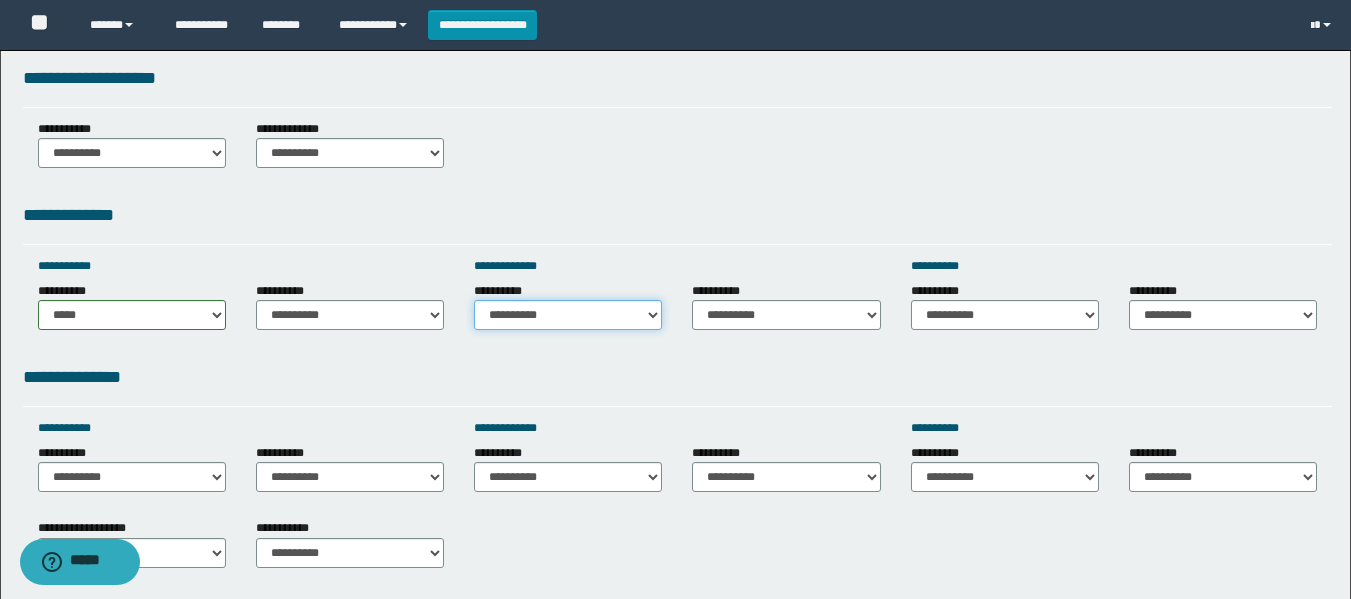 drag, startPoint x: 559, startPoint y: 309, endPoint x: 560, endPoint y: 325, distance: 16.03122 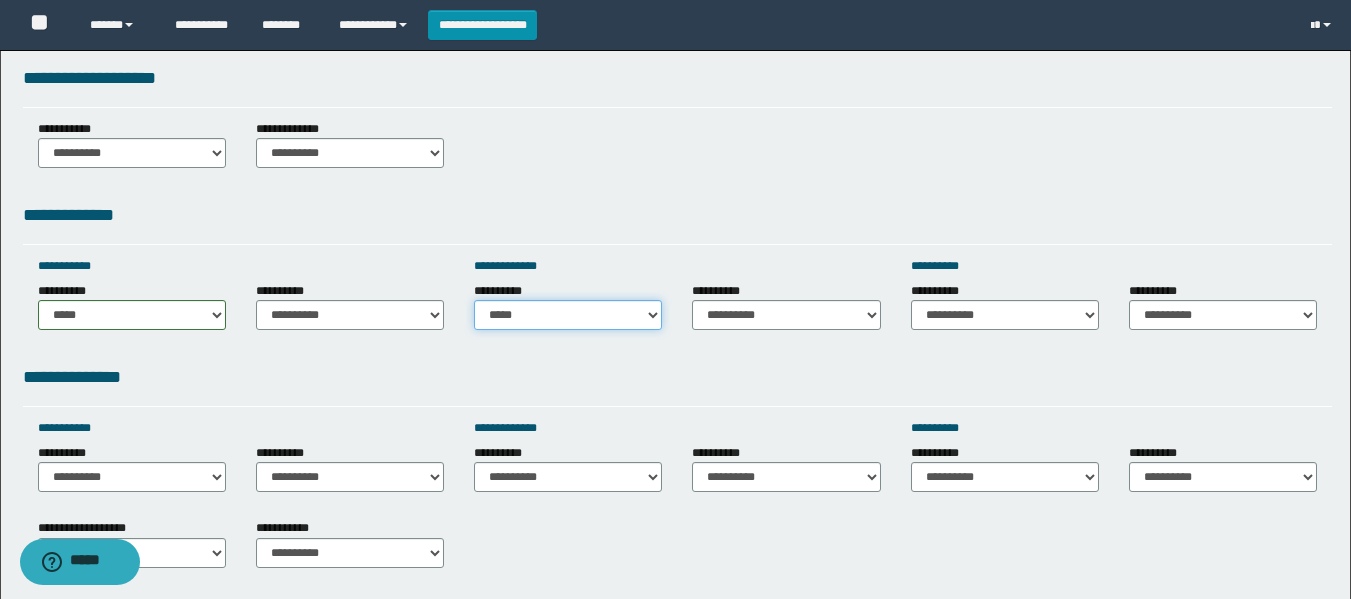 click on "**********" at bounding box center (568, 315) 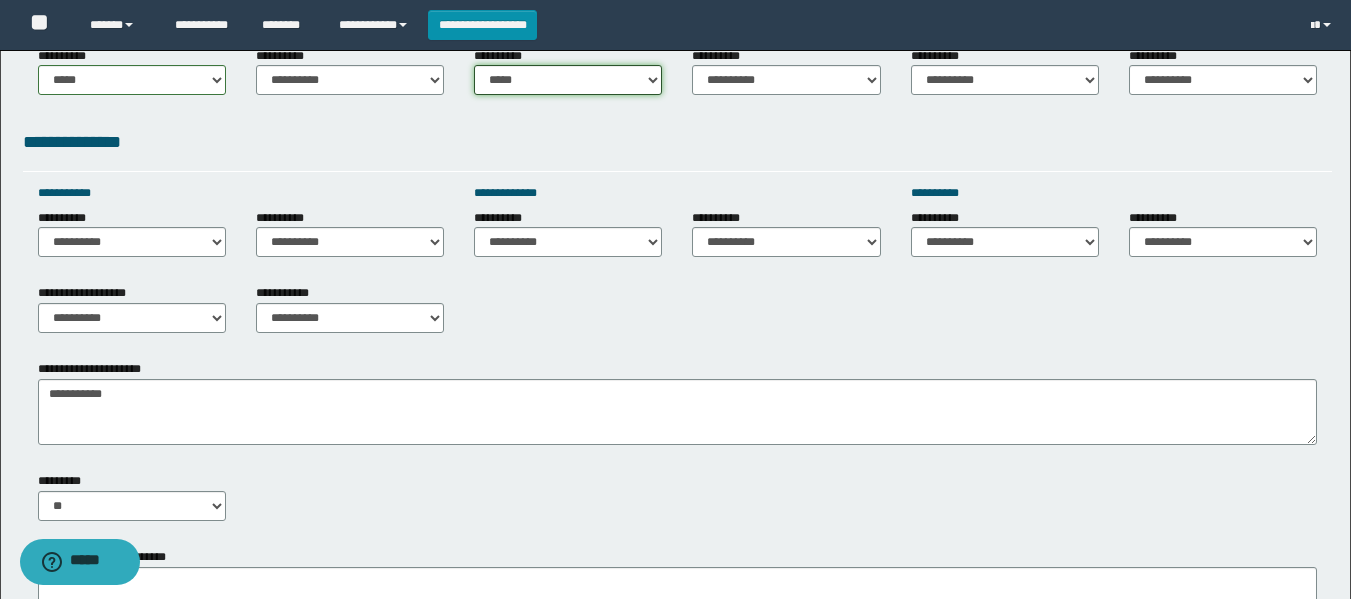 scroll, scrollTop: 700, scrollLeft: 0, axis: vertical 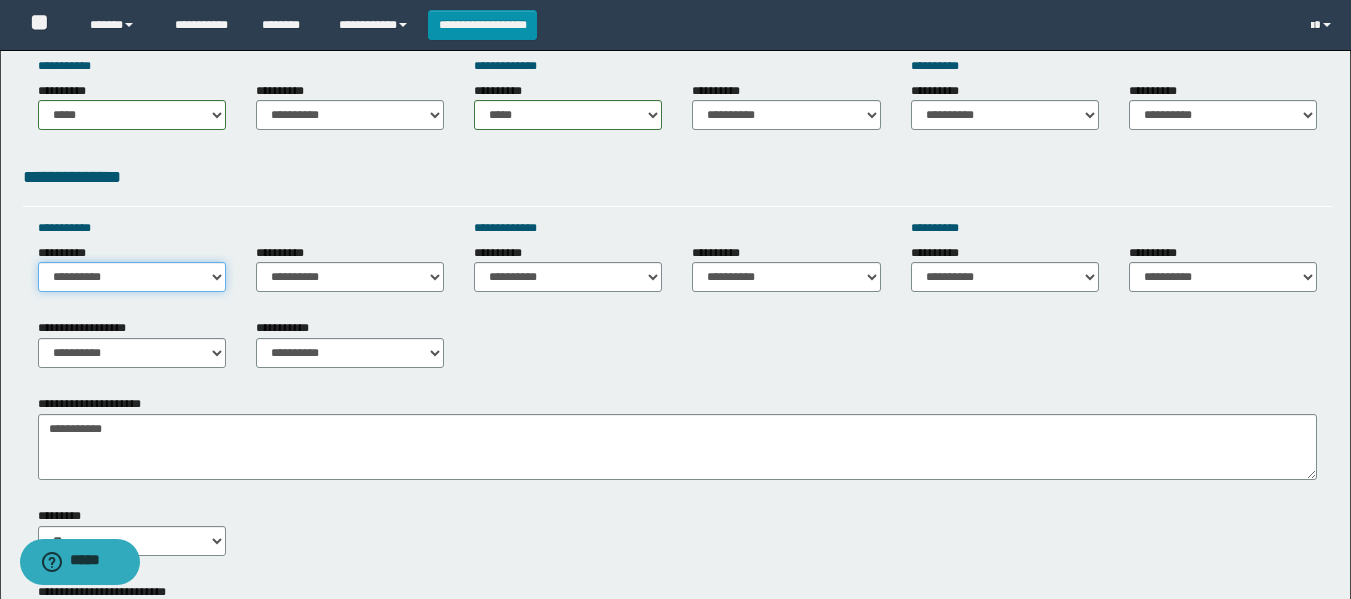 click on "**********" at bounding box center (132, 277) 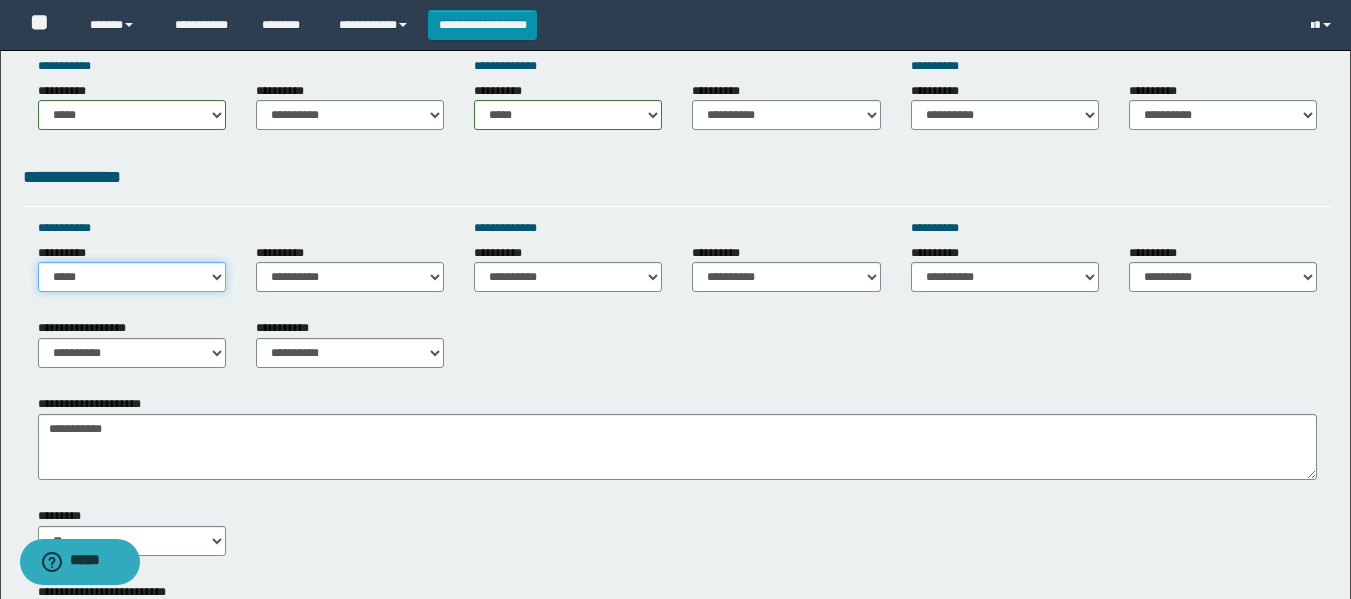 click on "**********" at bounding box center (132, 277) 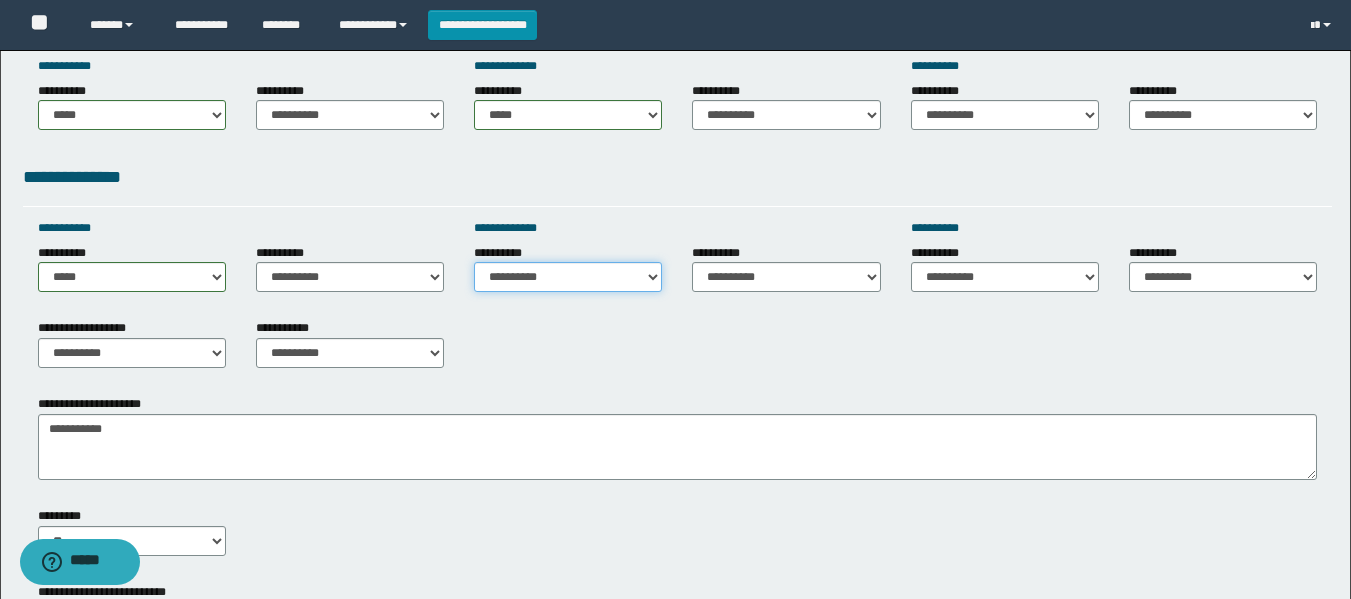 click on "**********" at bounding box center (568, 277) 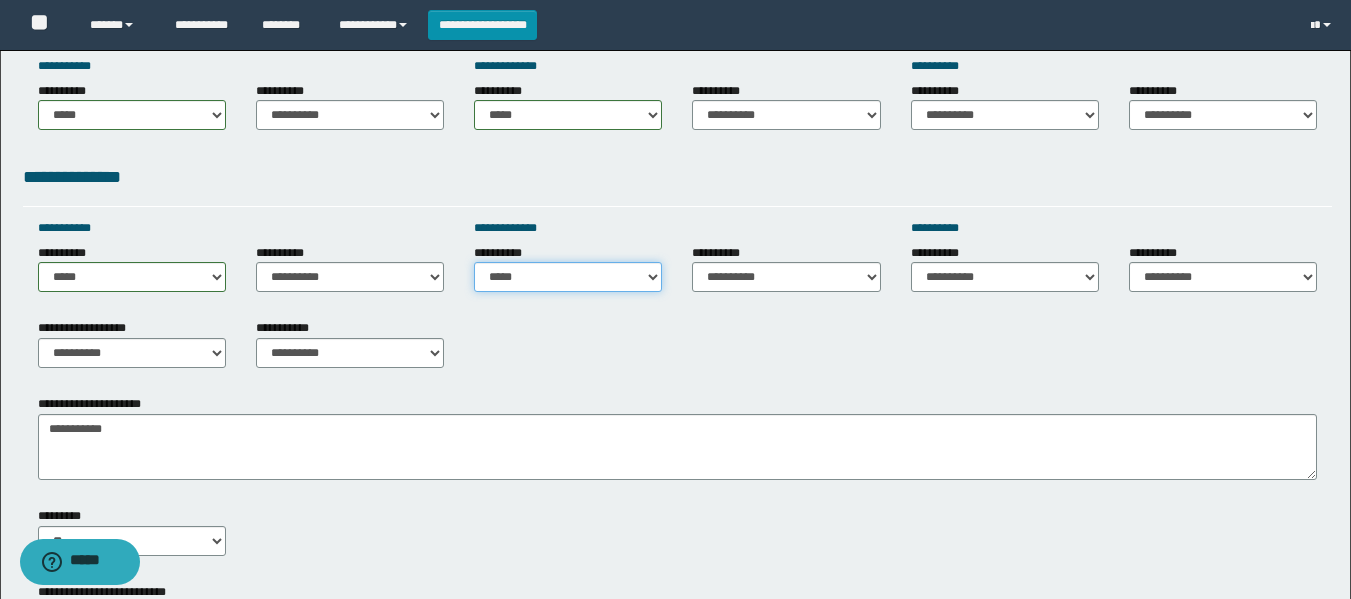 click on "**********" at bounding box center [568, 277] 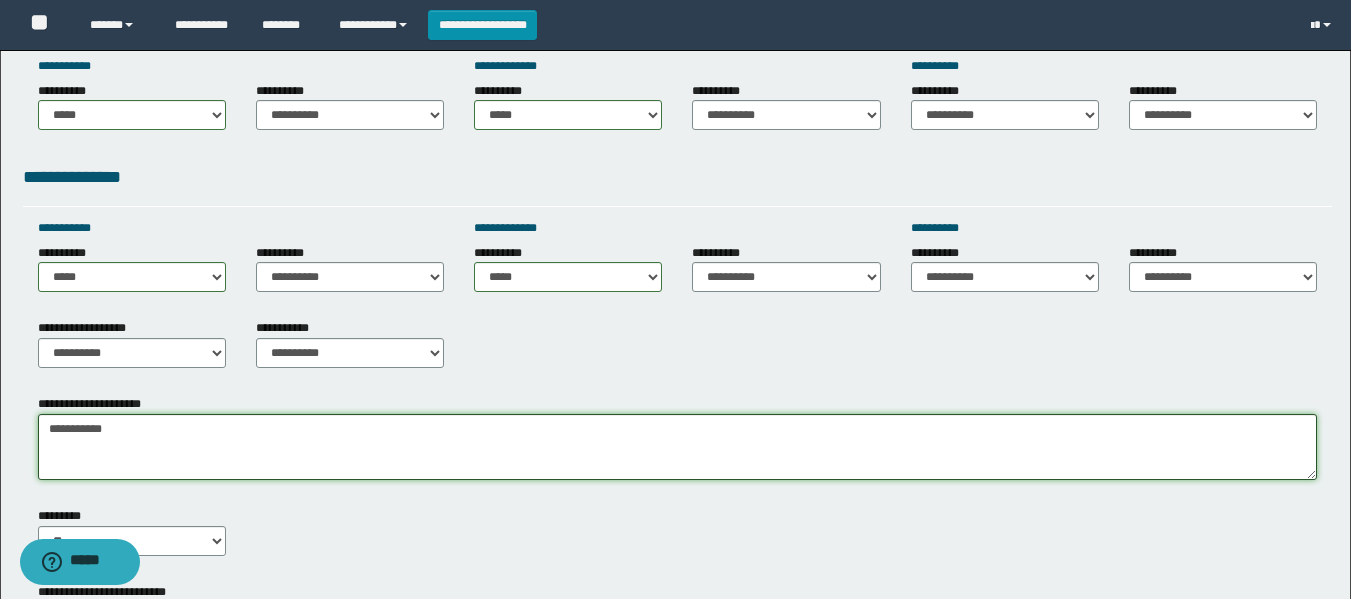 drag, startPoint x: 200, startPoint y: 438, endPoint x: 0, endPoint y: 426, distance: 200.35968 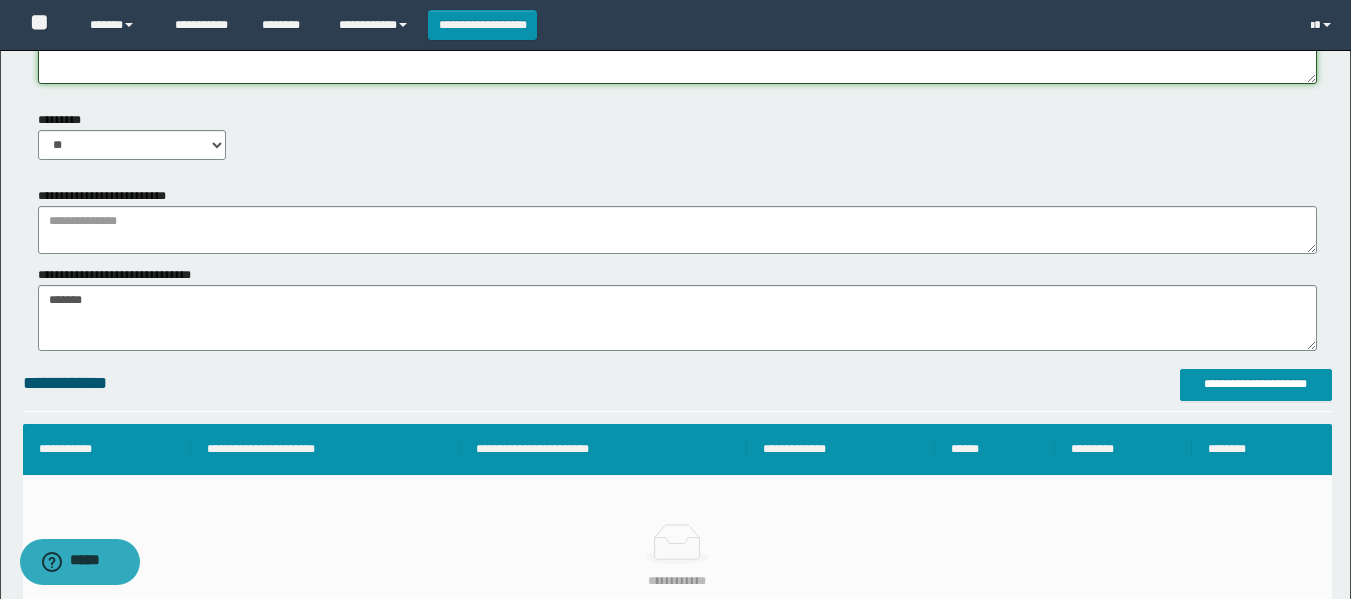 scroll, scrollTop: 1000, scrollLeft: 0, axis: vertical 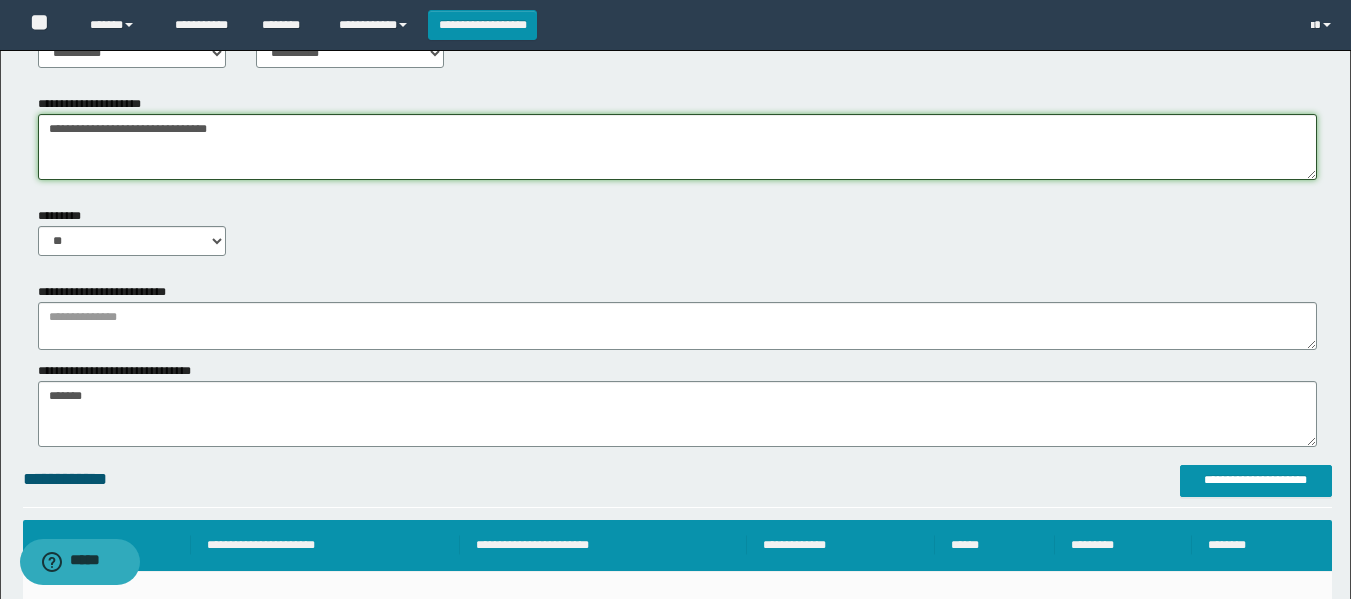 click on "**********" at bounding box center (675, -71) 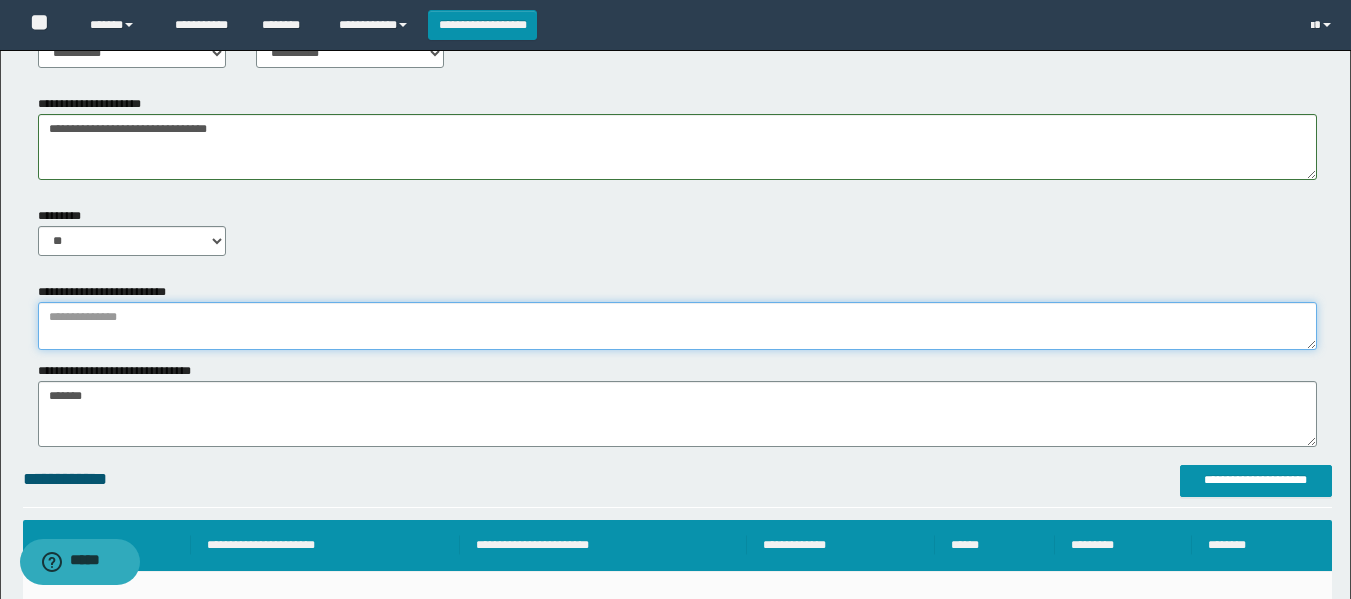 drag, startPoint x: 126, startPoint y: 316, endPoint x: 115, endPoint y: 304, distance: 16.27882 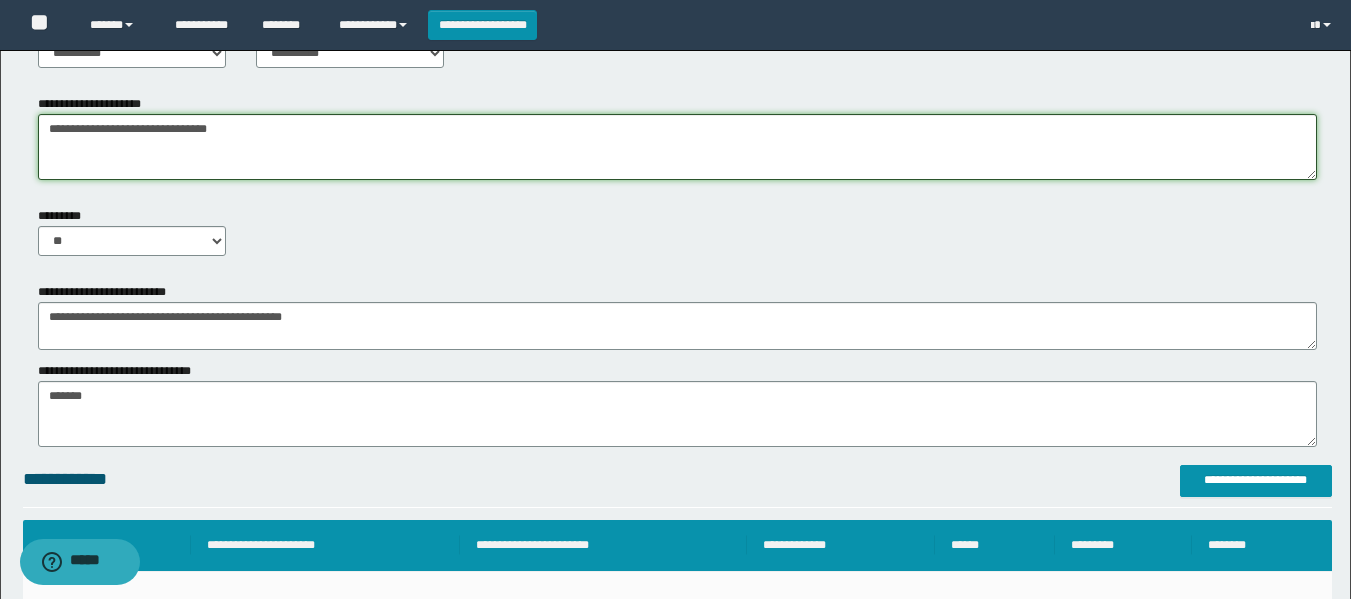 drag, startPoint x: 265, startPoint y: 132, endPoint x: 0, endPoint y: 129, distance: 265.01697 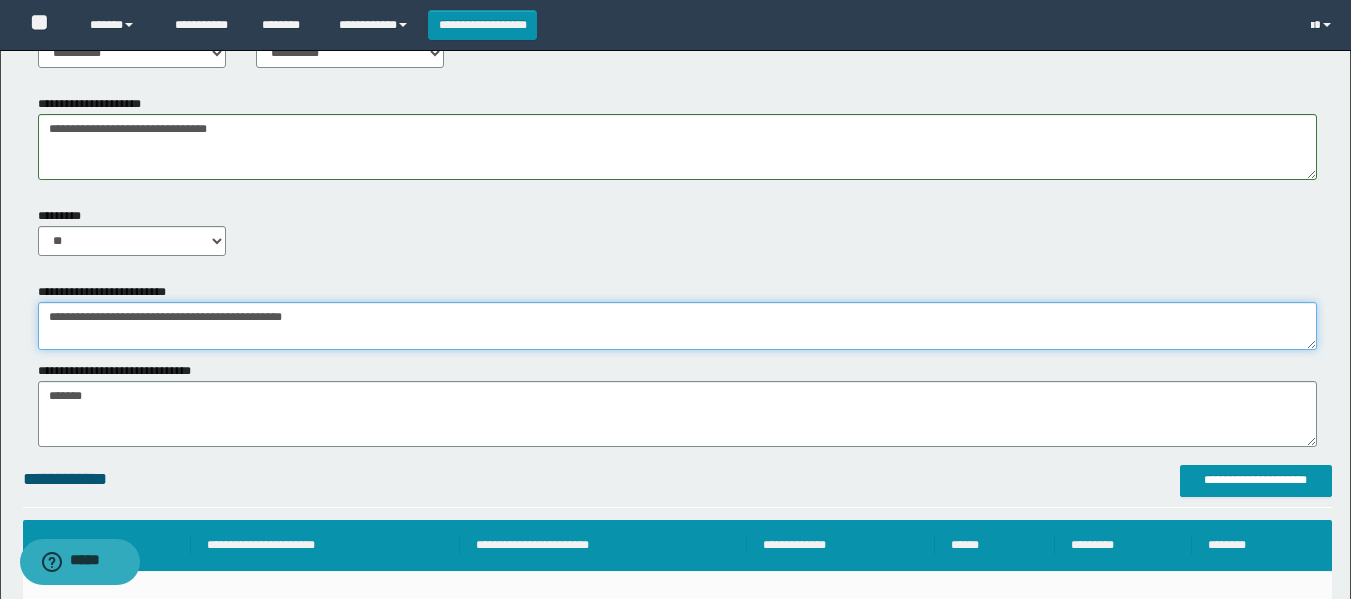 click on "**********" at bounding box center (677, 326) 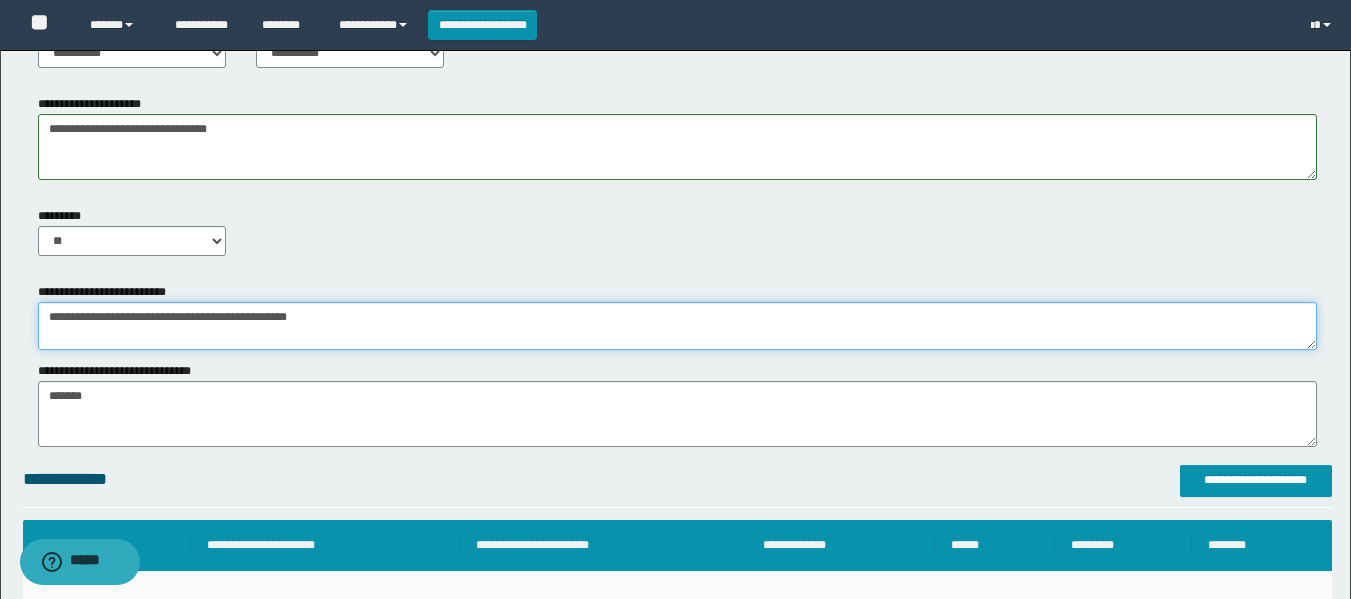 paste on "**********" 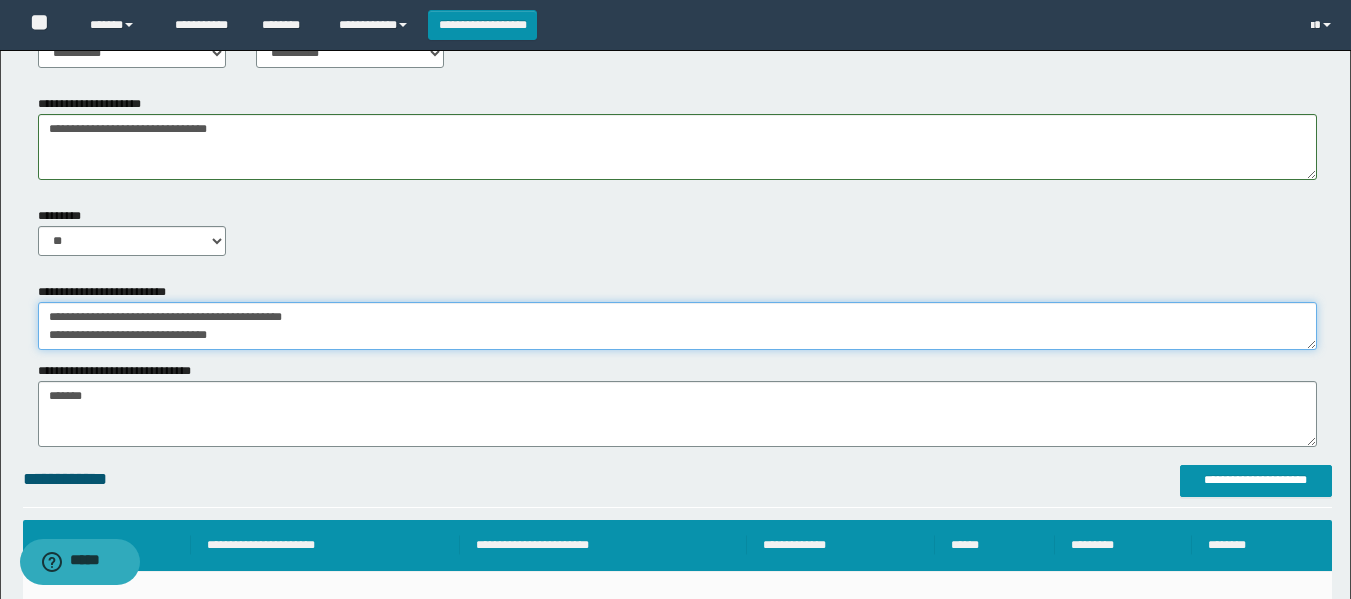 drag, startPoint x: 276, startPoint y: 335, endPoint x: 2, endPoint y: 235, distance: 291.67792 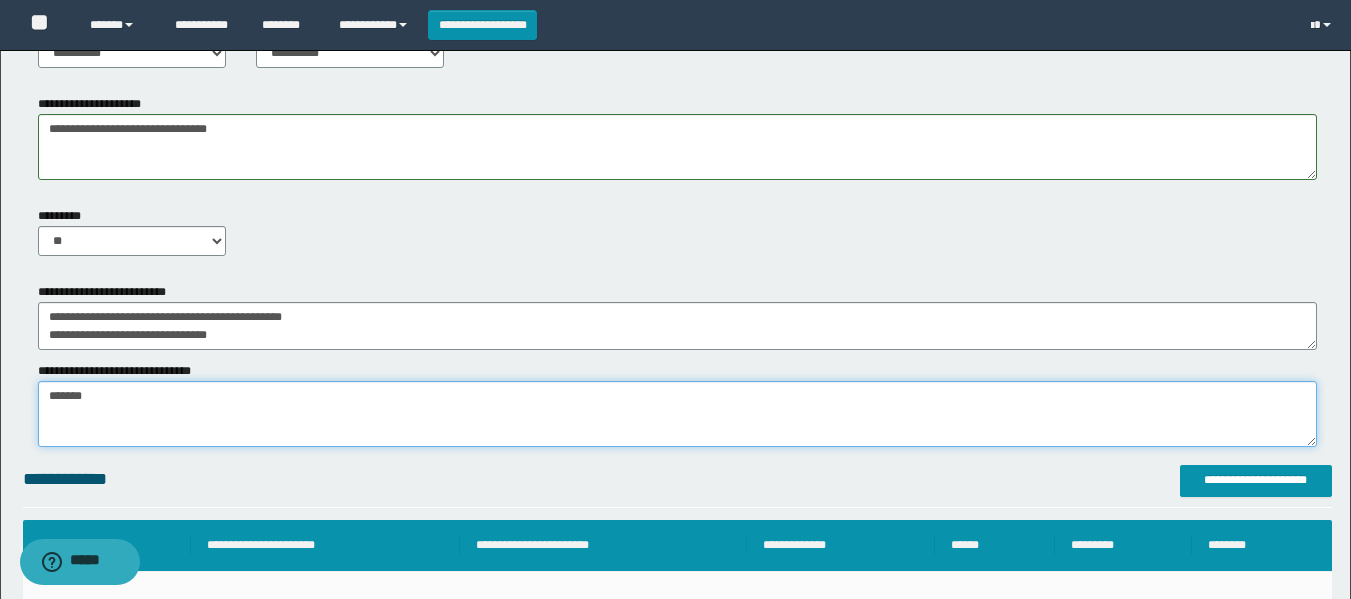 drag, startPoint x: 0, startPoint y: 375, endPoint x: 0, endPoint y: 311, distance: 64 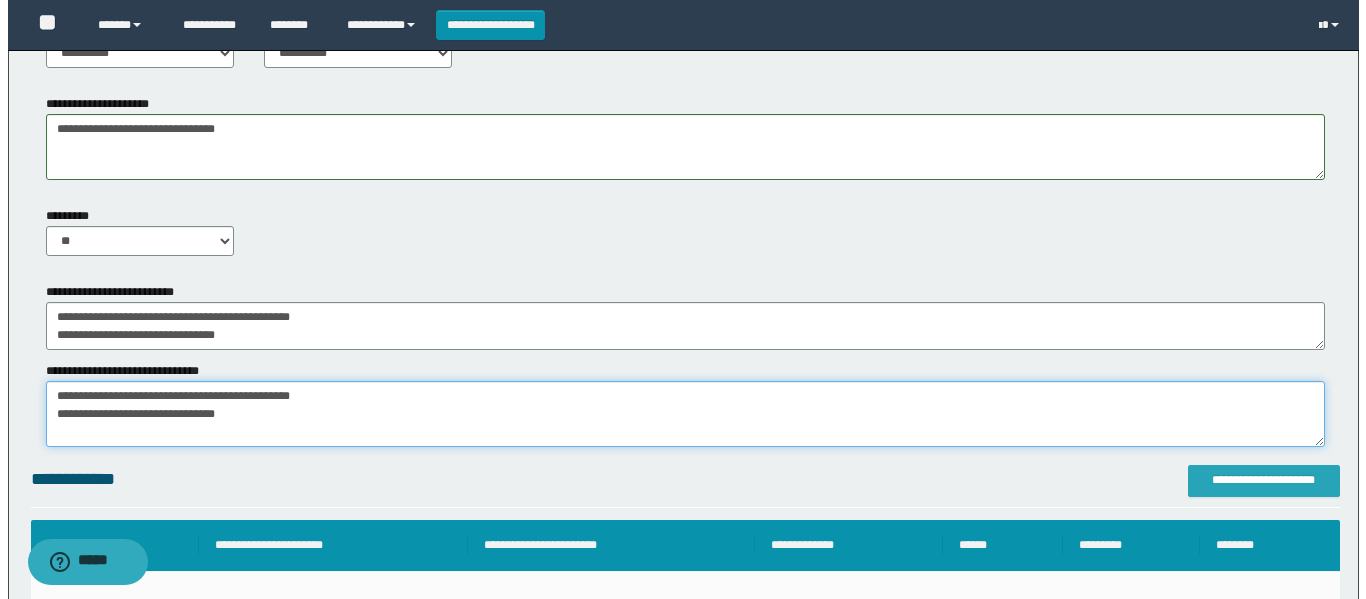 scroll, scrollTop: 1100, scrollLeft: 0, axis: vertical 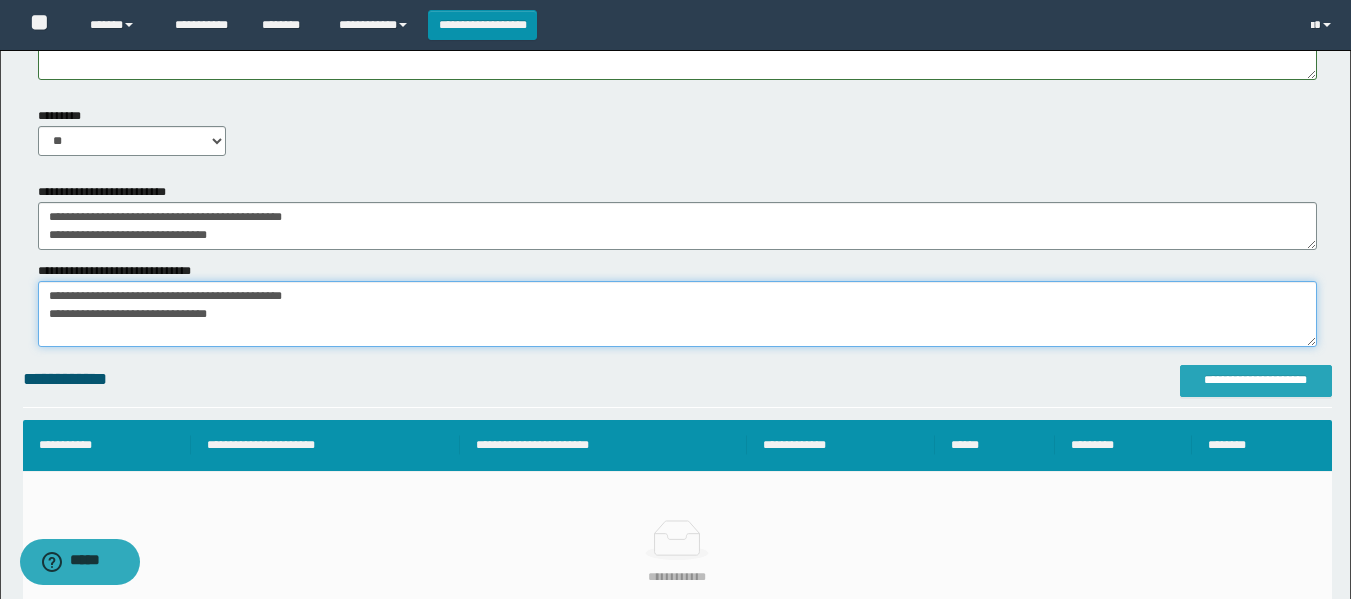 type on "**********" 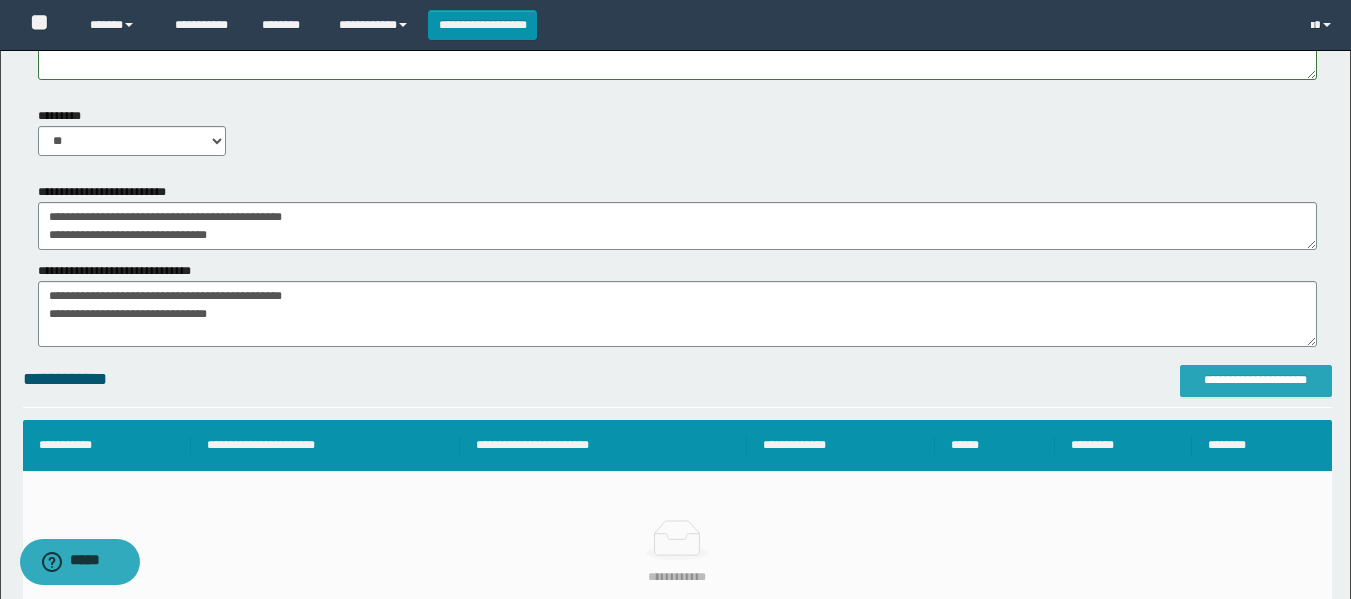 click on "**********" at bounding box center [1256, 380] 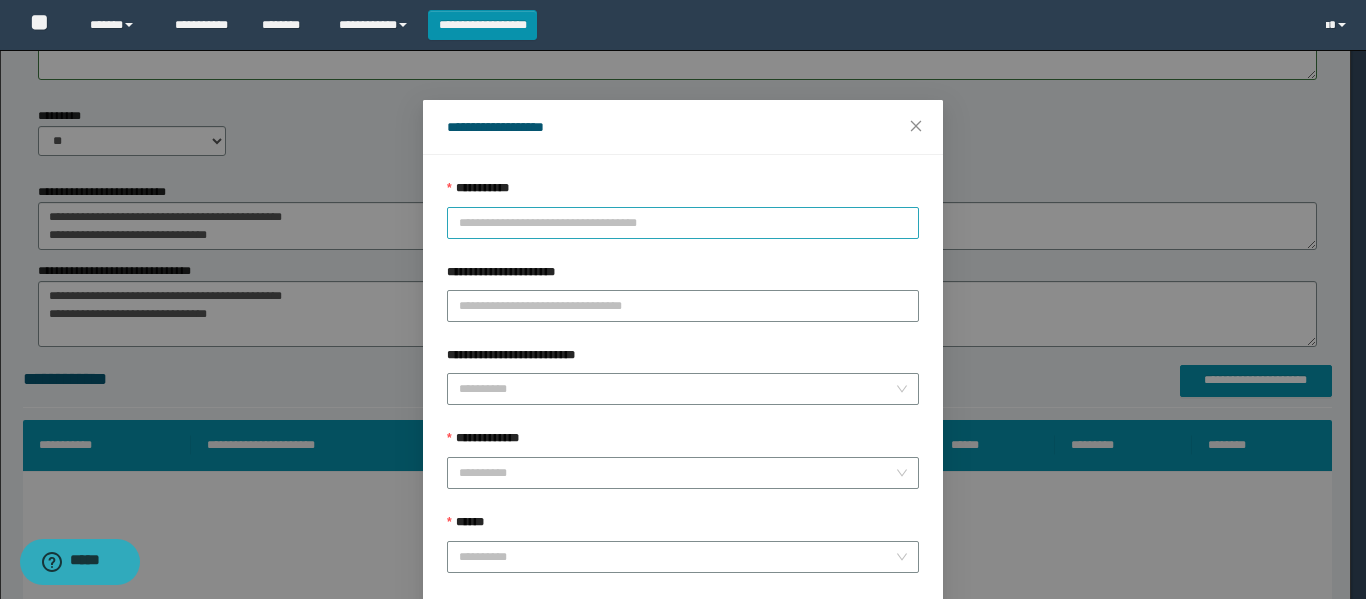 click on "**********" at bounding box center [683, 223] 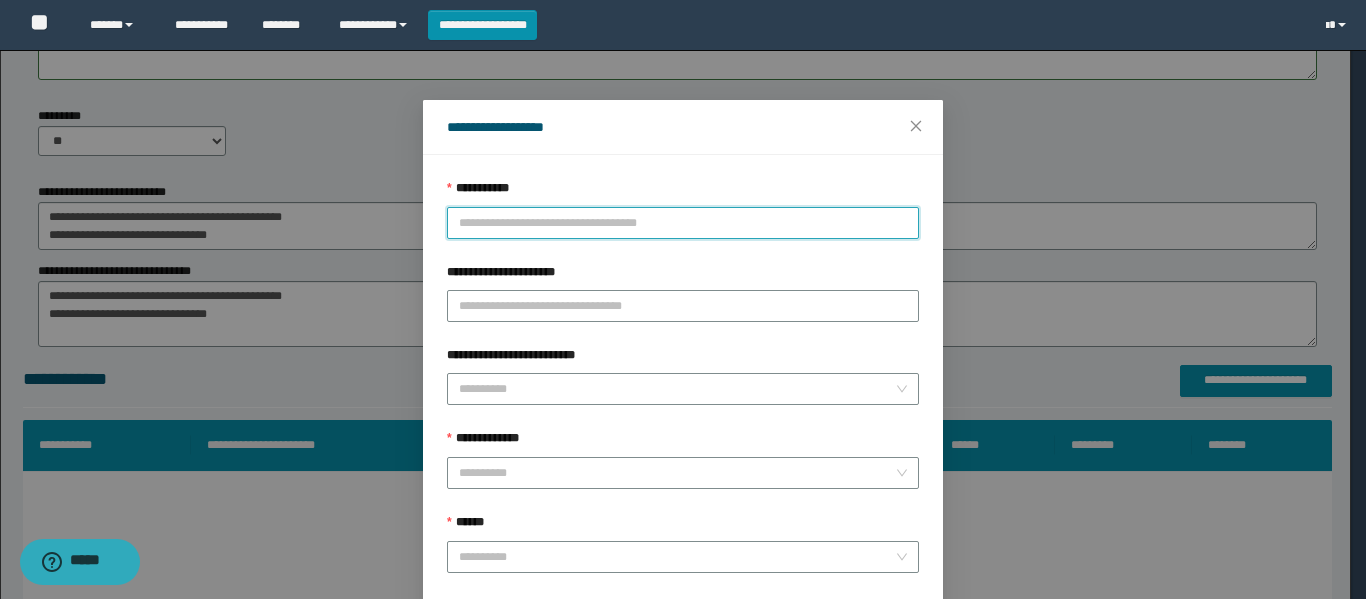 type on "*" 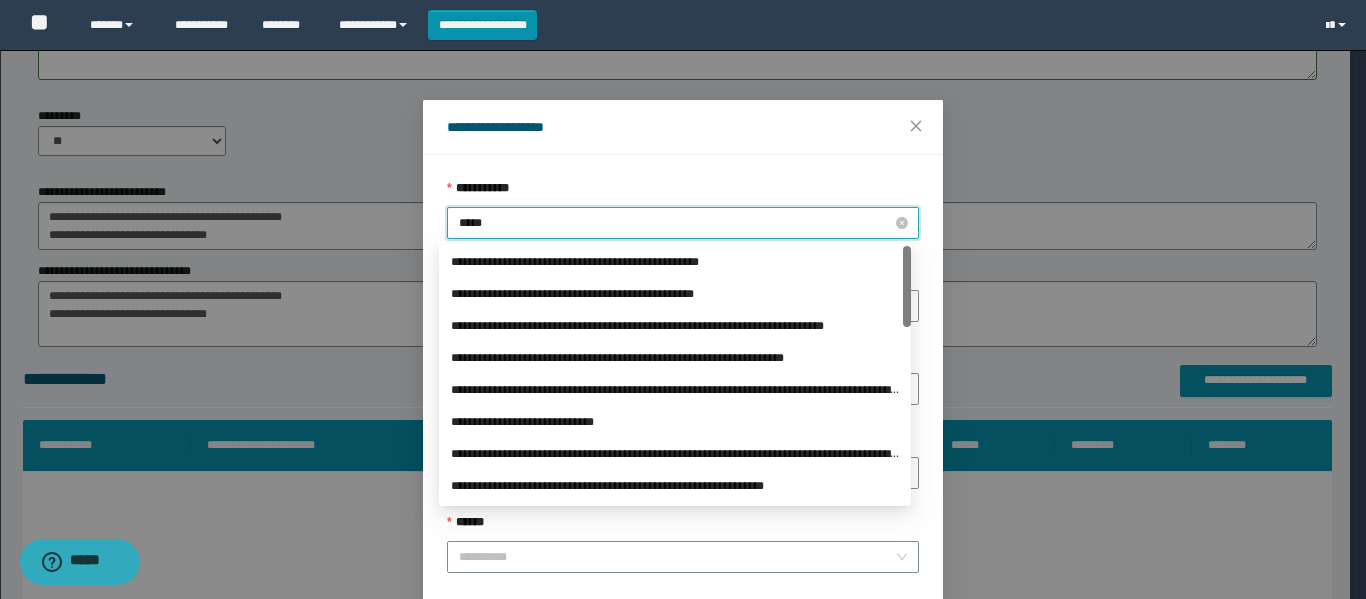type on "******" 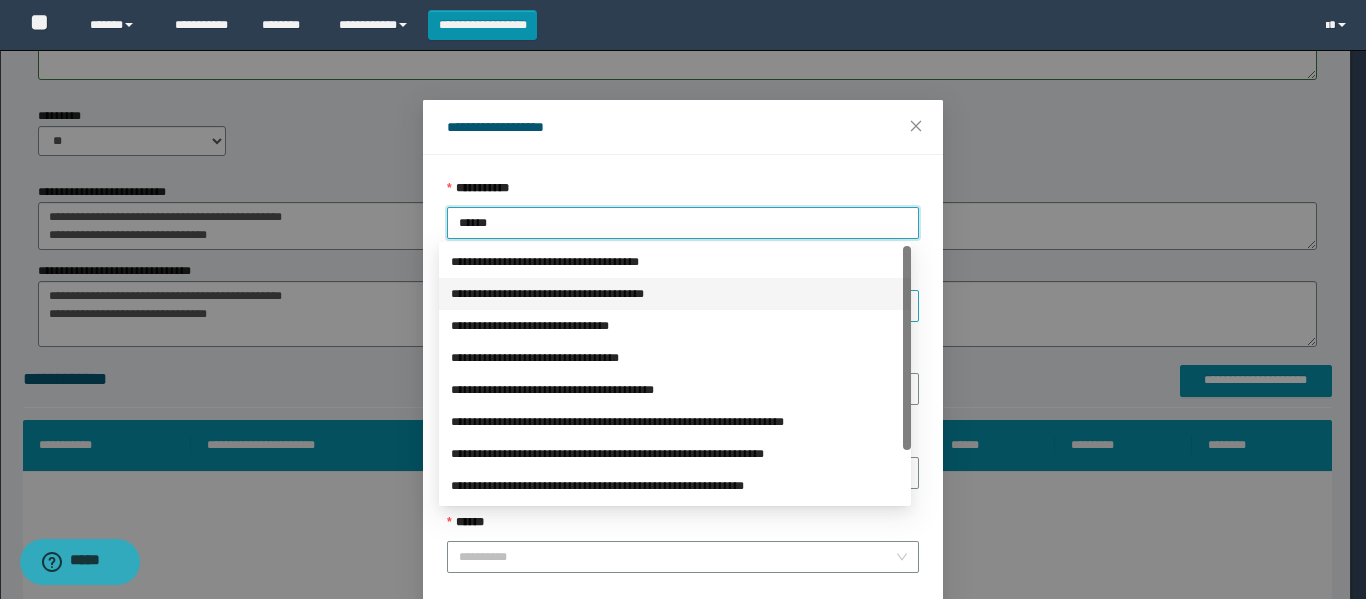 drag, startPoint x: 611, startPoint y: 295, endPoint x: 589, endPoint y: 307, distance: 25.059929 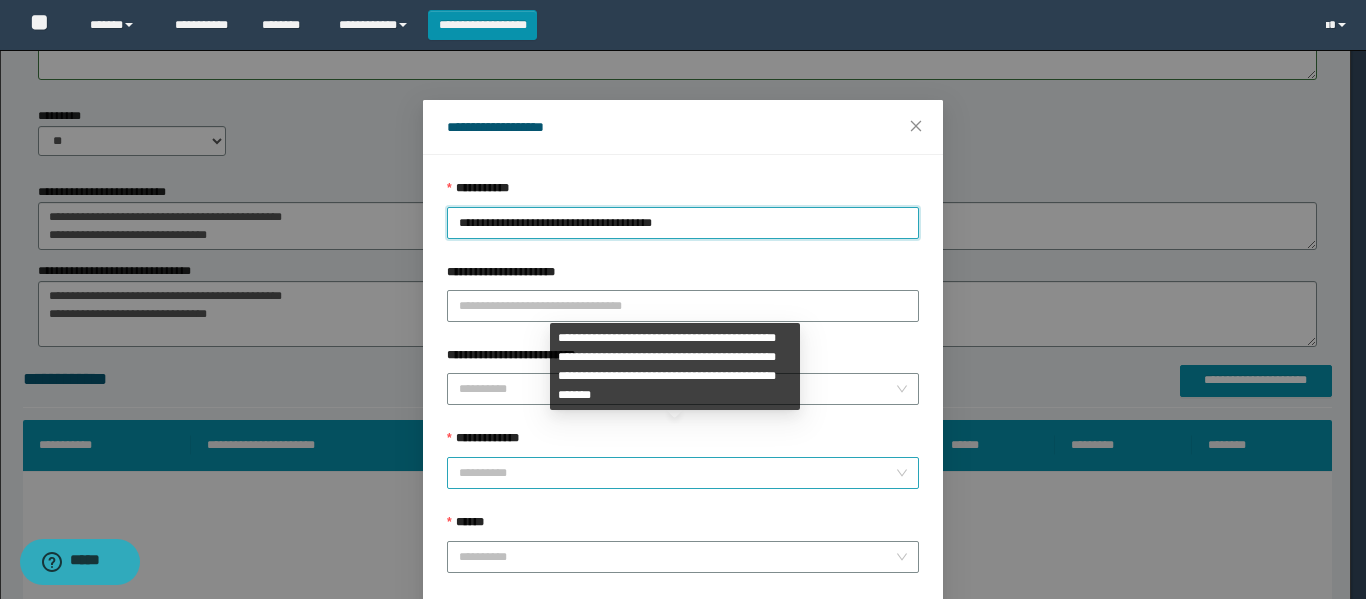 click on "**********" at bounding box center [677, 473] 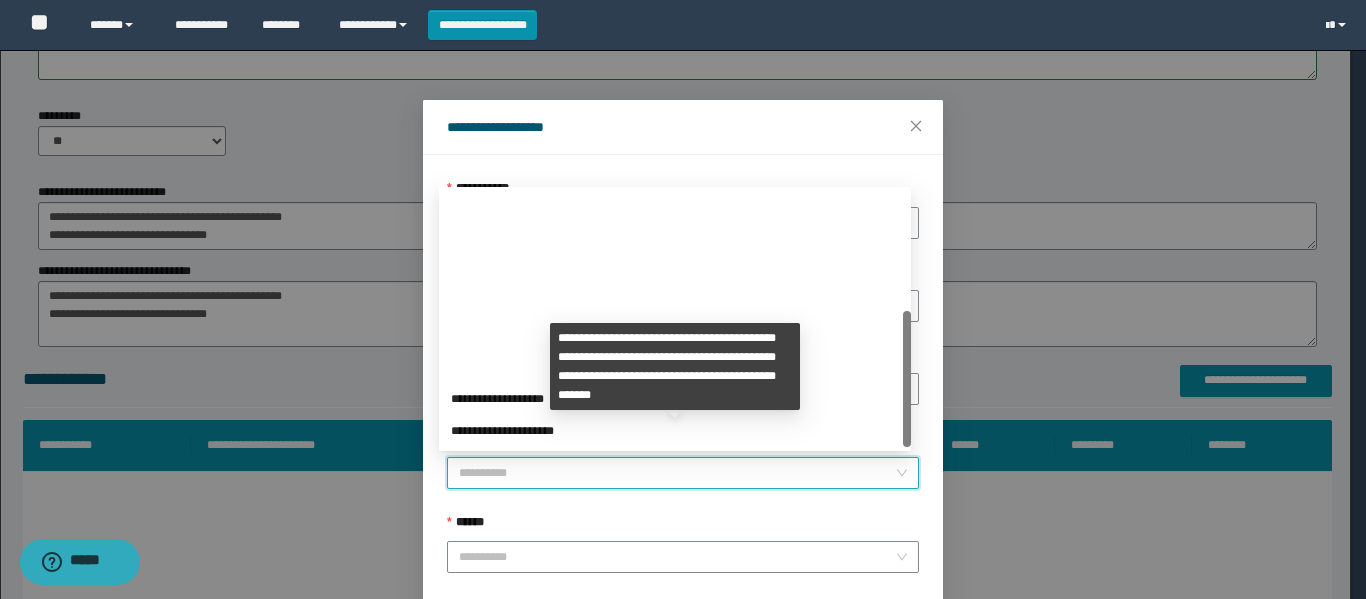 scroll, scrollTop: 224, scrollLeft: 0, axis: vertical 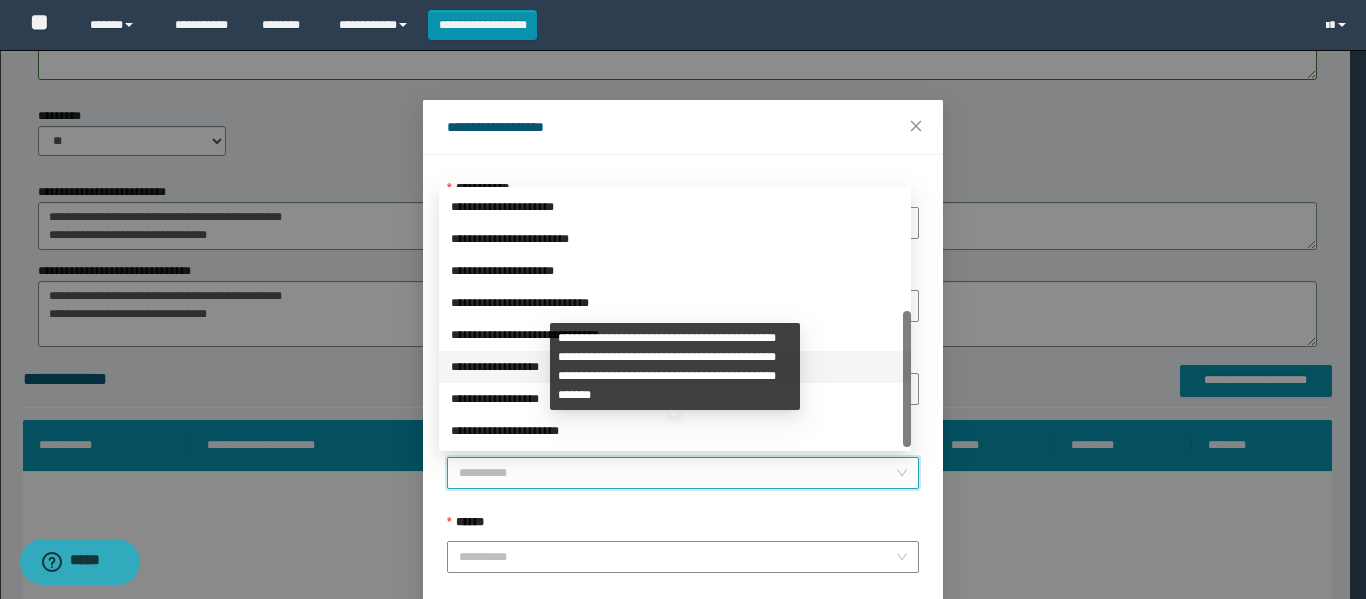 click on "**********" at bounding box center [675, 367] 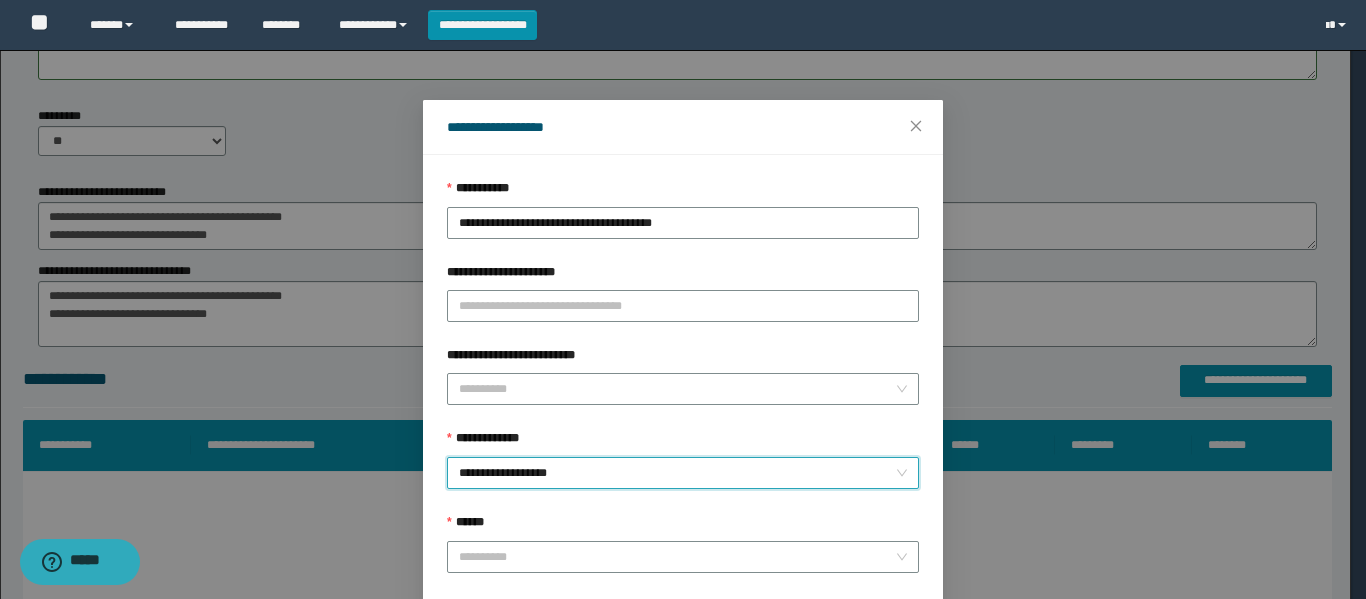 scroll, scrollTop: 153, scrollLeft: 0, axis: vertical 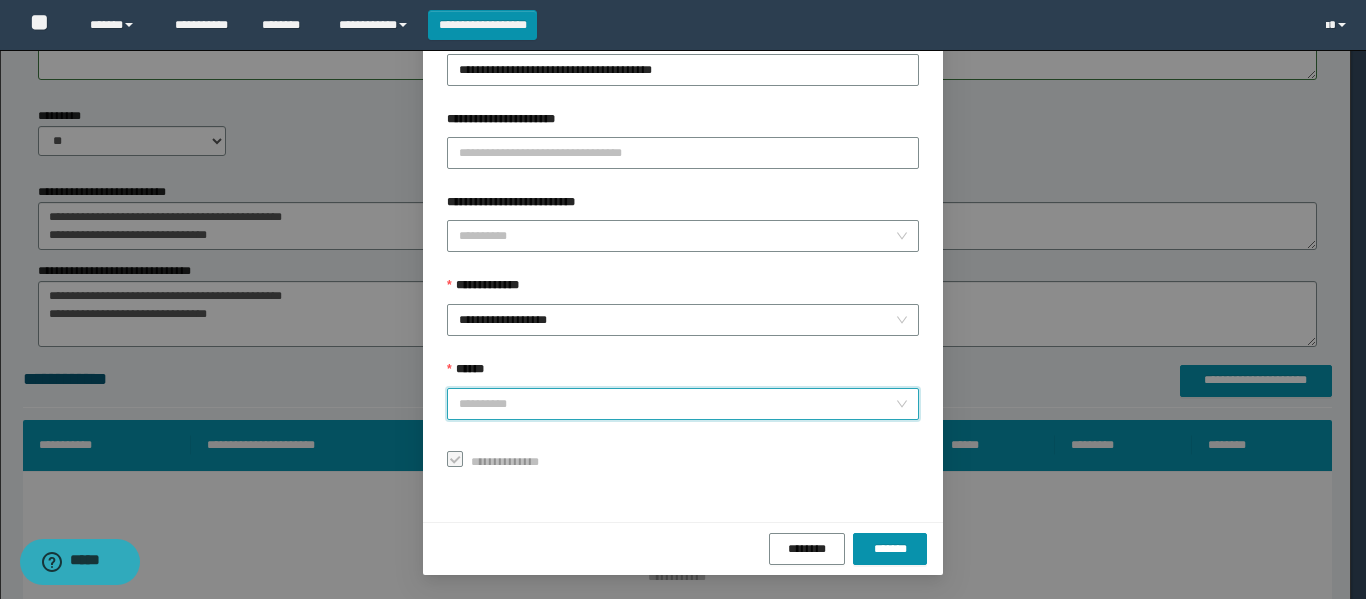 click on "******" at bounding box center [677, 404] 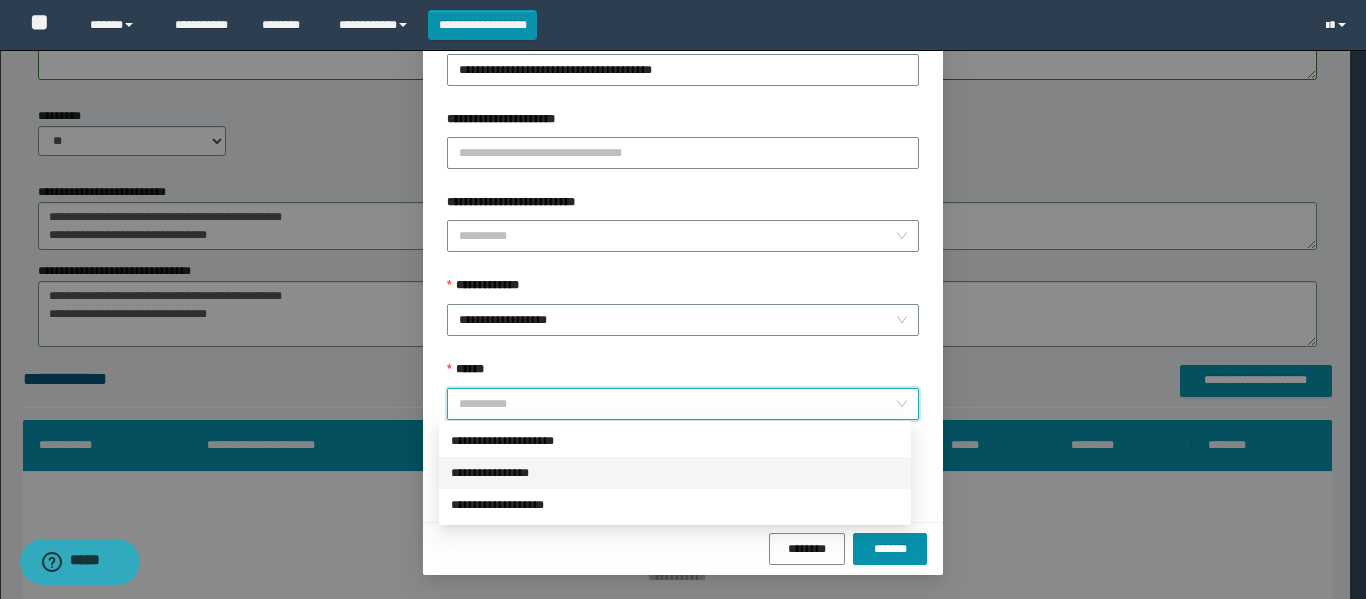click on "**********" at bounding box center [675, 473] 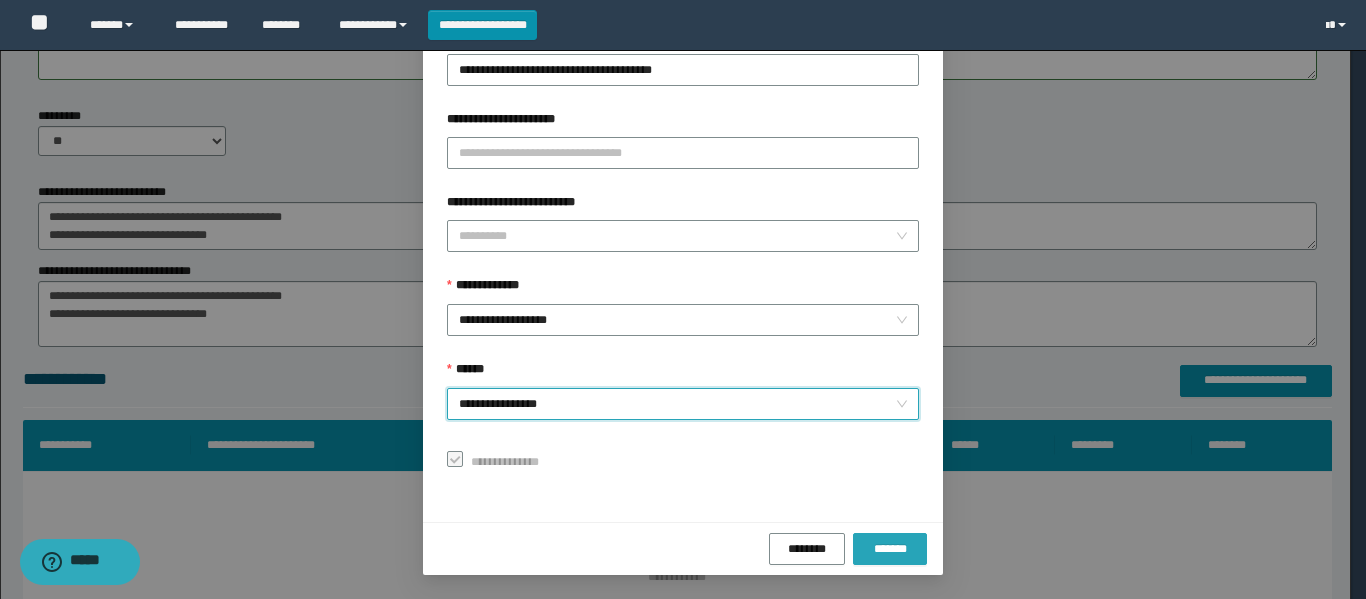 click on "*******" at bounding box center (890, 549) 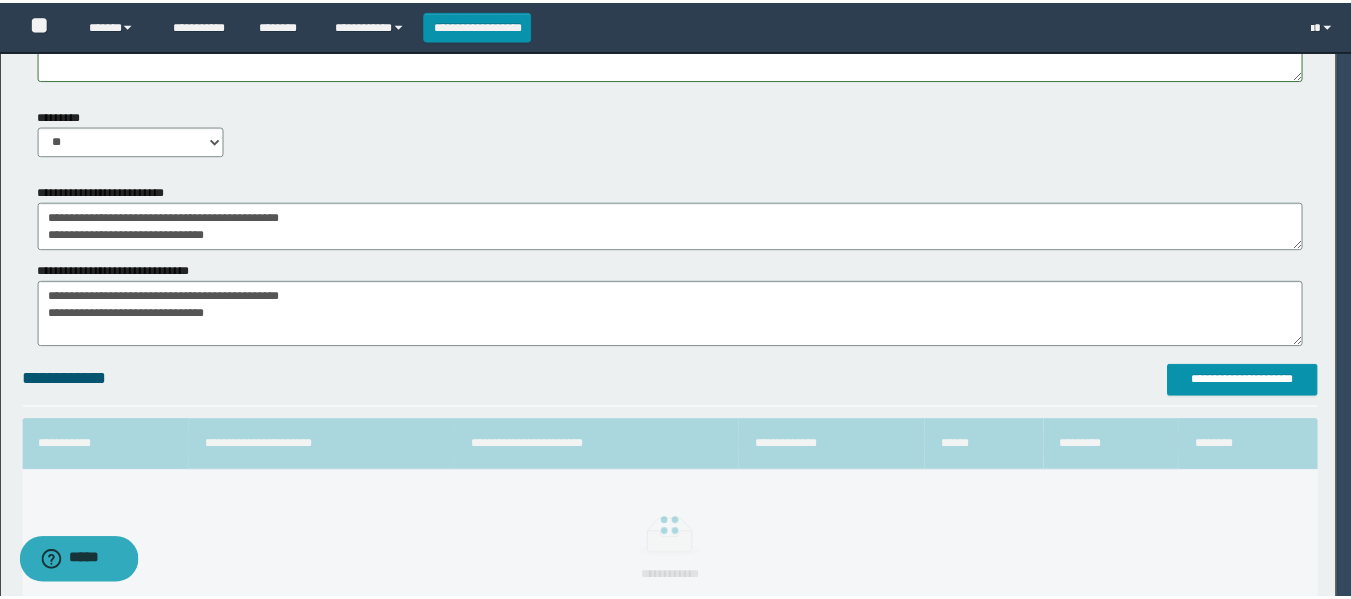 scroll, scrollTop: 106, scrollLeft: 0, axis: vertical 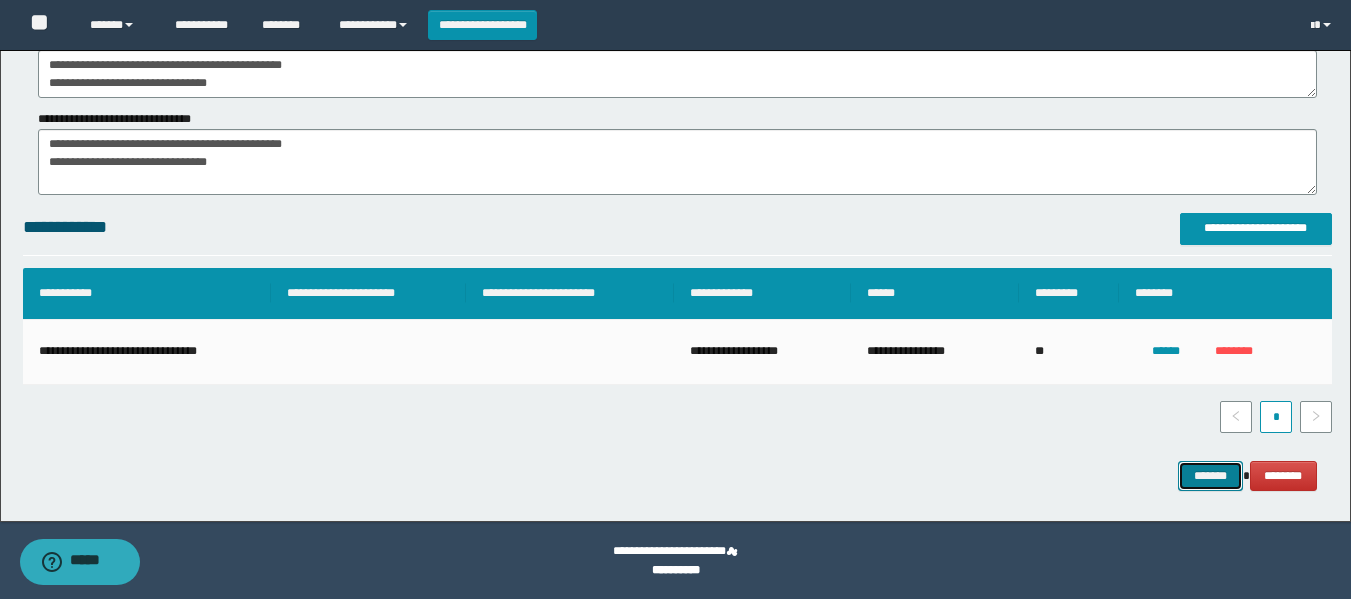 click on "*******" at bounding box center [1210, 476] 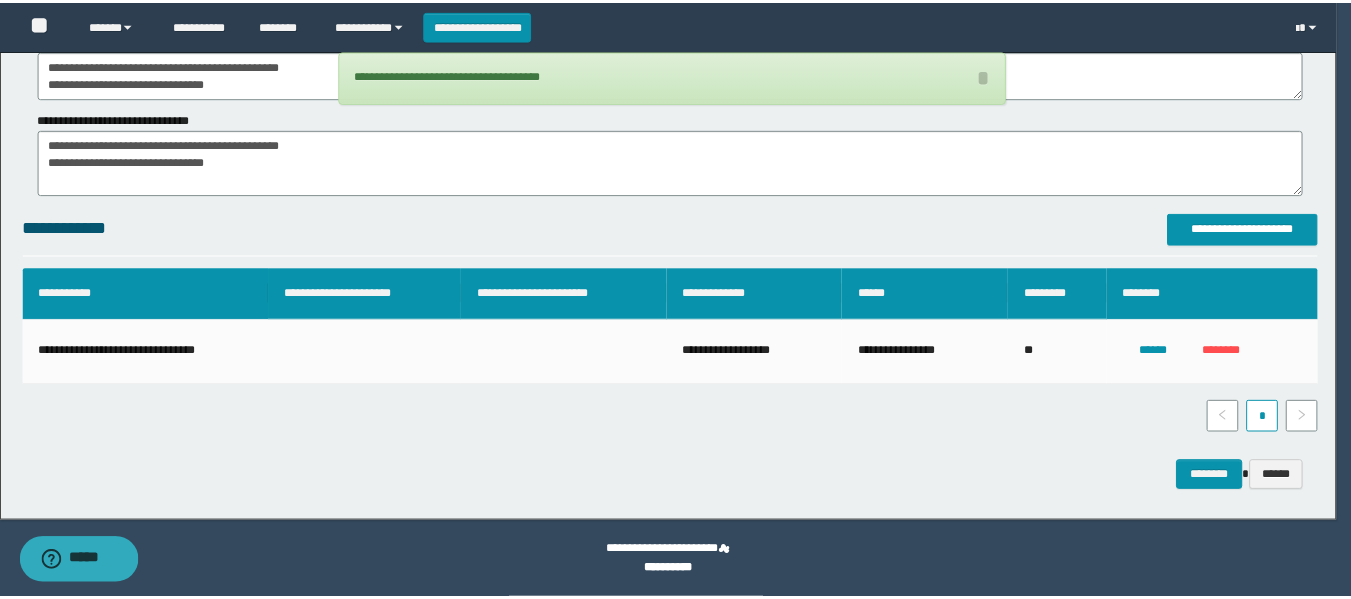 scroll, scrollTop: 1234, scrollLeft: 0, axis: vertical 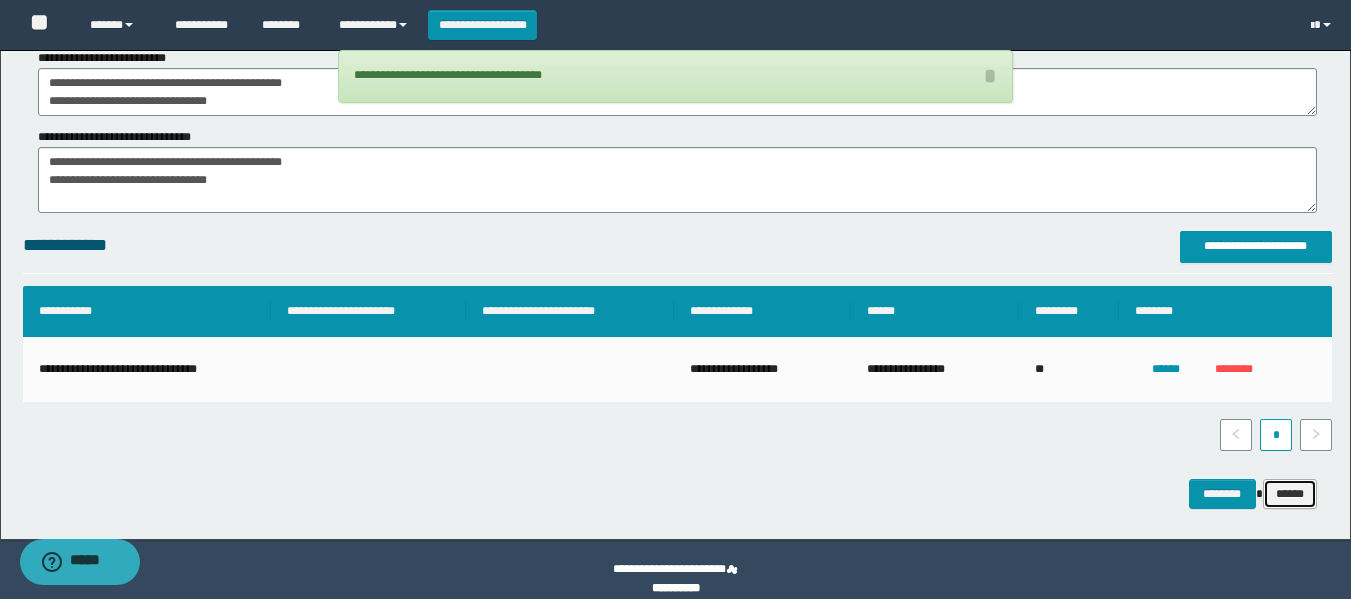click on "******" at bounding box center [1290, 494] 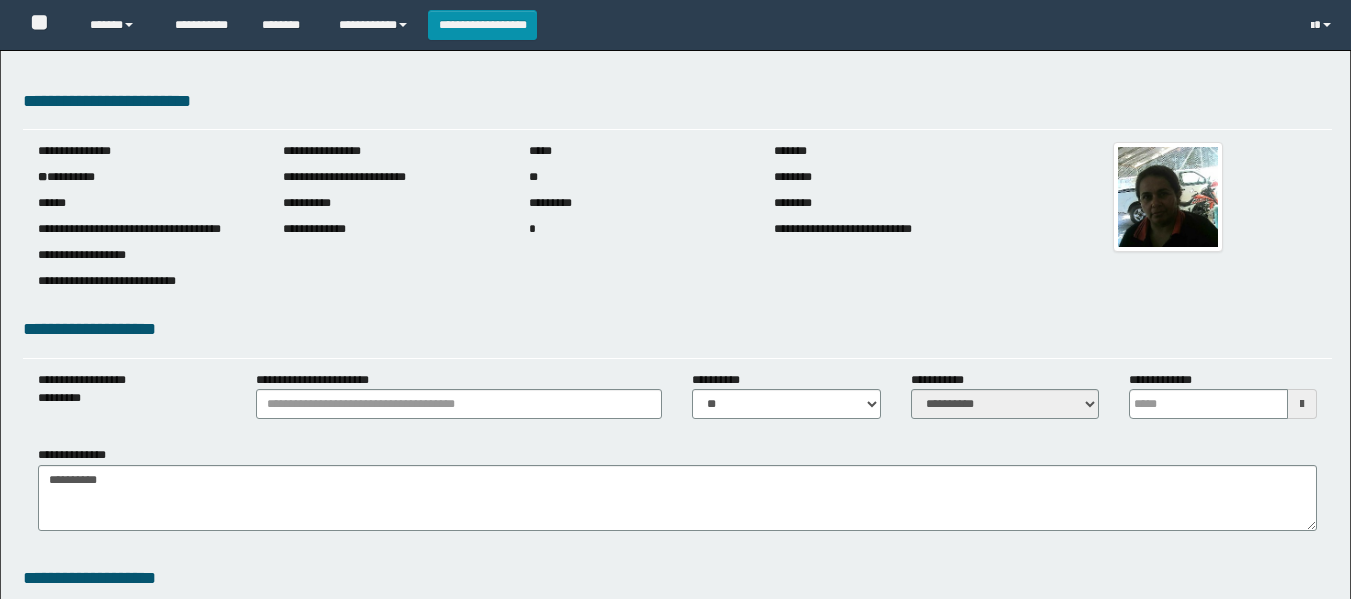 scroll, scrollTop: 0, scrollLeft: 0, axis: both 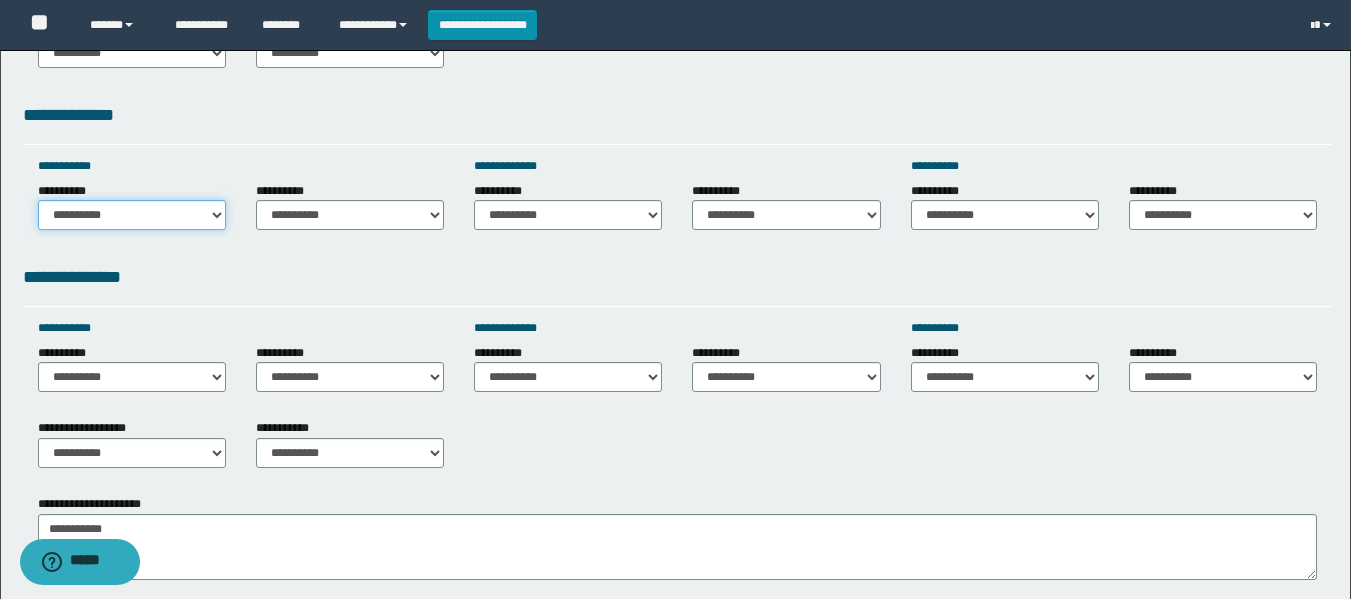 click on "**********" at bounding box center [132, 215] 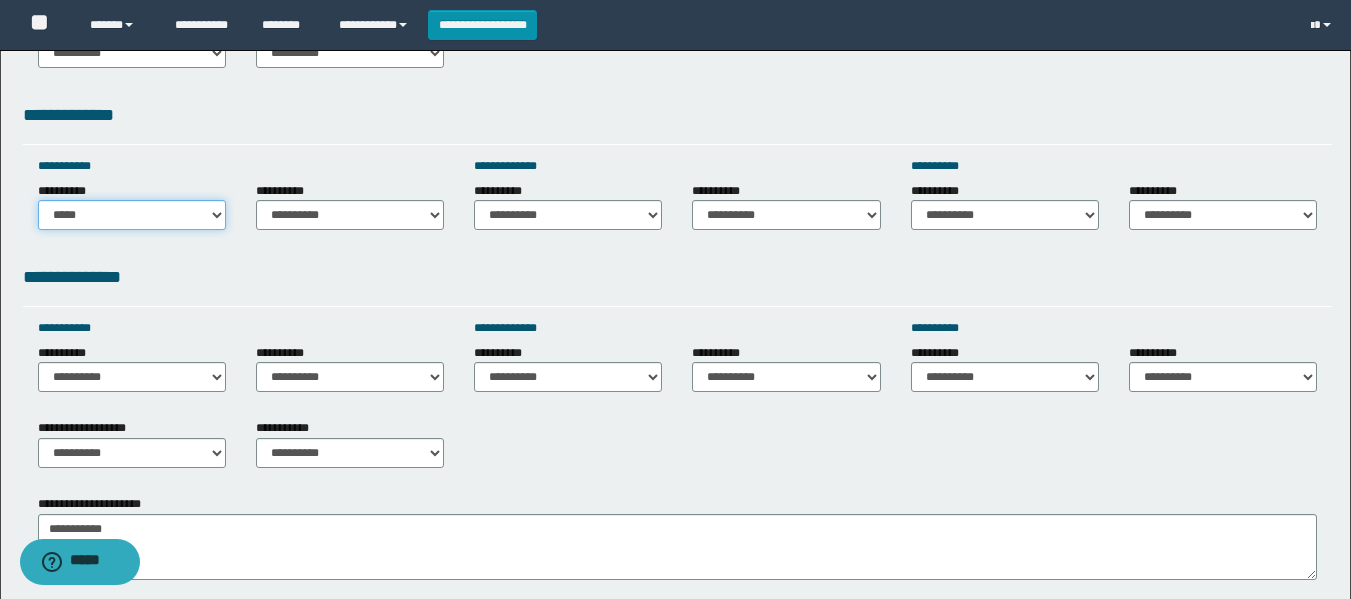click on "**********" at bounding box center [132, 215] 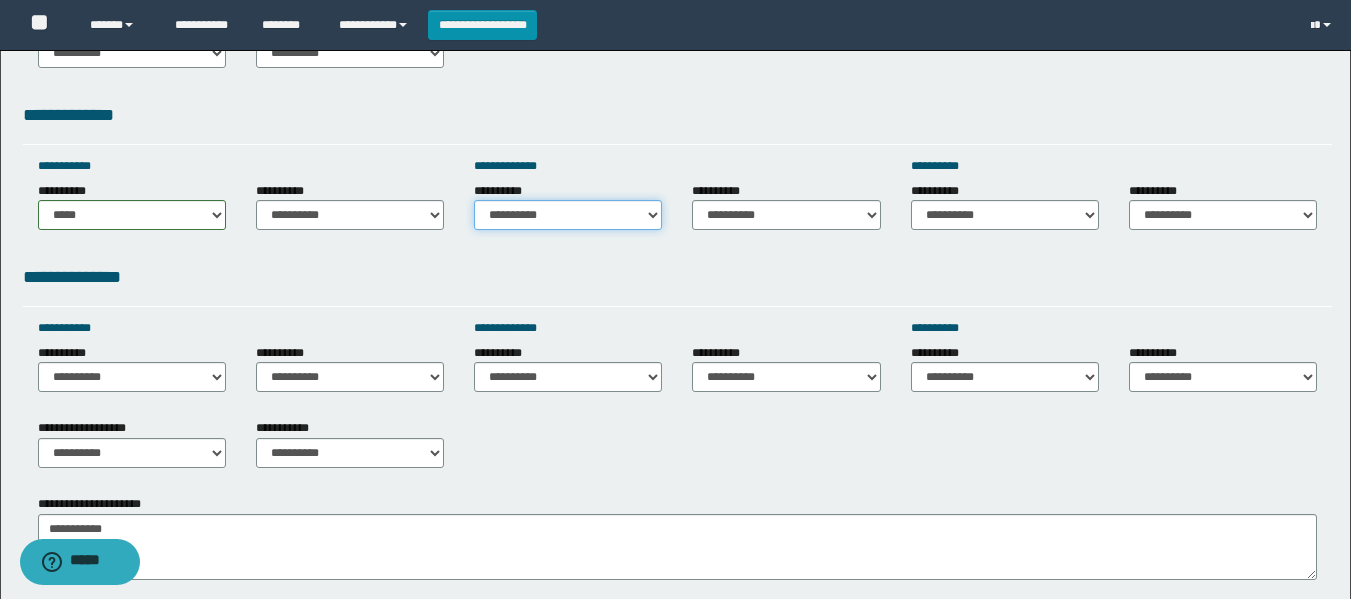 click on "**********" at bounding box center [568, 215] 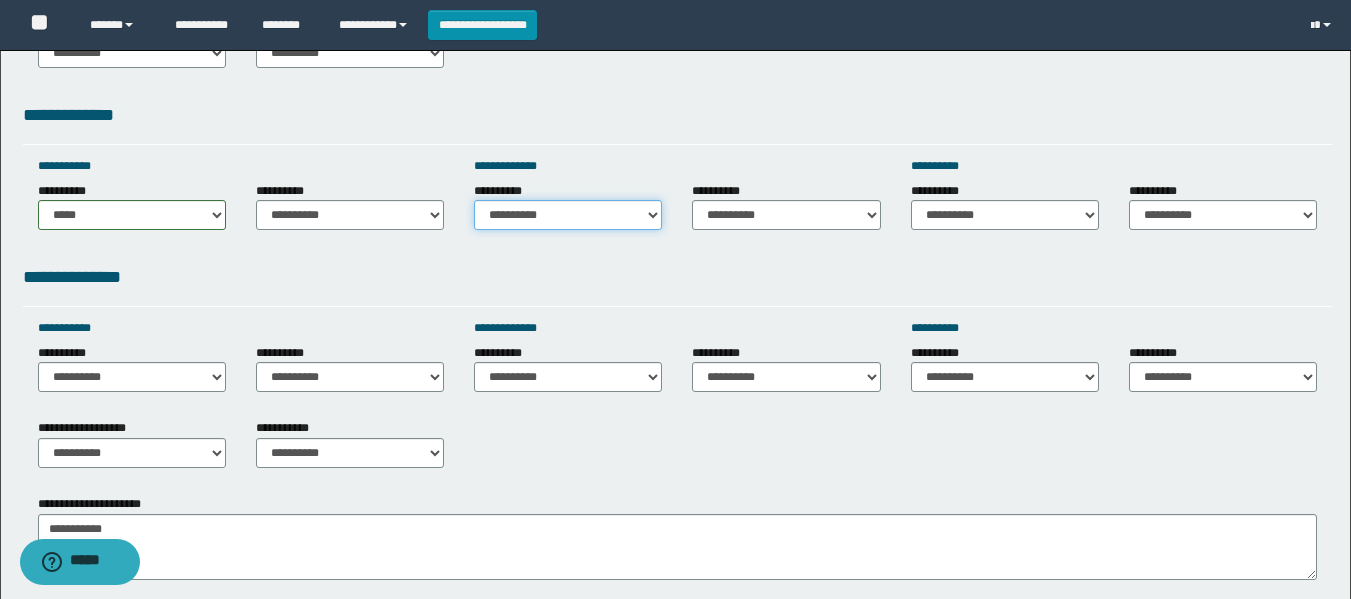 select on "*****" 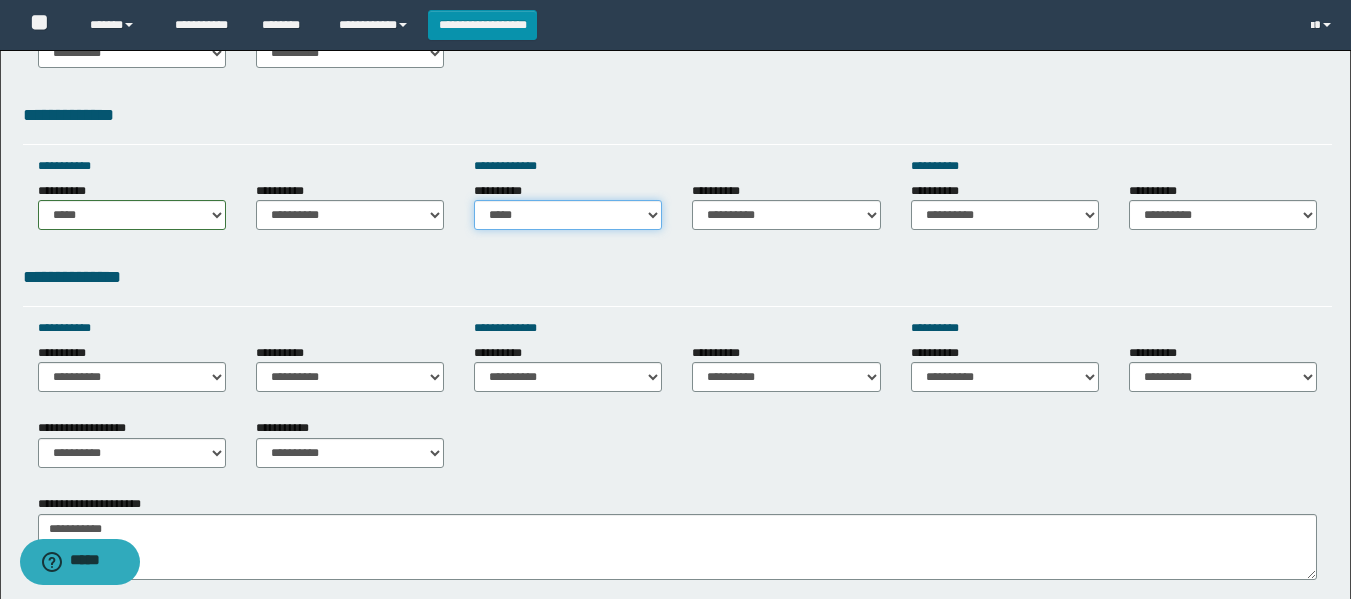 click on "**********" at bounding box center [568, 215] 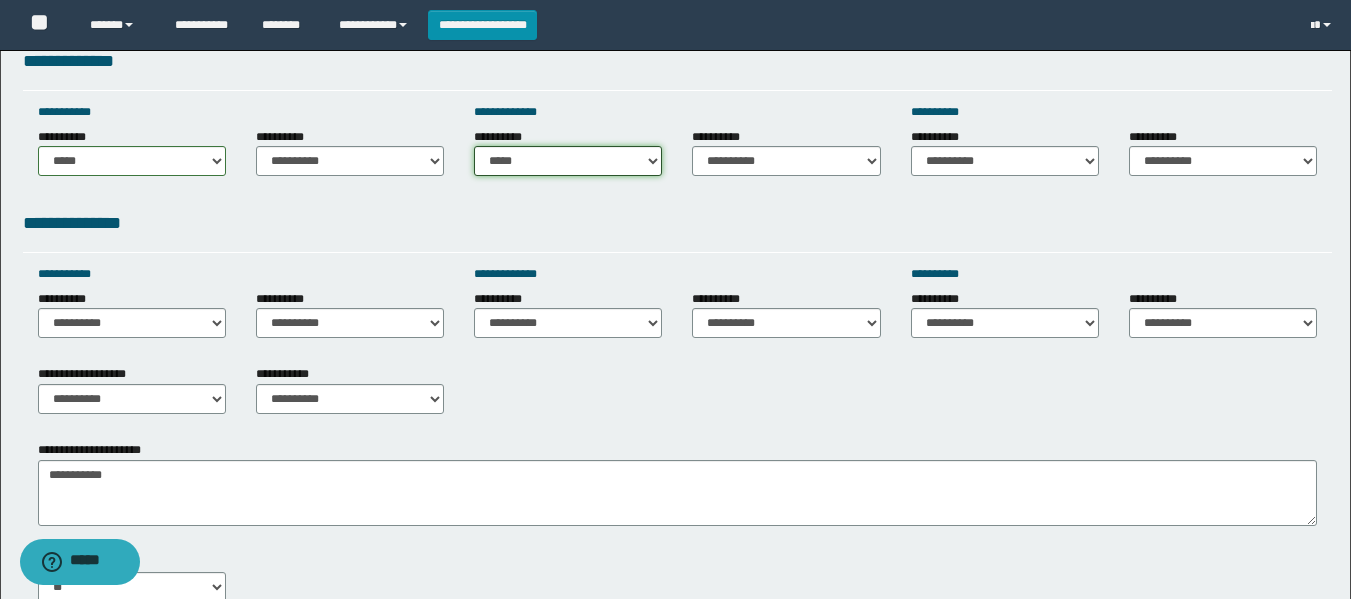 scroll, scrollTop: 700, scrollLeft: 0, axis: vertical 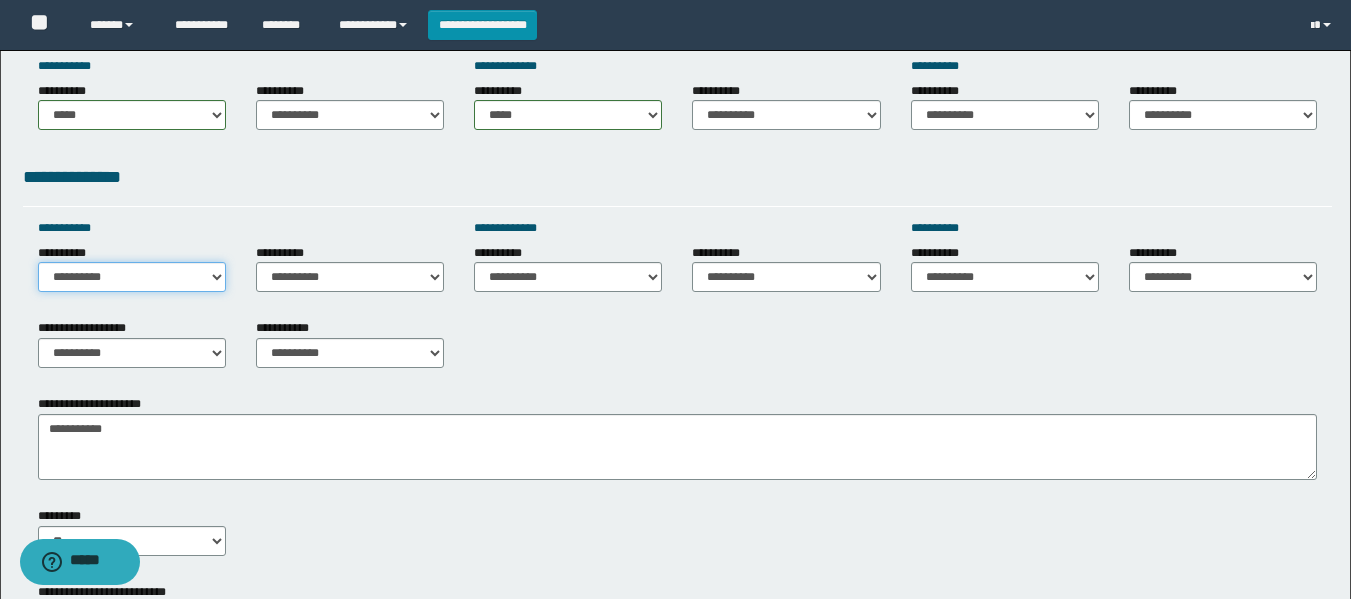 click on "**********" at bounding box center (132, 277) 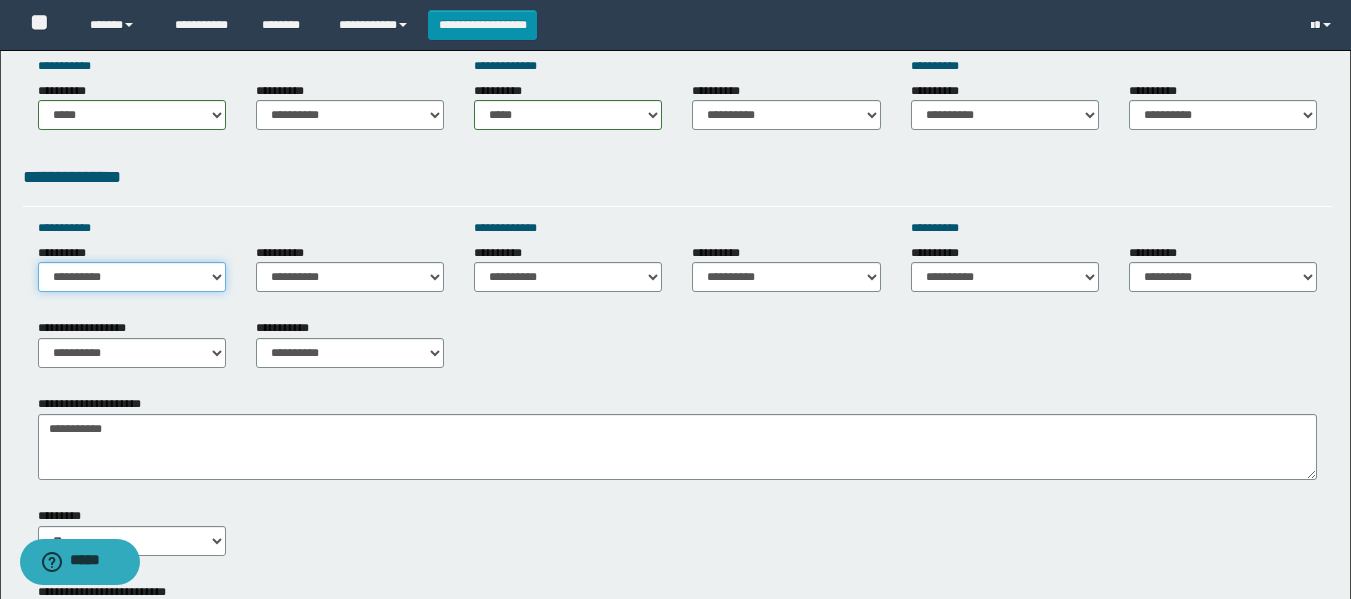 select on "*****" 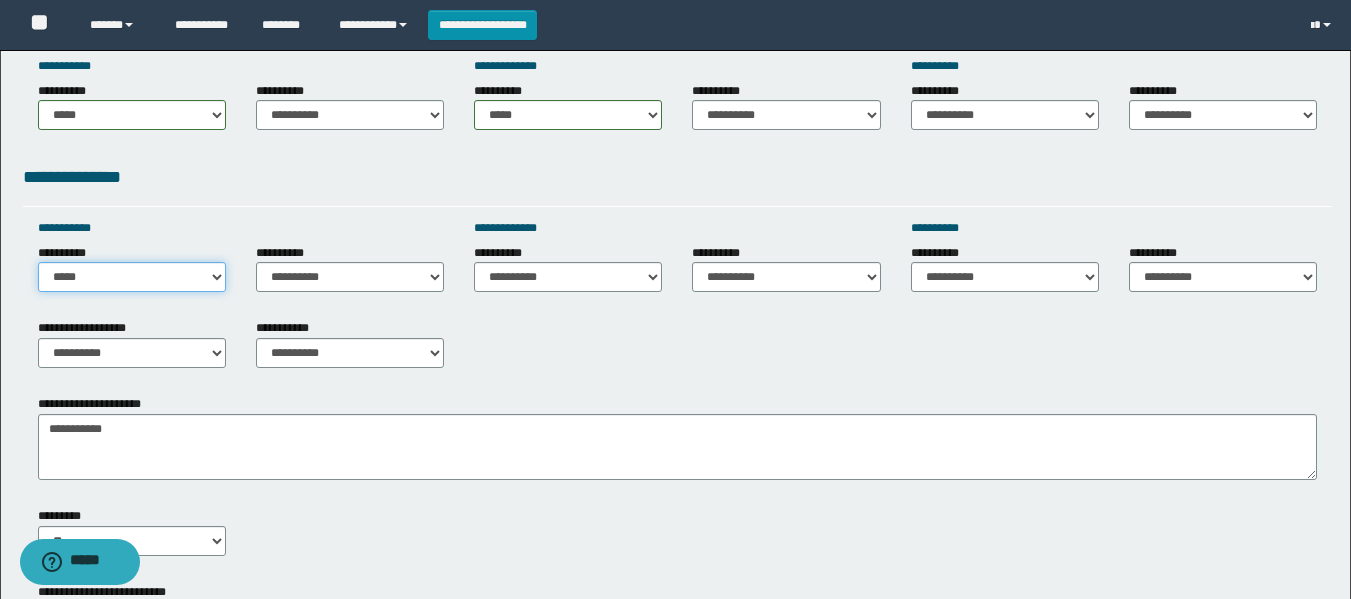click on "**********" at bounding box center [132, 277] 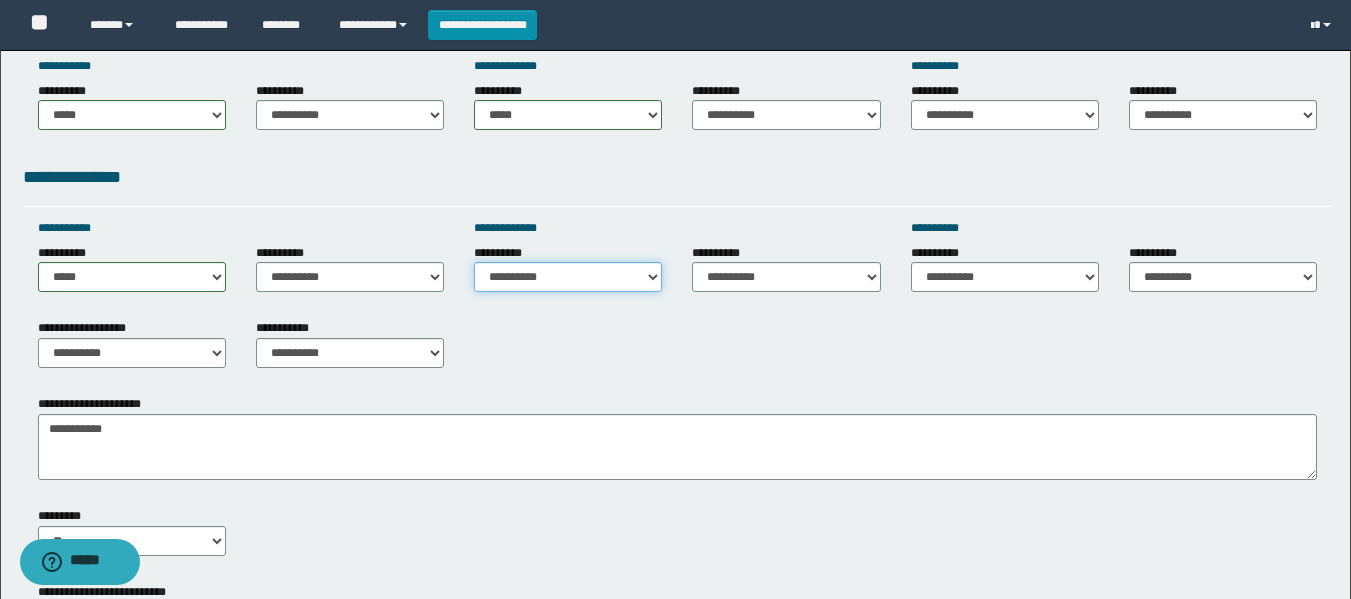 click on "**********" at bounding box center [568, 277] 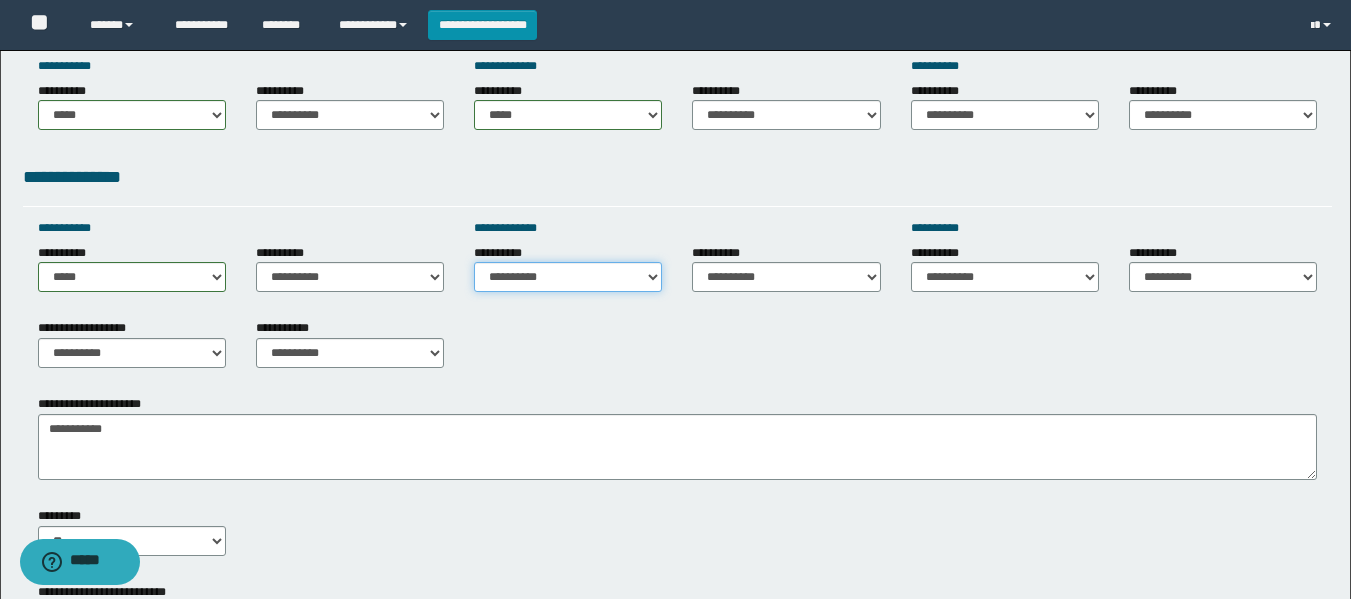 select on "*****" 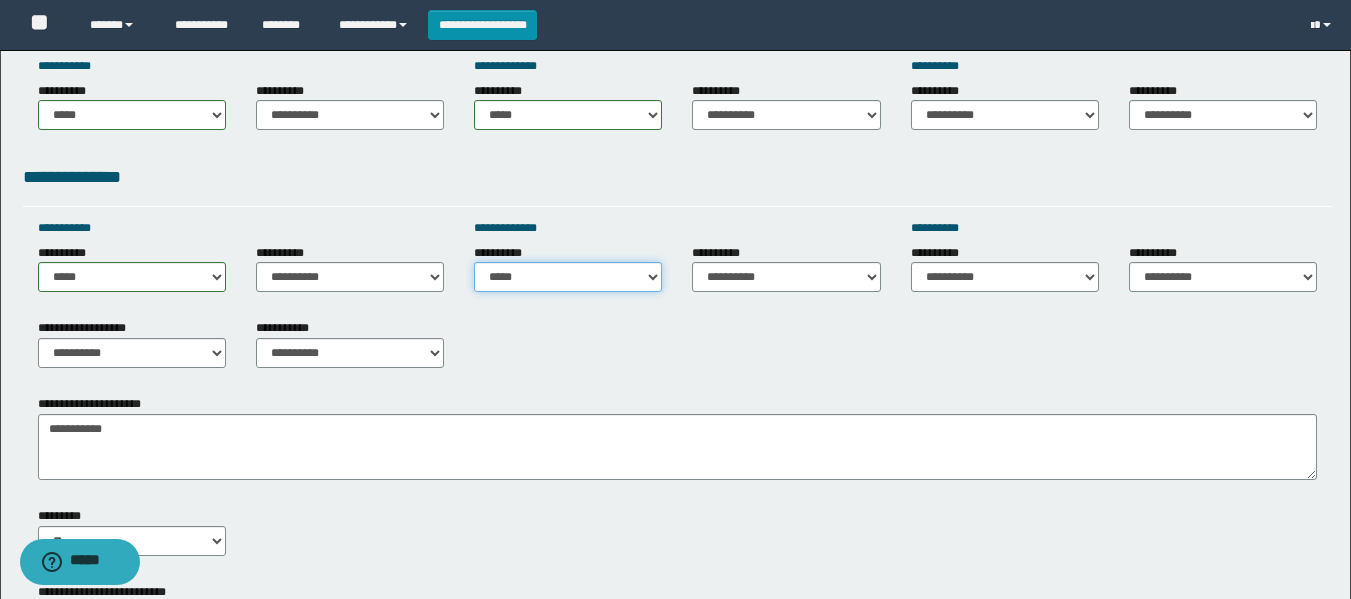 click on "**********" at bounding box center [568, 277] 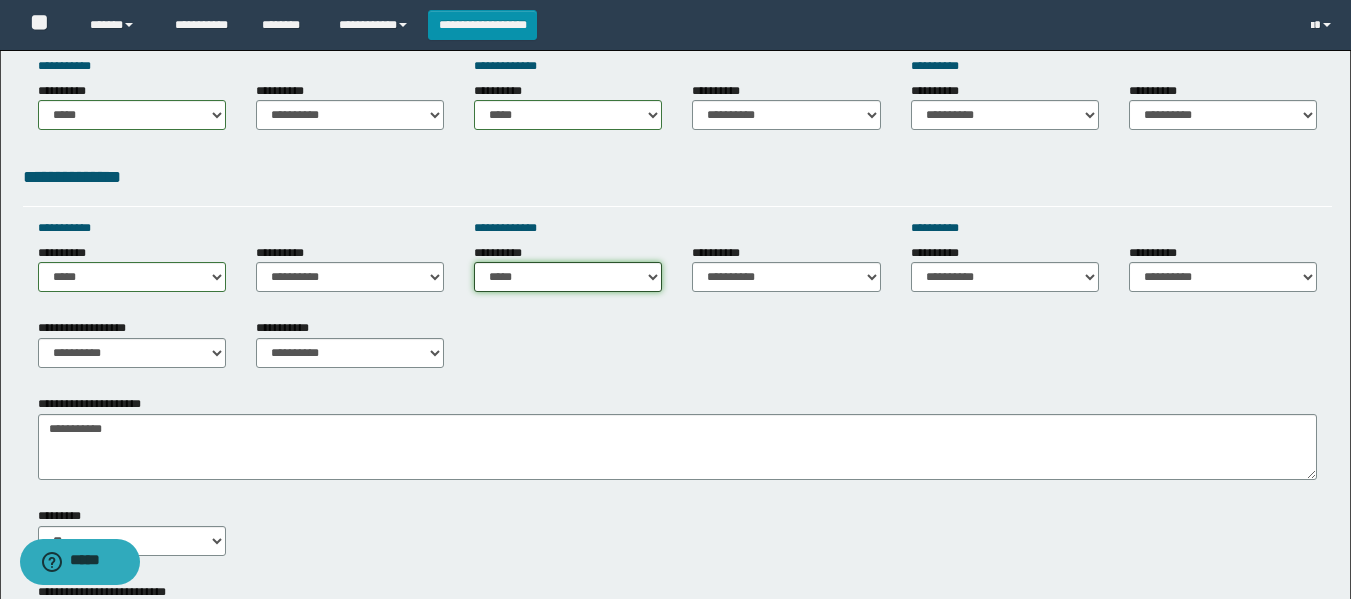 scroll, scrollTop: 800, scrollLeft: 0, axis: vertical 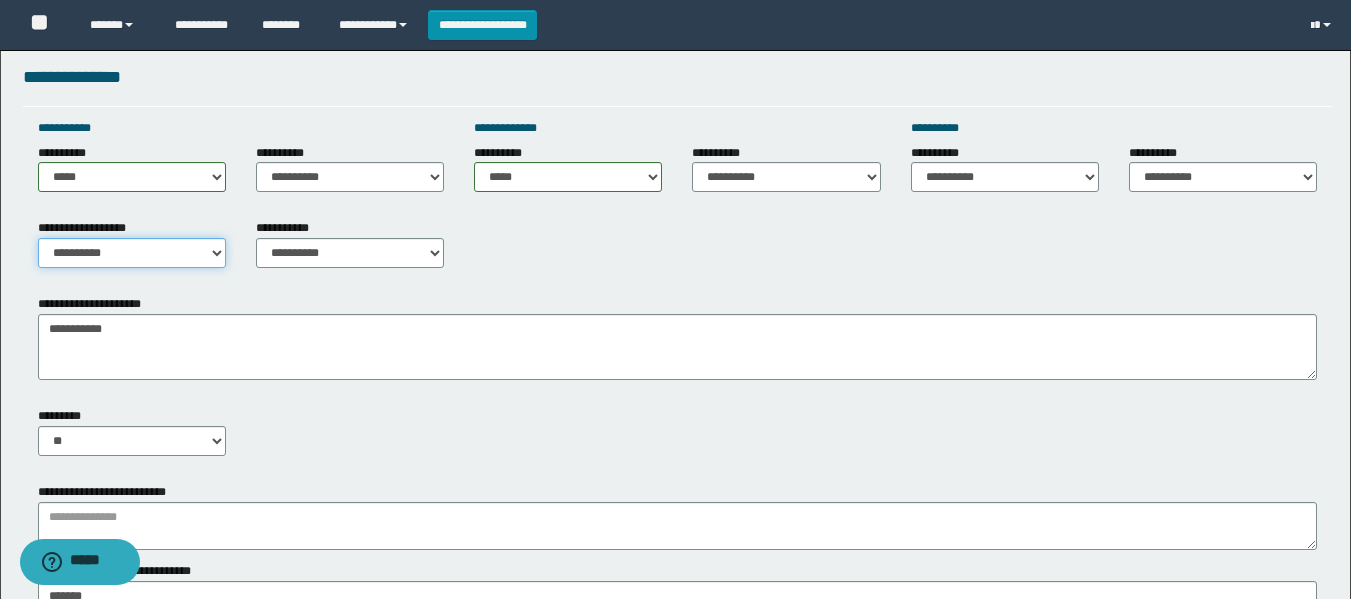 click on "**********" at bounding box center [132, 253] 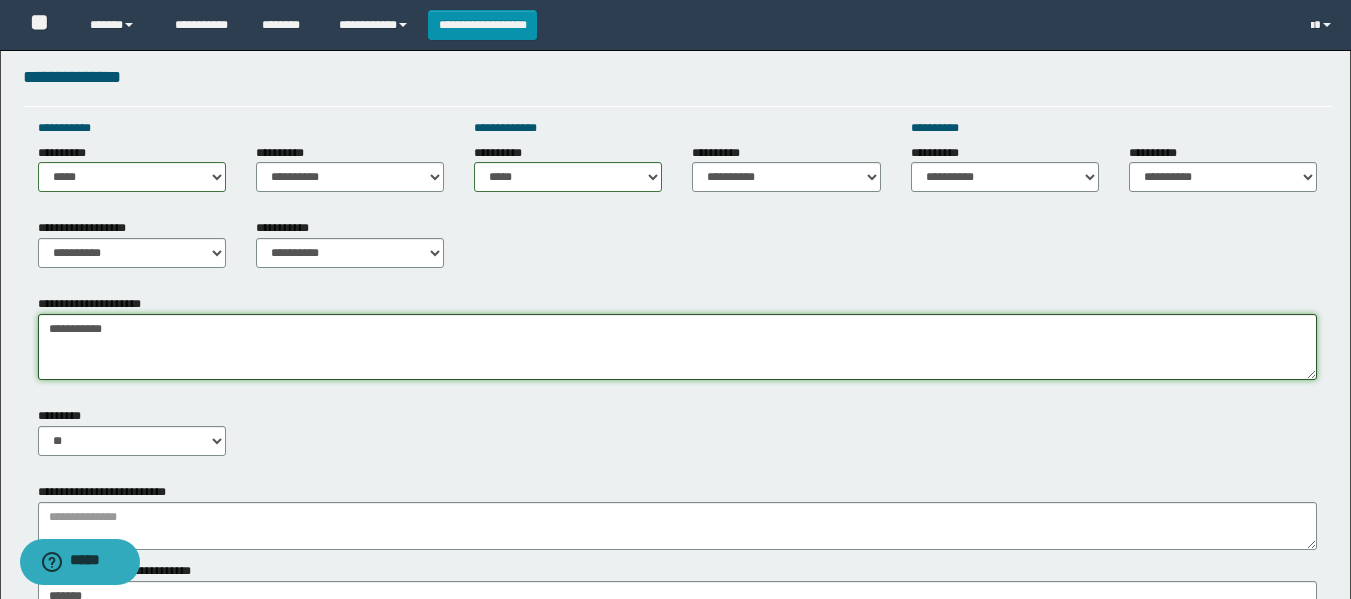drag, startPoint x: 413, startPoint y: 342, endPoint x: 442, endPoint y: 331, distance: 31.016125 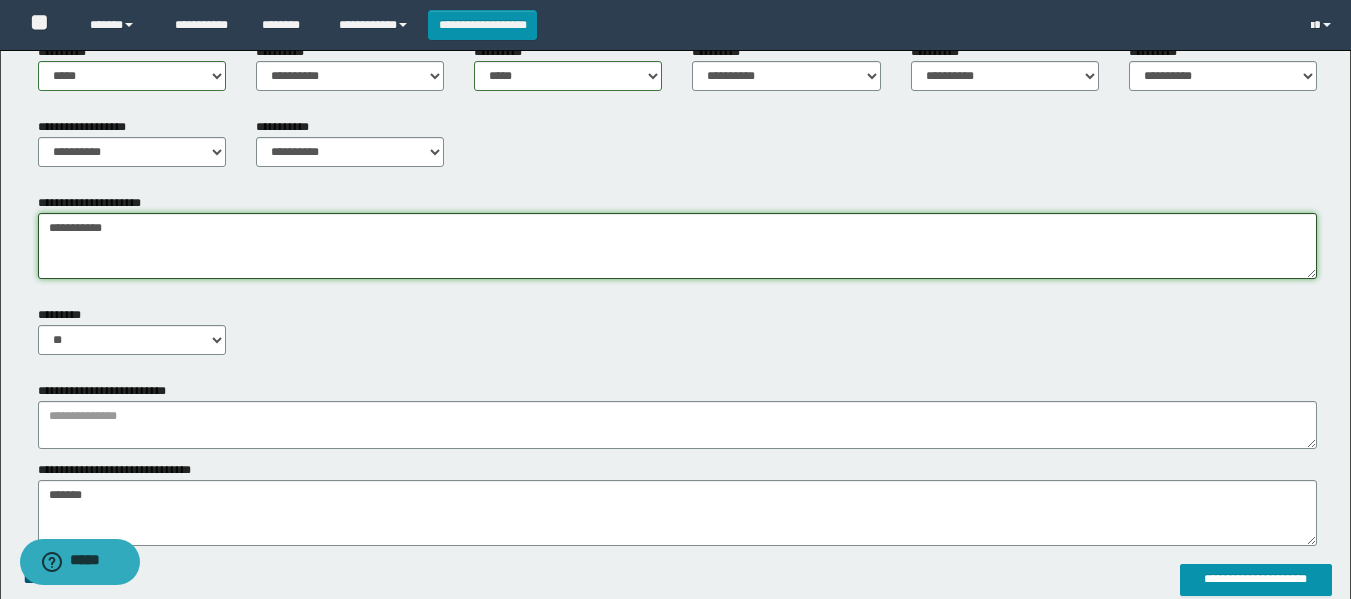 scroll, scrollTop: 900, scrollLeft: 0, axis: vertical 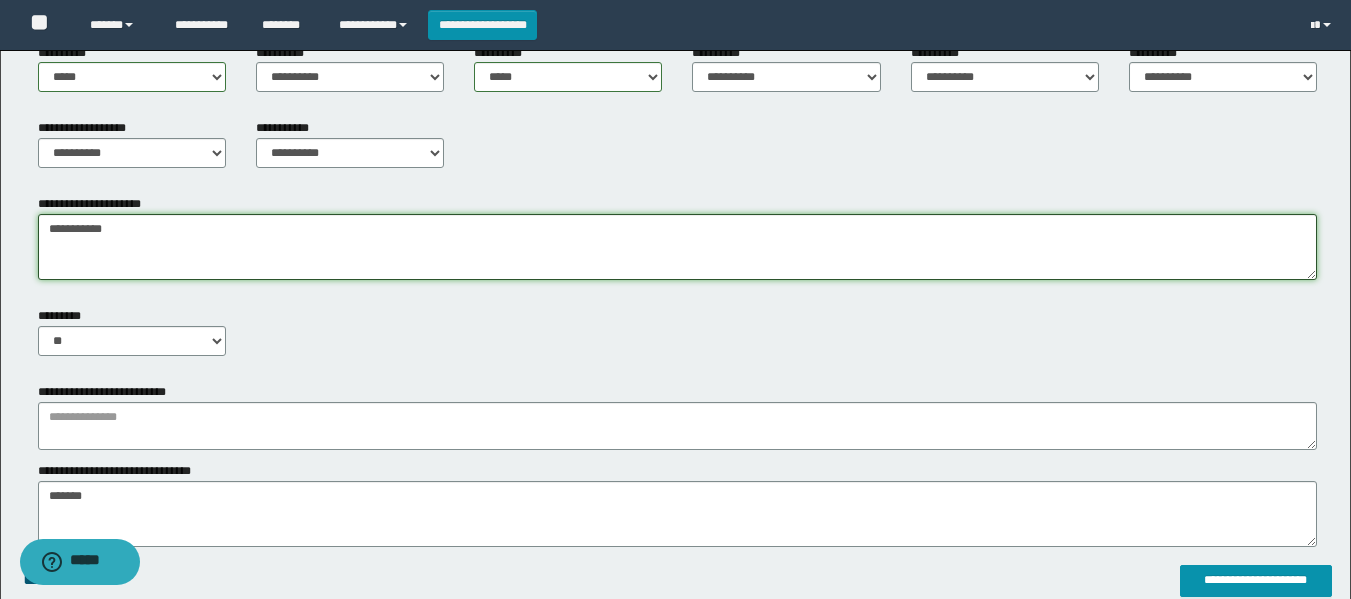 drag, startPoint x: 162, startPoint y: 252, endPoint x: 0, endPoint y: 233, distance: 163.1104 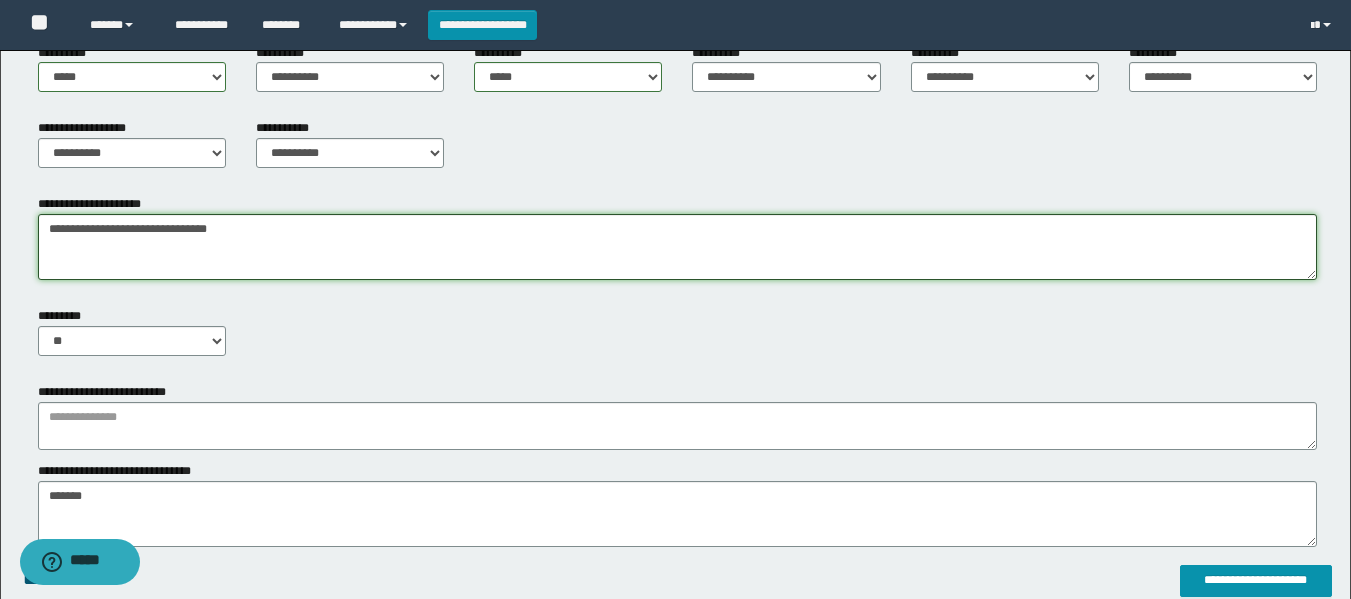 drag, startPoint x: 258, startPoint y: 236, endPoint x: 0, endPoint y: 276, distance: 261.08237 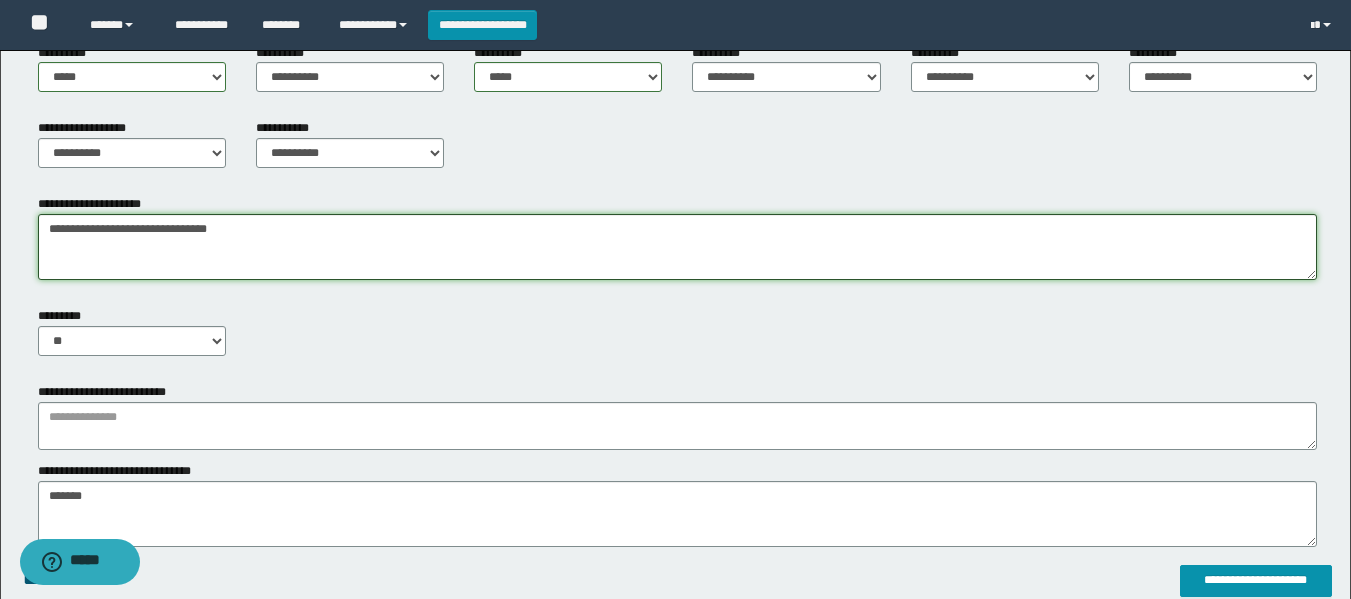 type on "**********" 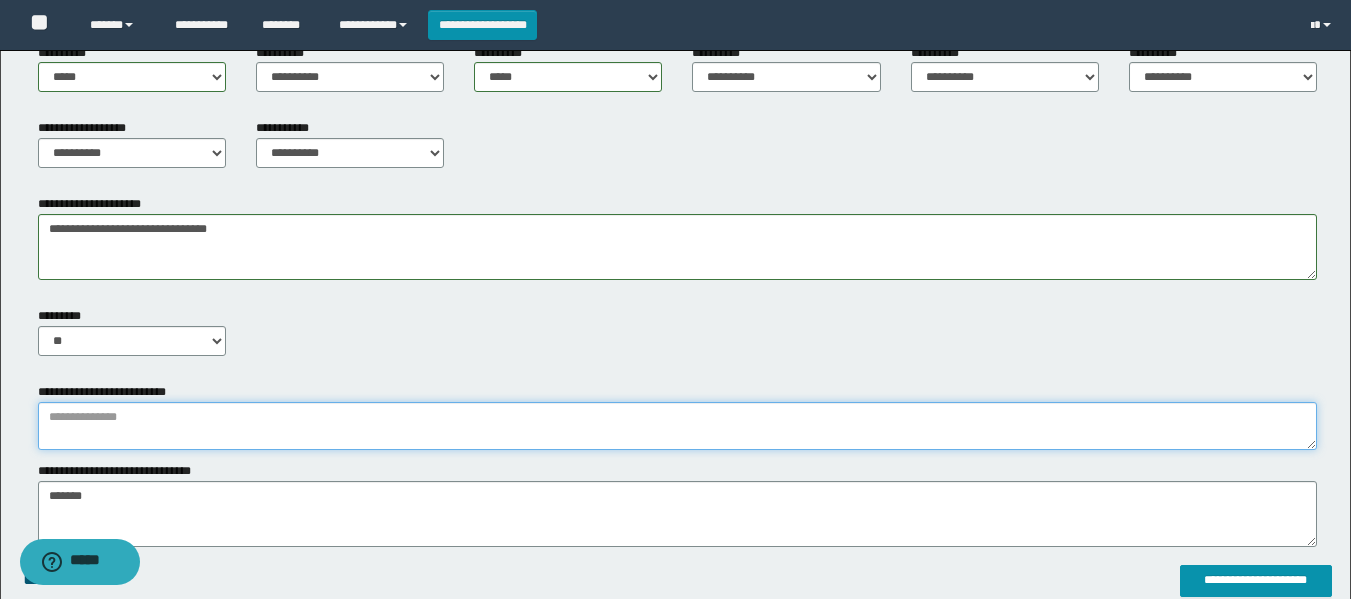 click at bounding box center [677, 426] 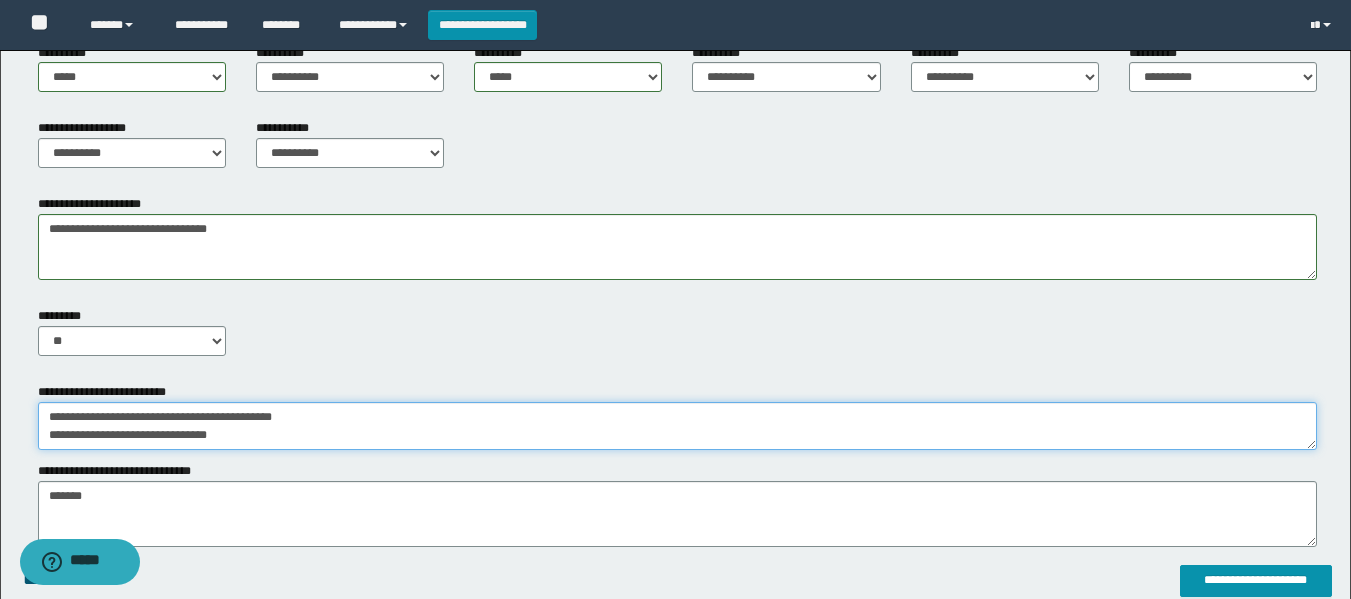 drag, startPoint x: 146, startPoint y: 426, endPoint x: 0, endPoint y: 320, distance: 180.42172 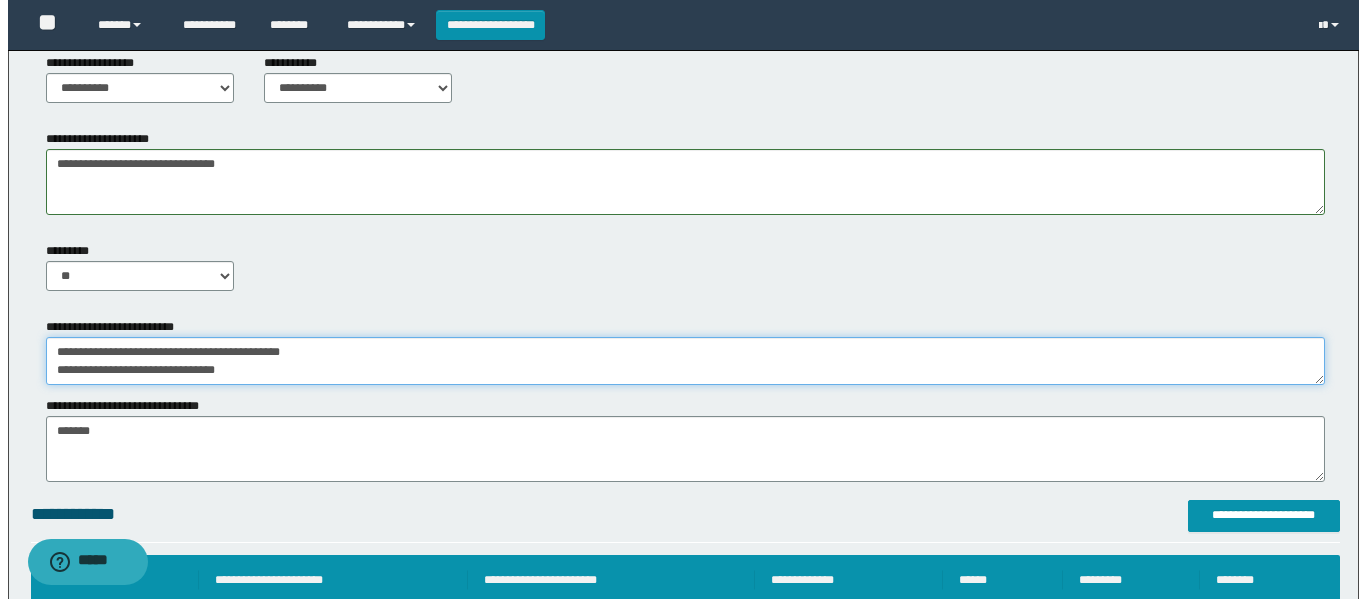 scroll, scrollTop: 1000, scrollLeft: 0, axis: vertical 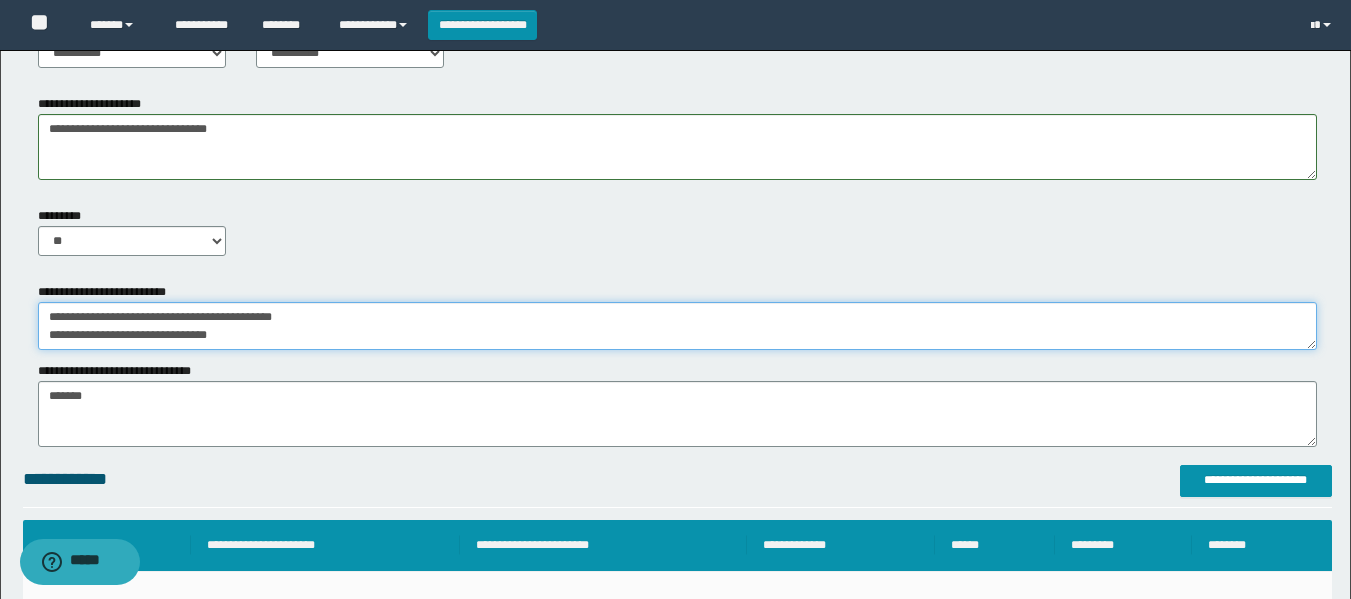 type on "**********" 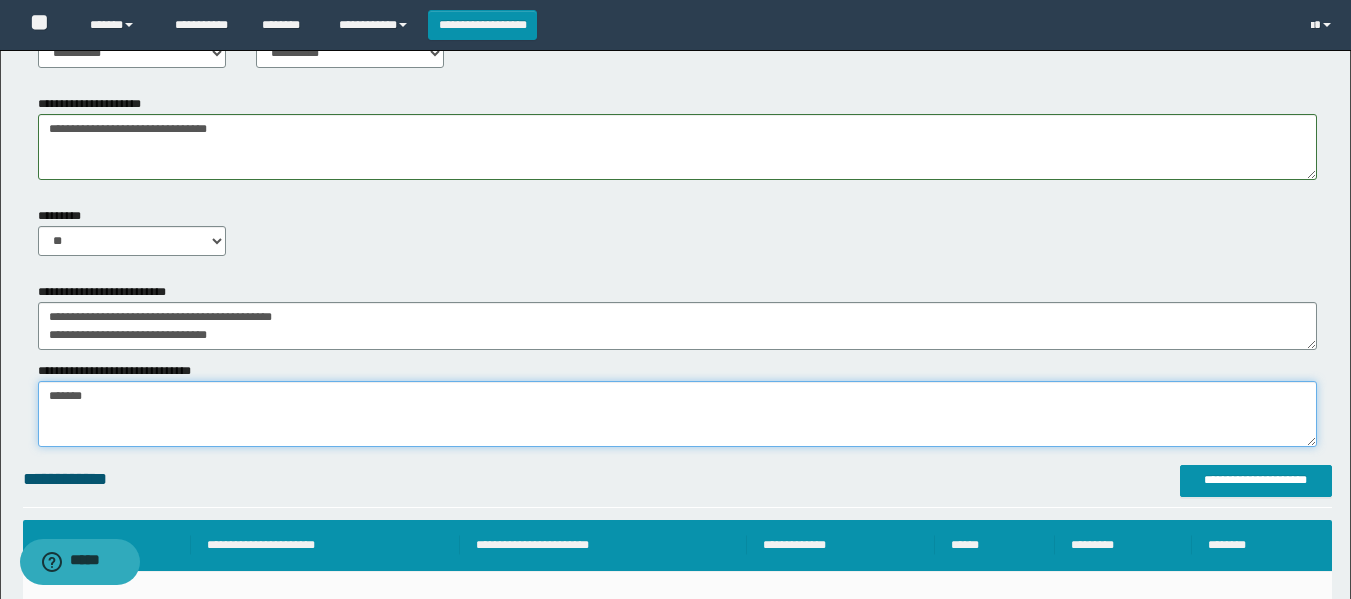 drag, startPoint x: 132, startPoint y: 402, endPoint x: 0, endPoint y: 344, distance: 144.18044 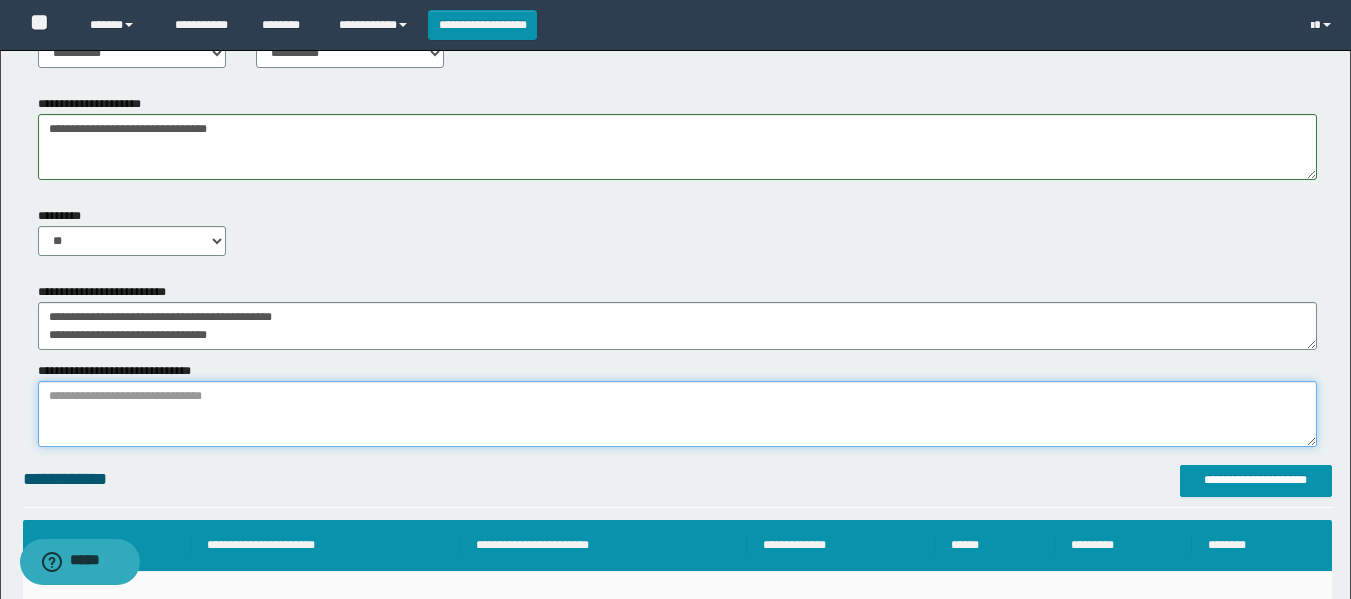 paste on "**********" 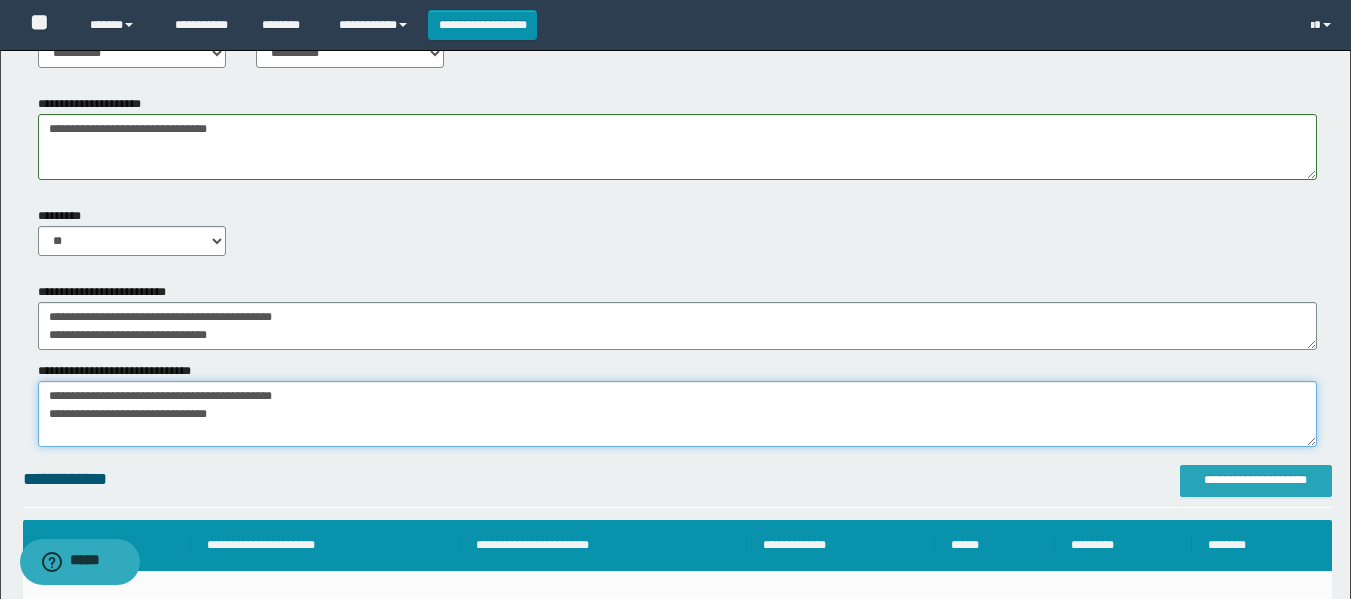 type on "**********" 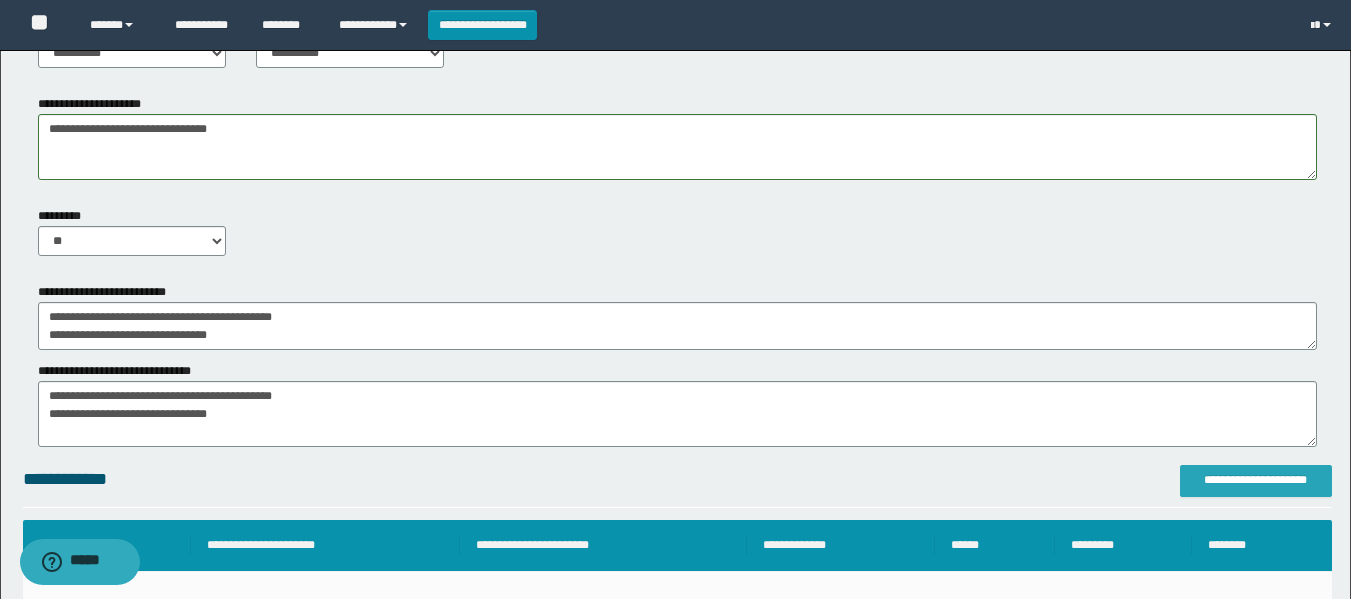click on "**********" at bounding box center [1256, 480] 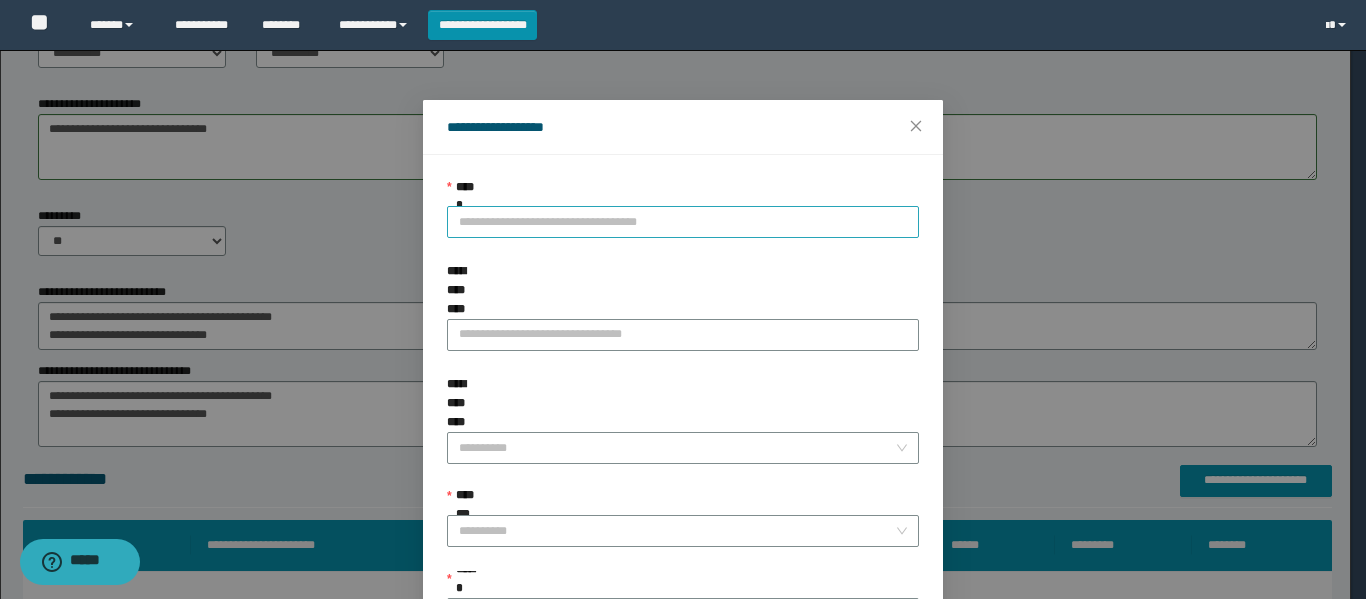 click on "**********" at bounding box center [683, 222] 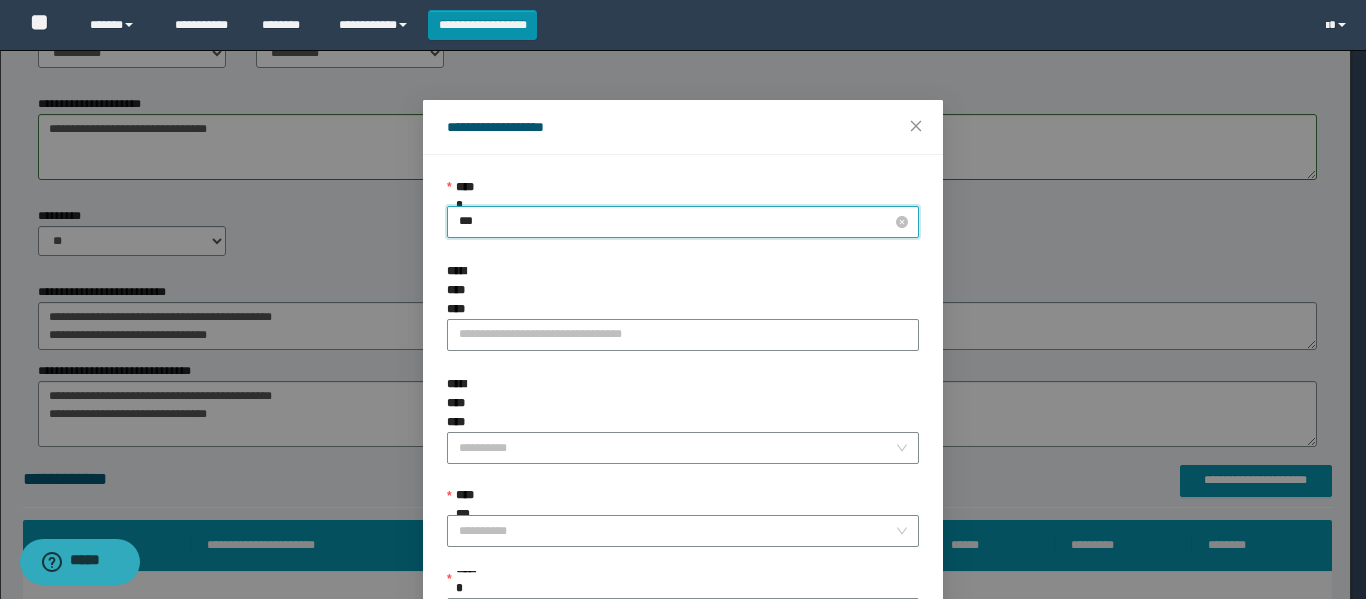 type on "****" 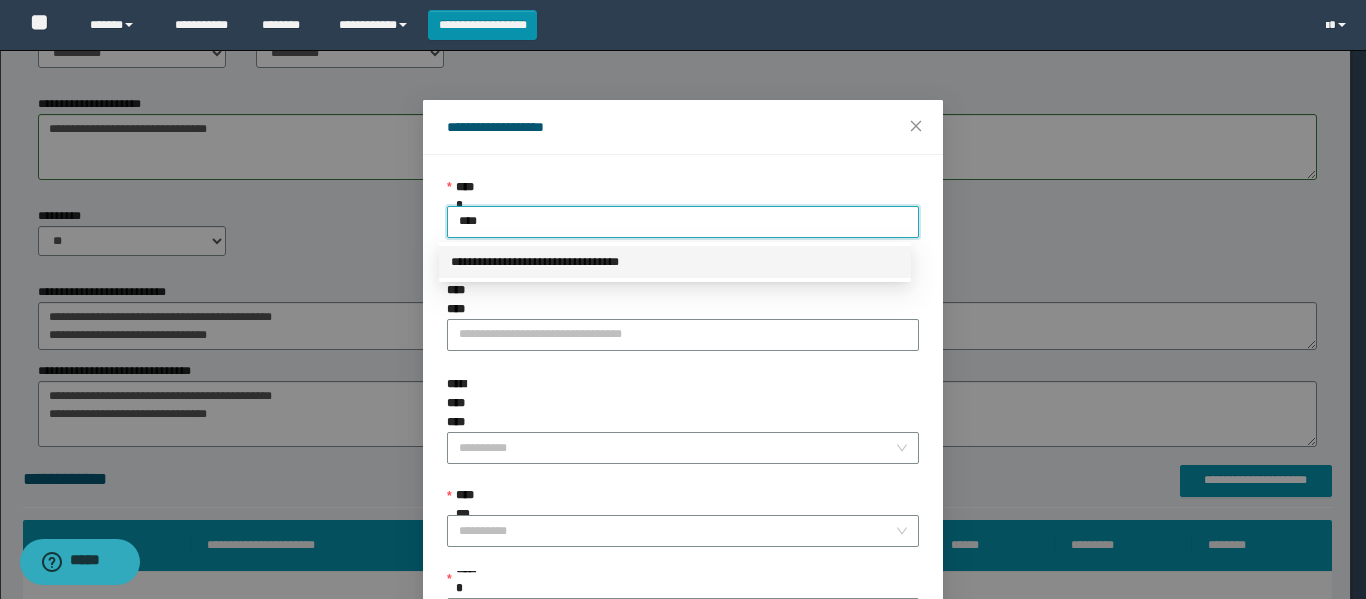click on "**********" at bounding box center (675, 262) 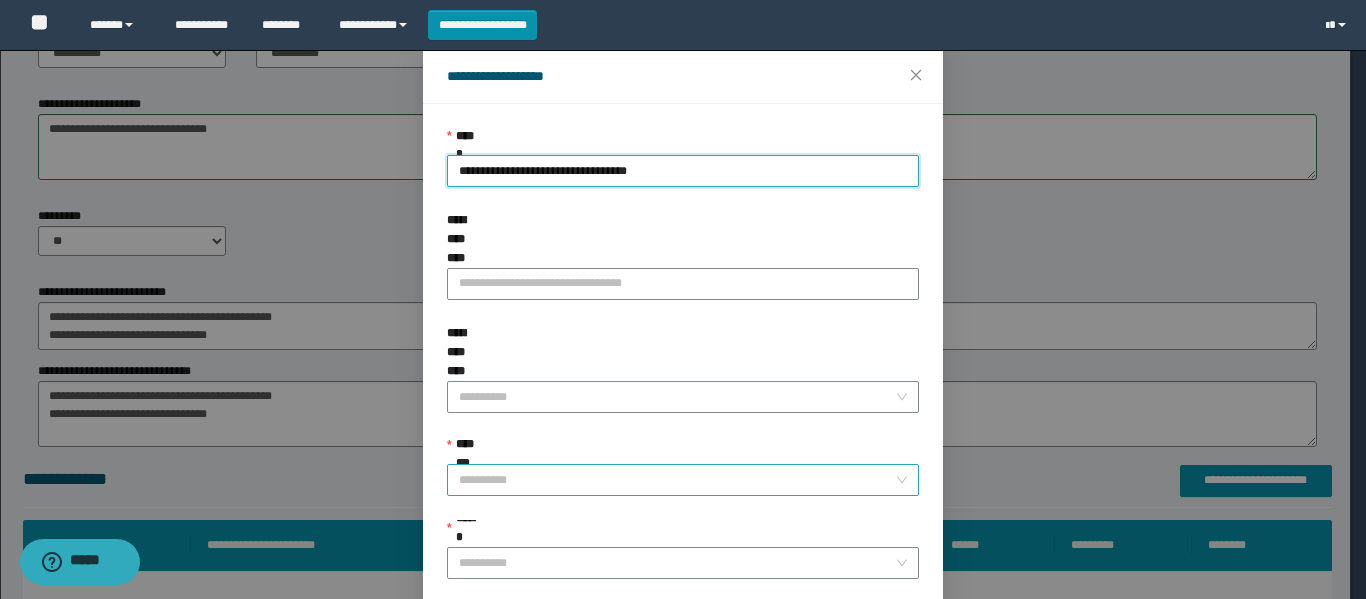 scroll, scrollTop: 100, scrollLeft: 0, axis: vertical 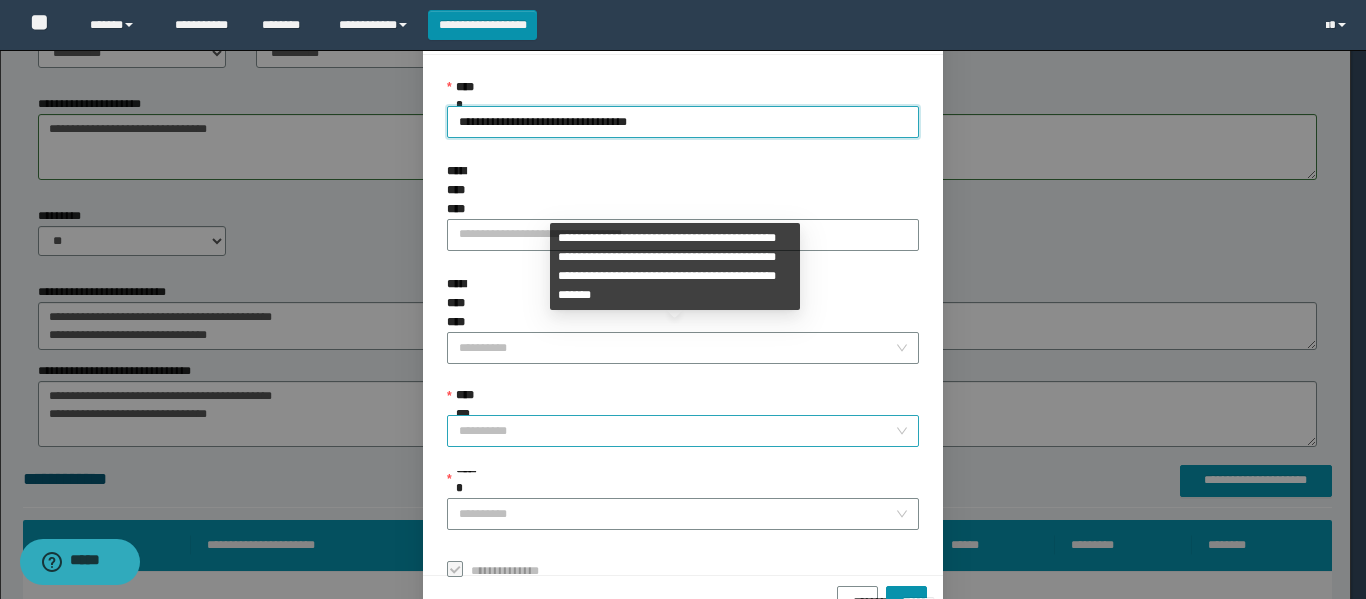 click on "**********" at bounding box center (677, 431) 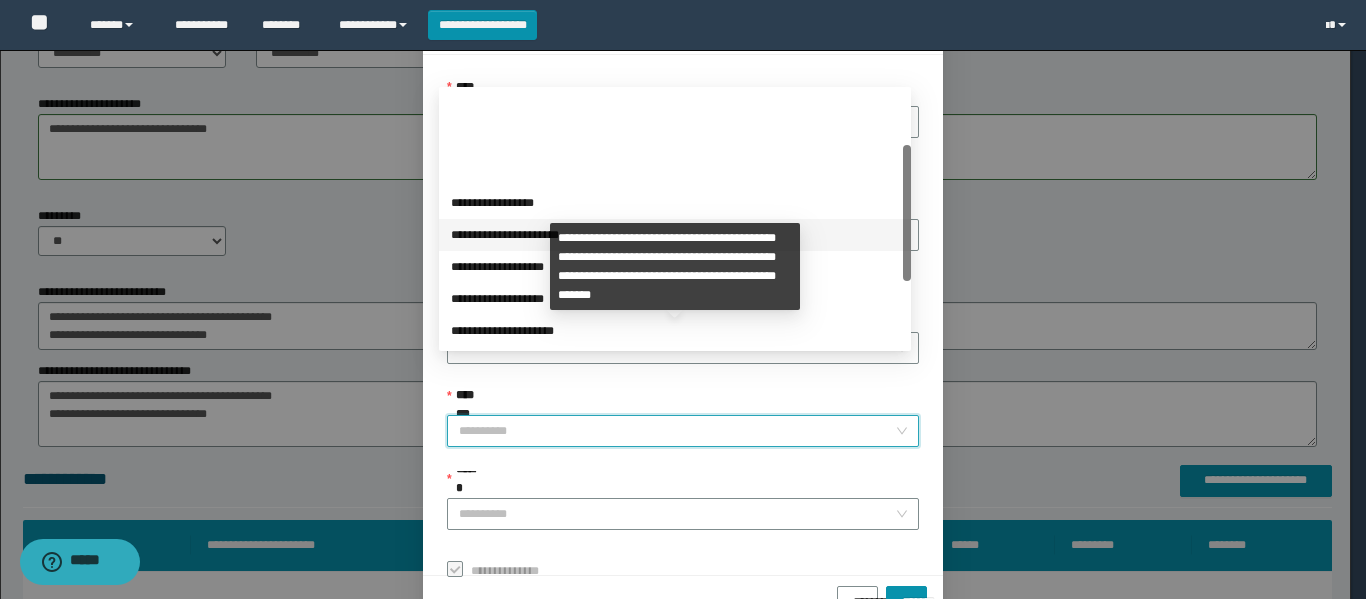 scroll, scrollTop: 200, scrollLeft: 0, axis: vertical 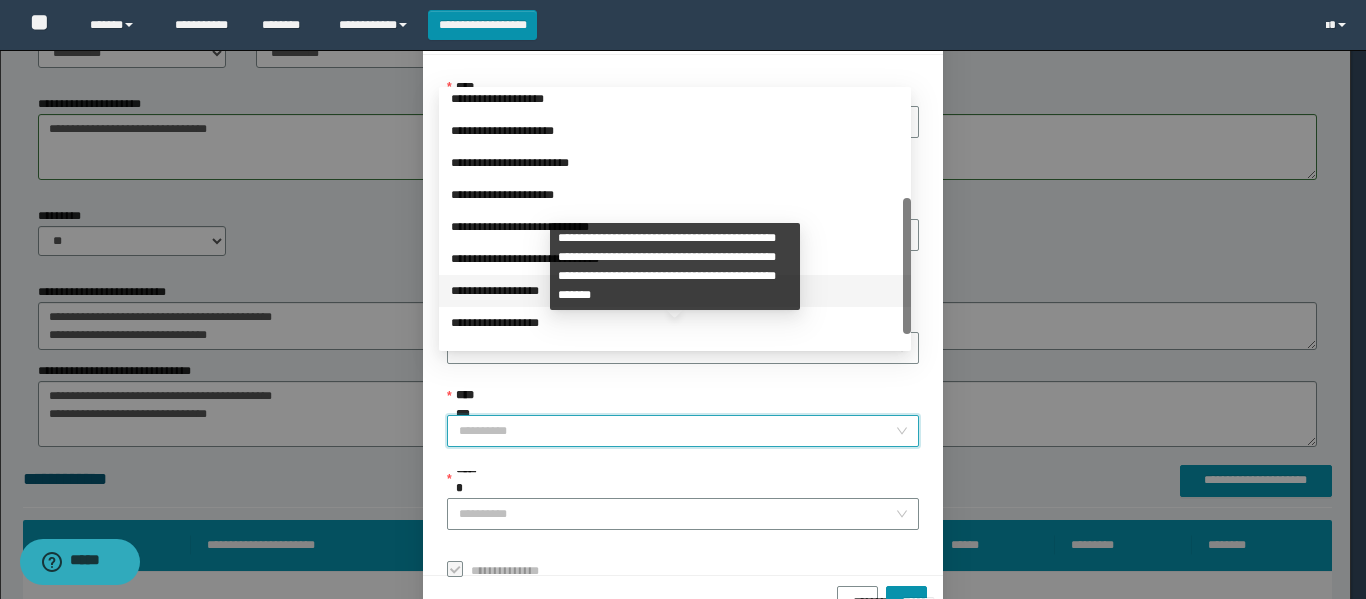 click on "**********" at bounding box center [675, 291] 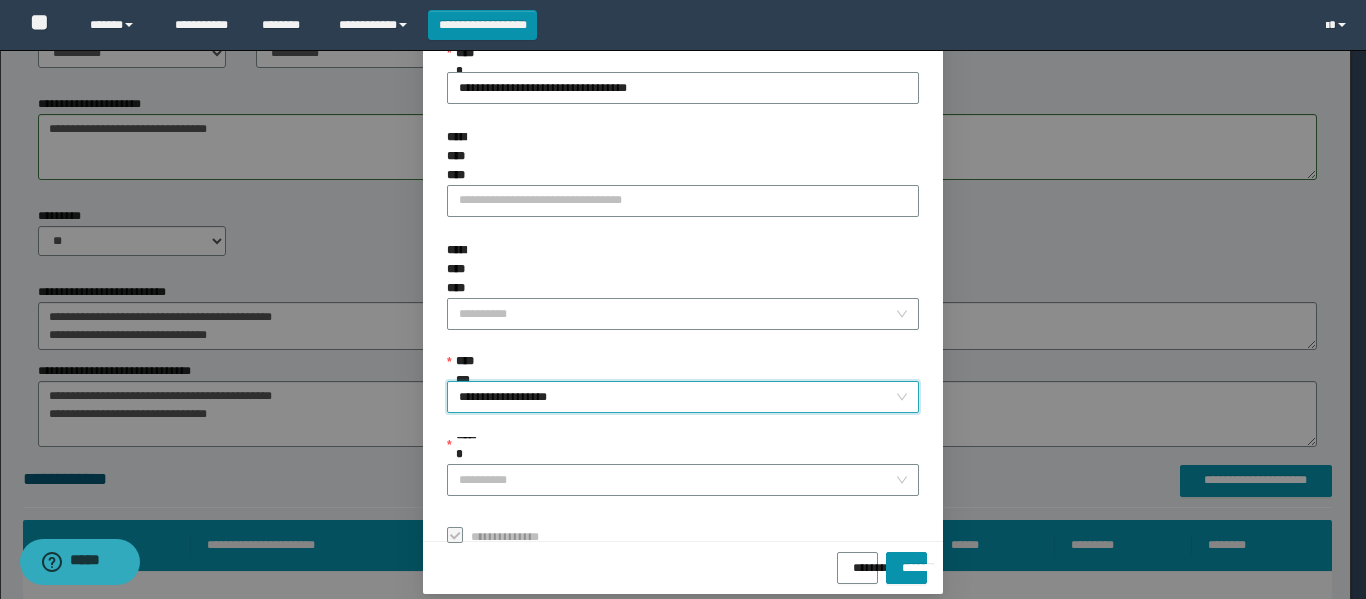 scroll, scrollTop: 153, scrollLeft: 0, axis: vertical 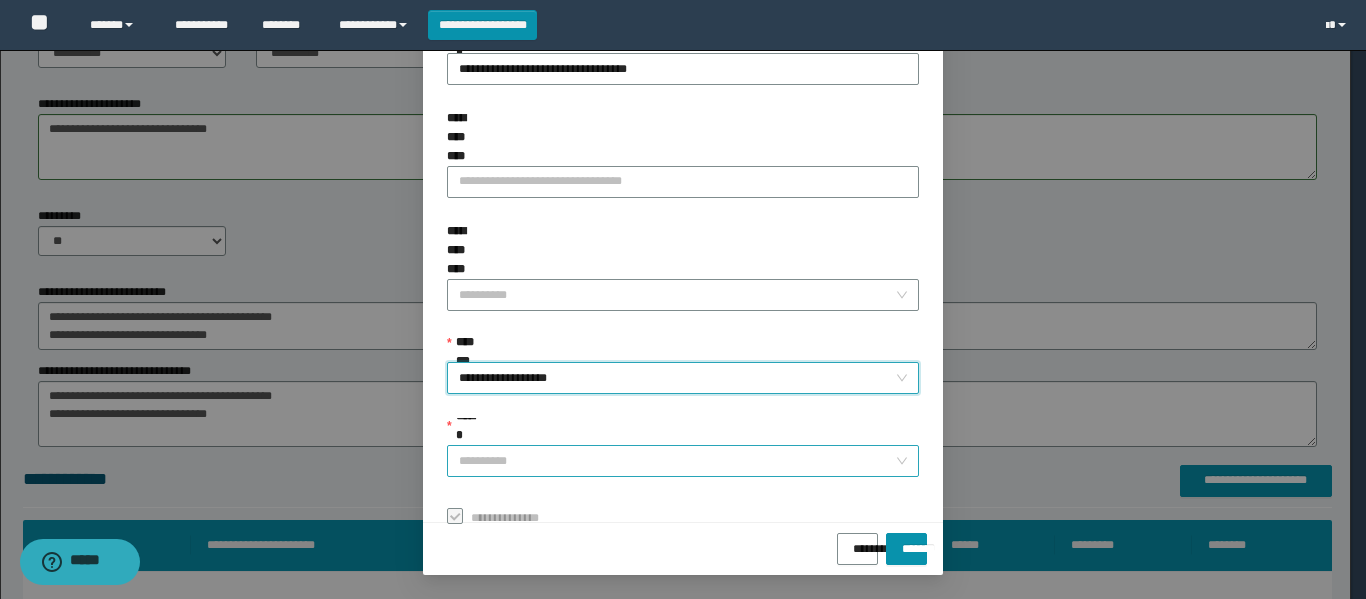 click on "******" at bounding box center (677, 461) 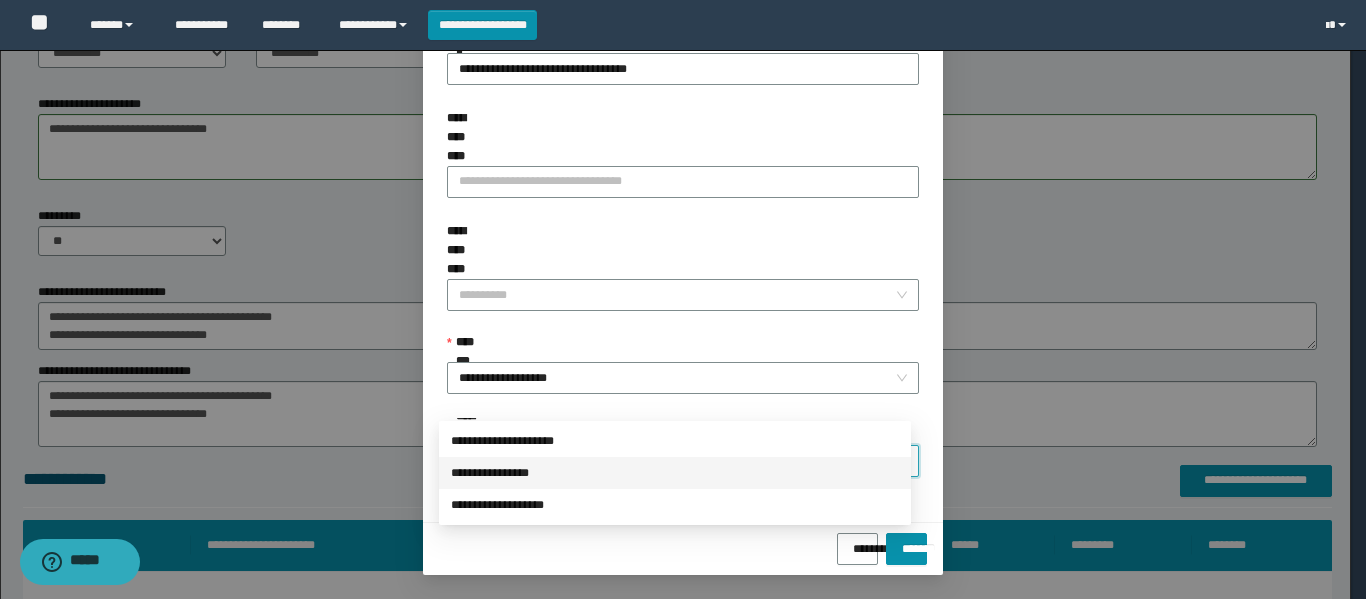 click on "**********" at bounding box center [675, 473] 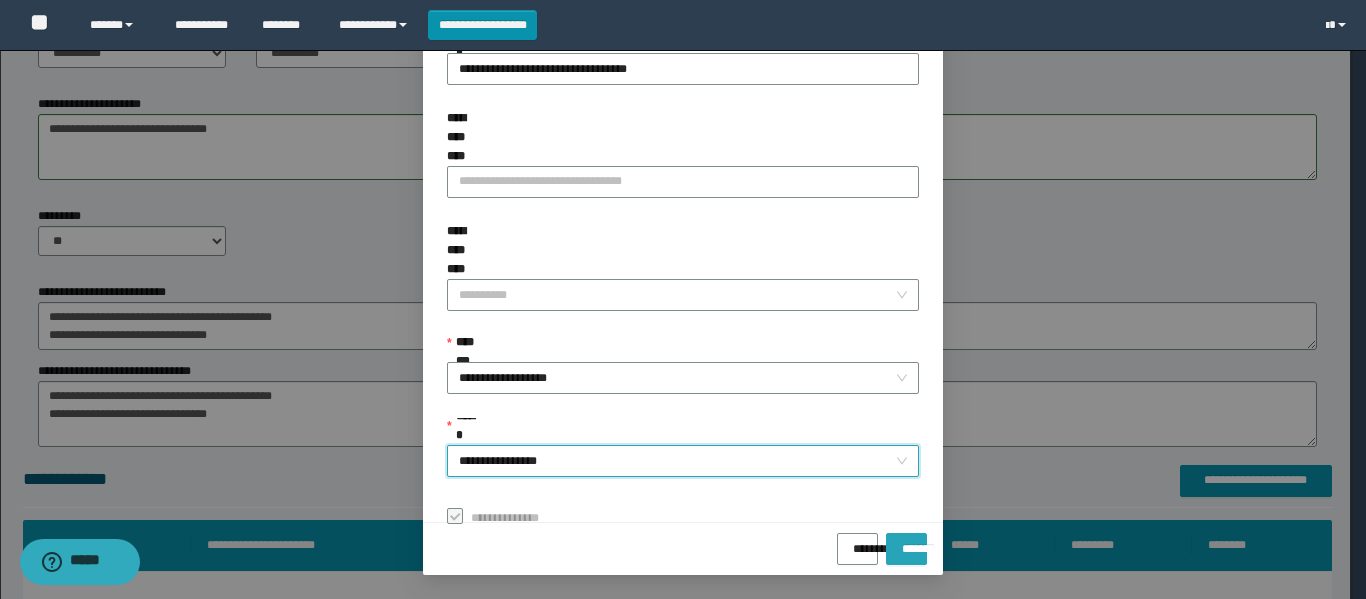 click on "*******" at bounding box center (906, 542) 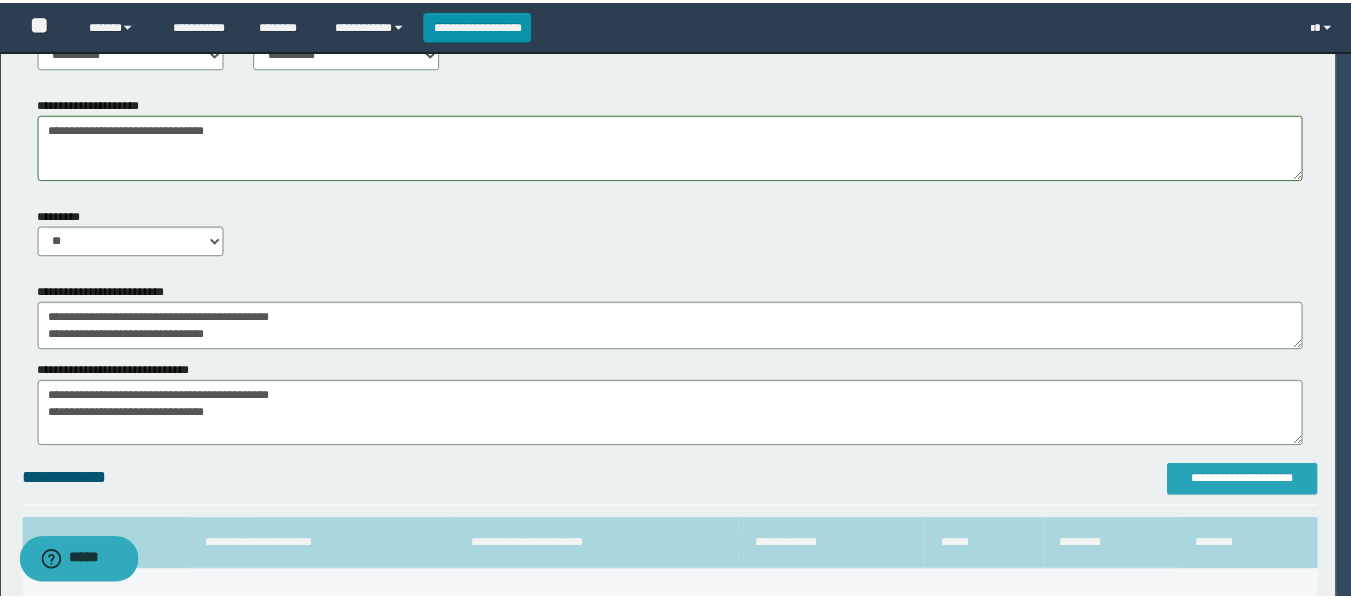 scroll, scrollTop: 0, scrollLeft: 0, axis: both 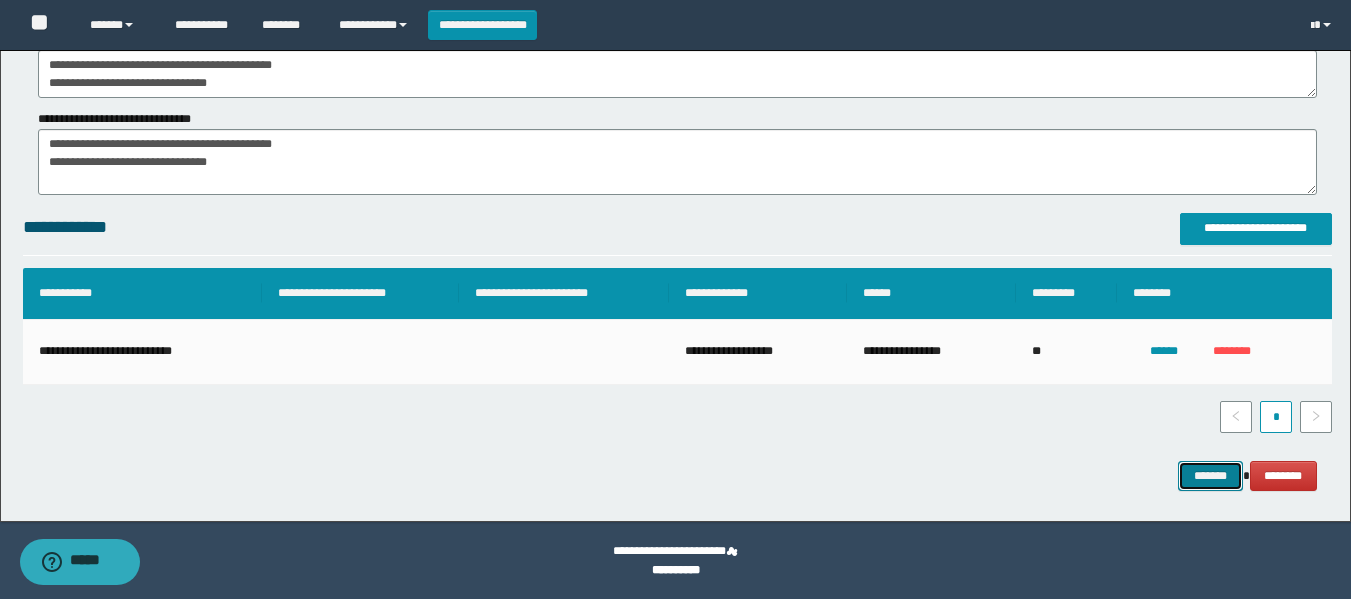 click on "*******" at bounding box center [1210, 476] 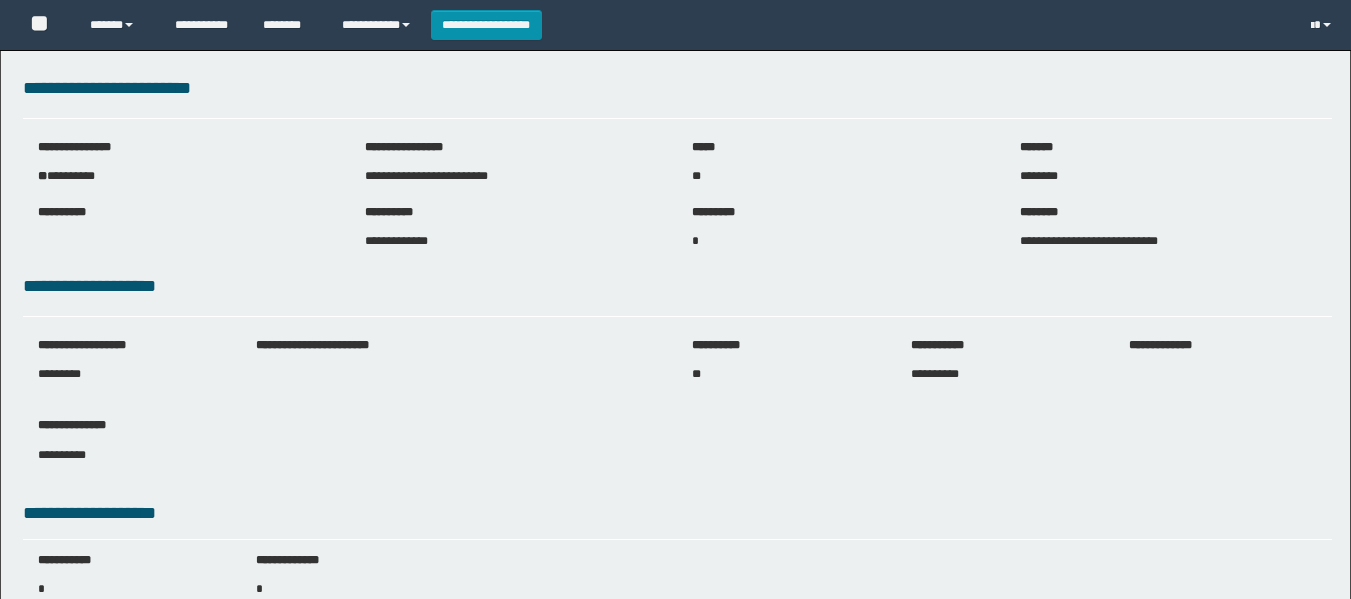 scroll, scrollTop: 0, scrollLeft: 0, axis: both 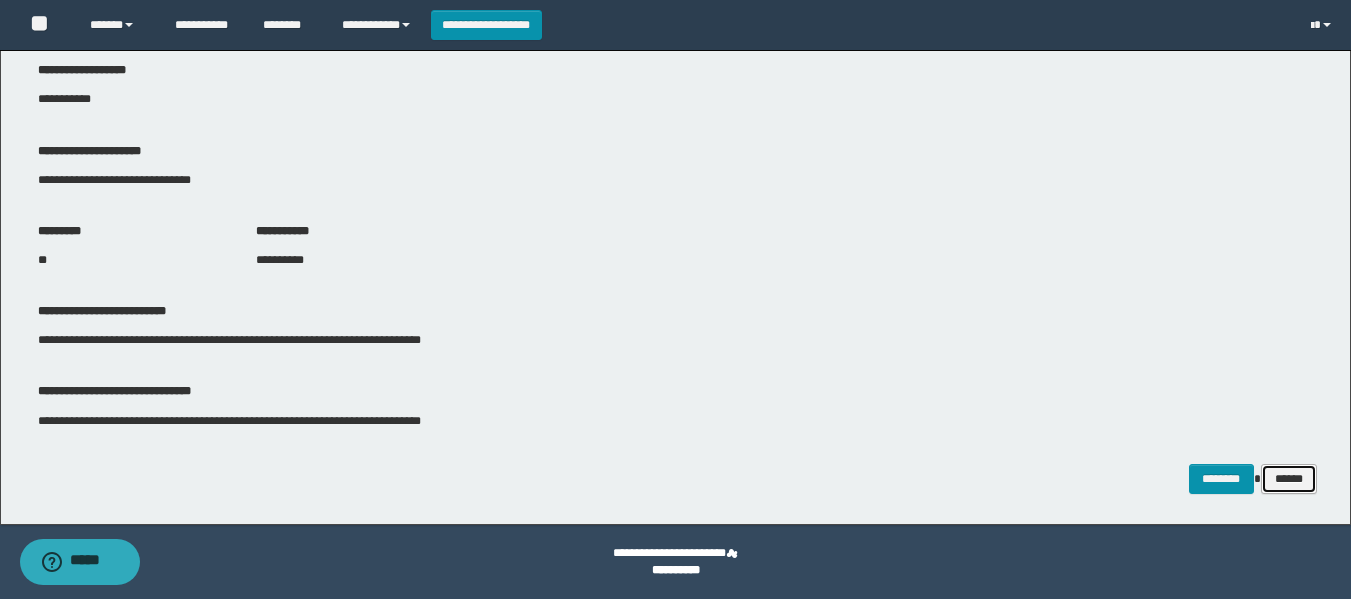 click on "******" at bounding box center (1289, 479) 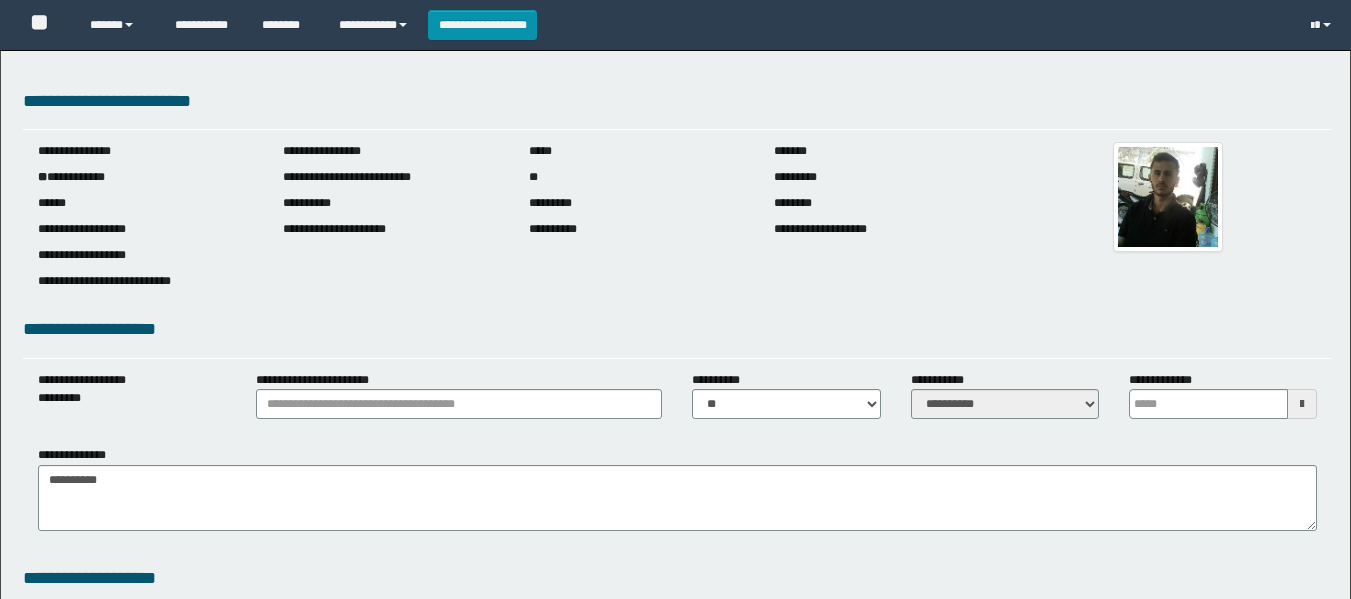 scroll, scrollTop: 0, scrollLeft: 0, axis: both 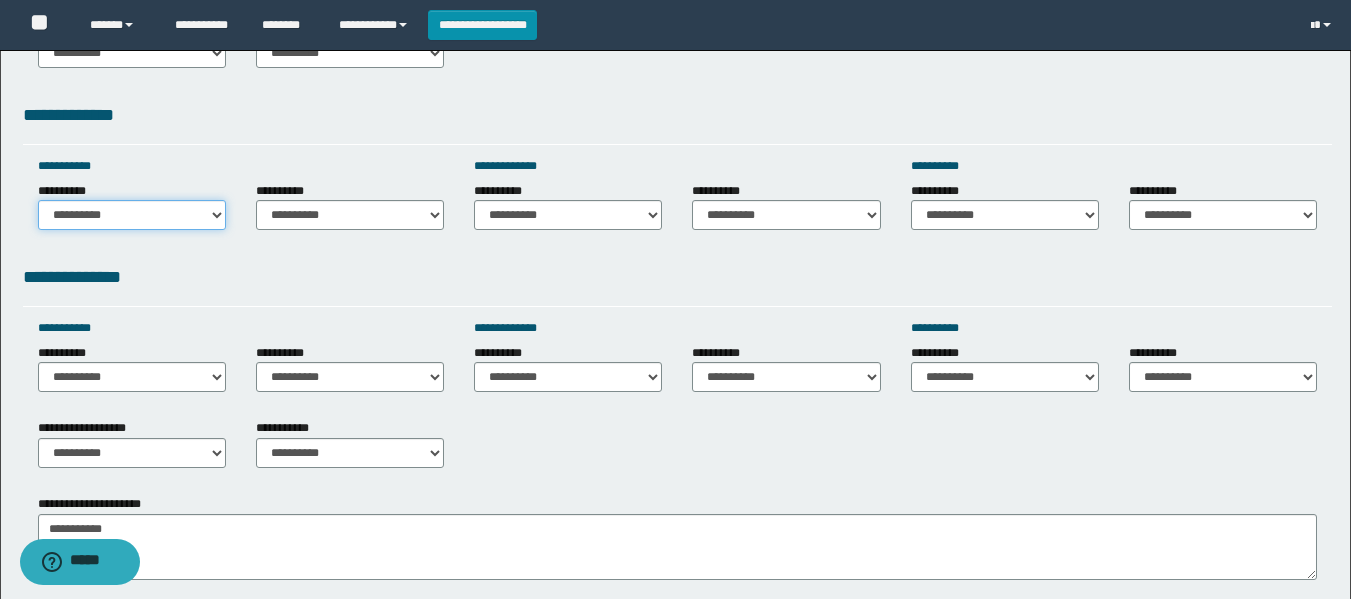 click on "**********" at bounding box center [132, 215] 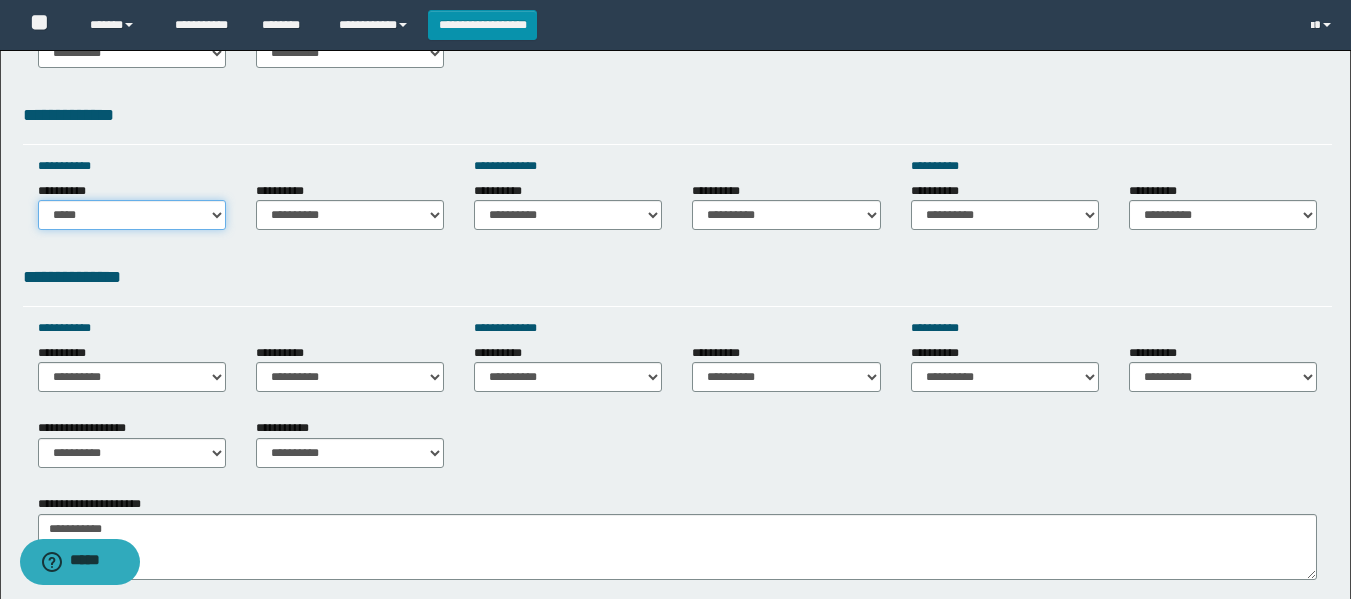 click on "**********" at bounding box center [132, 215] 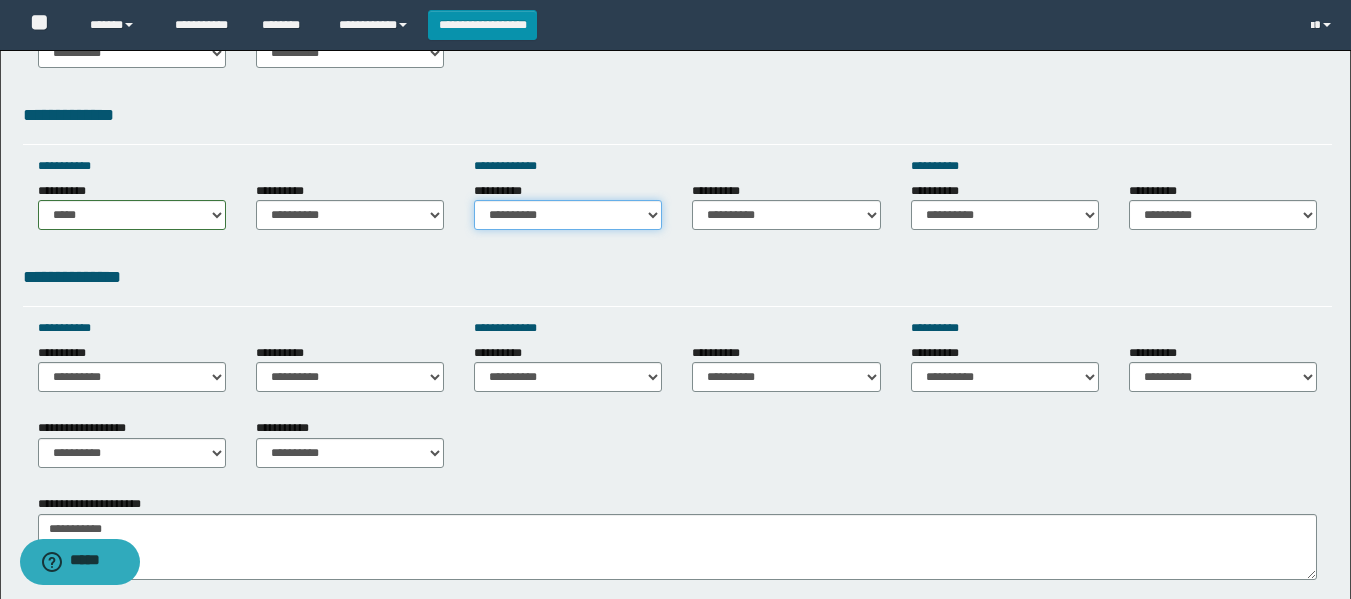 click on "**********" at bounding box center [568, 215] 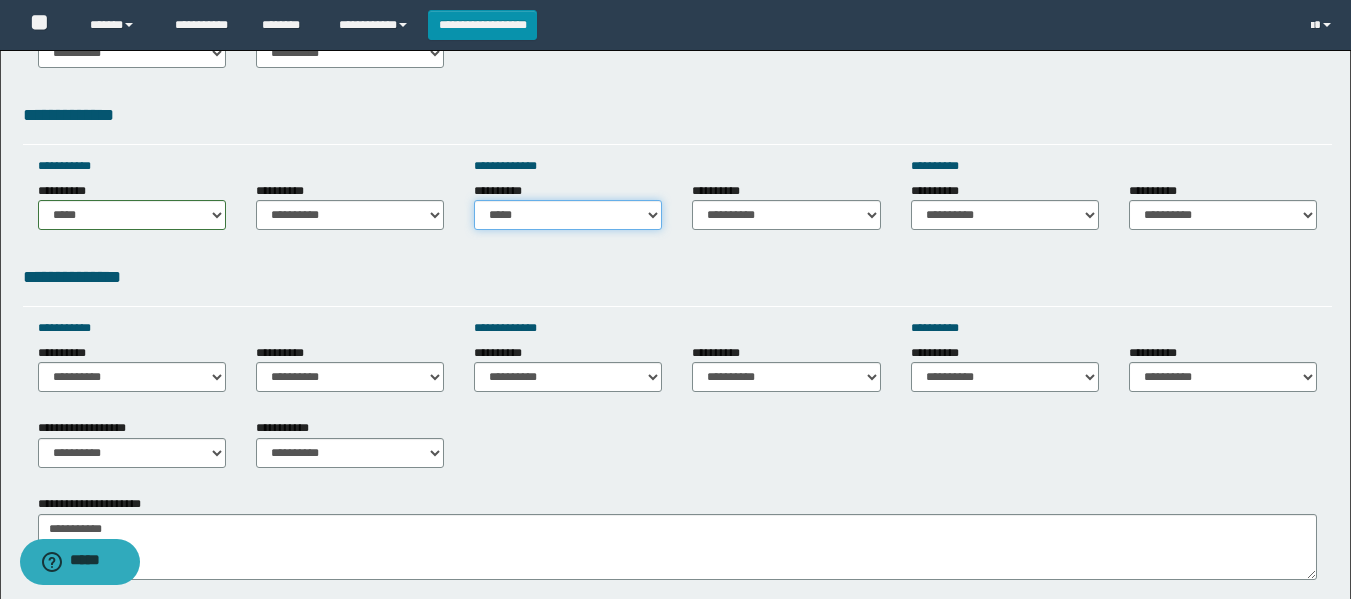 click on "**********" at bounding box center [568, 215] 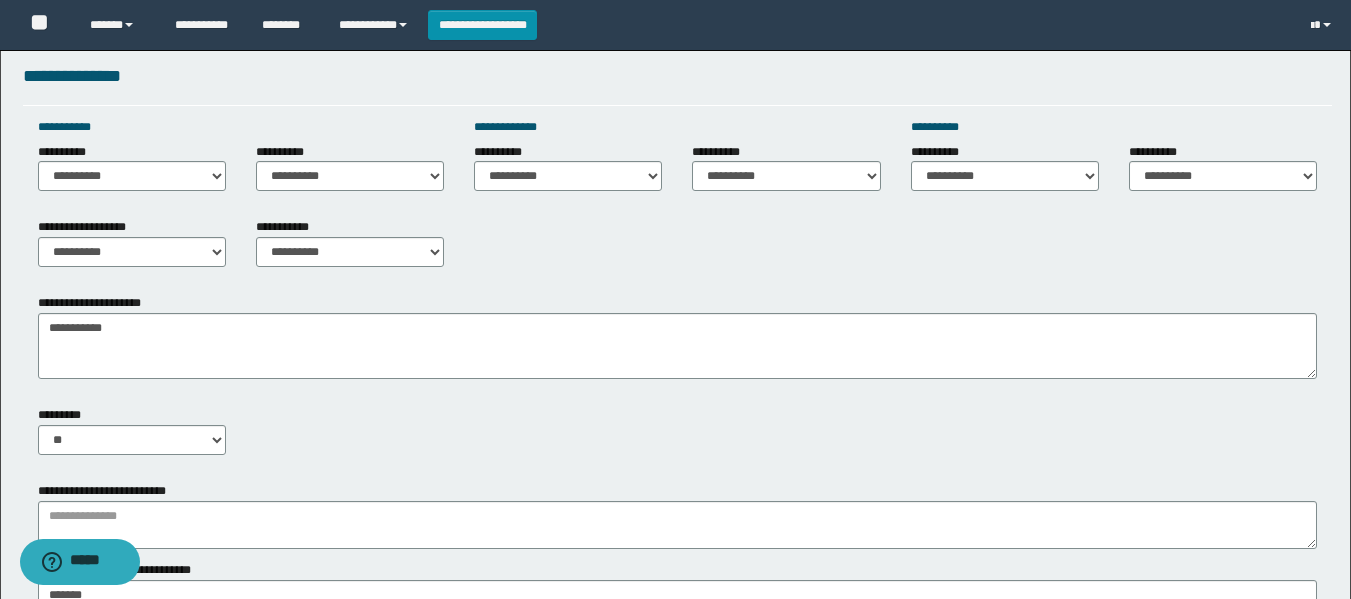 scroll, scrollTop: 800, scrollLeft: 0, axis: vertical 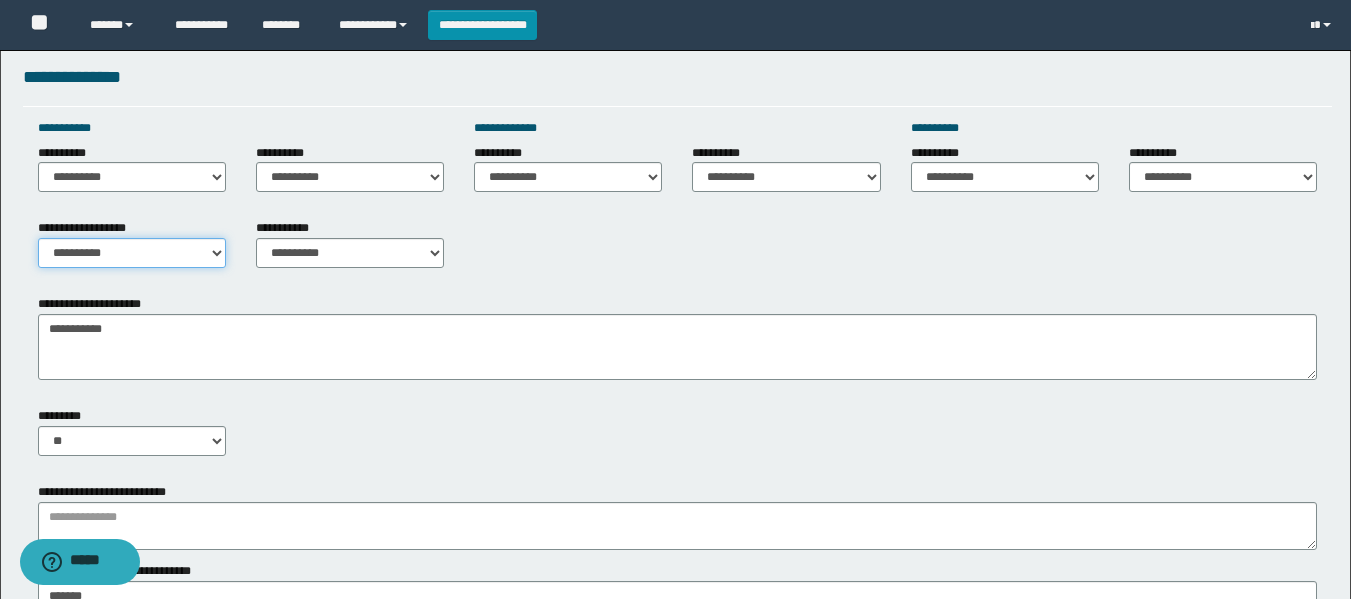 click on "**********" at bounding box center (132, 253) 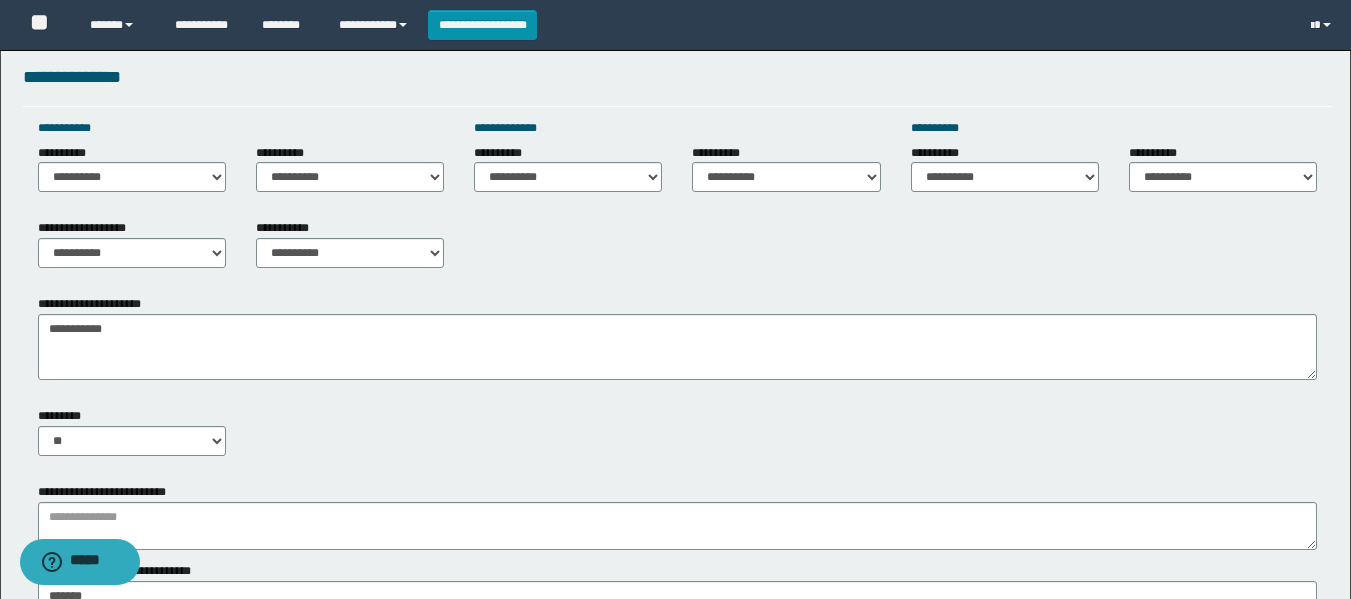 click on "**********" at bounding box center (132, 251) 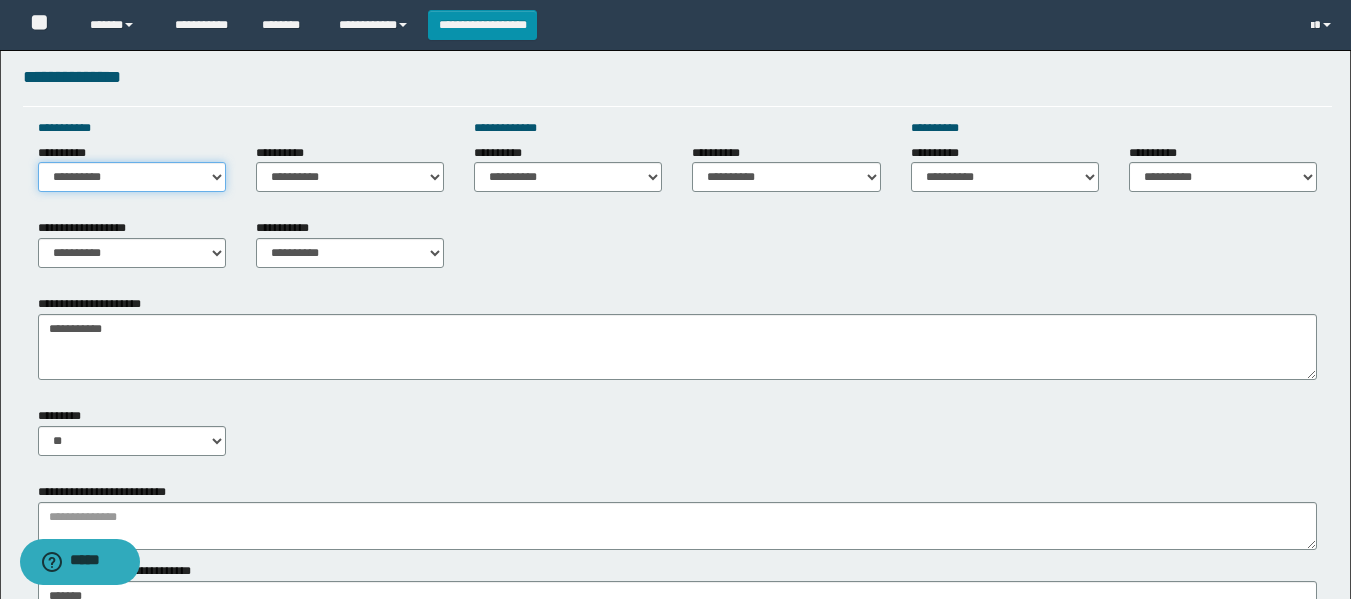 click on "**********" at bounding box center (132, 177) 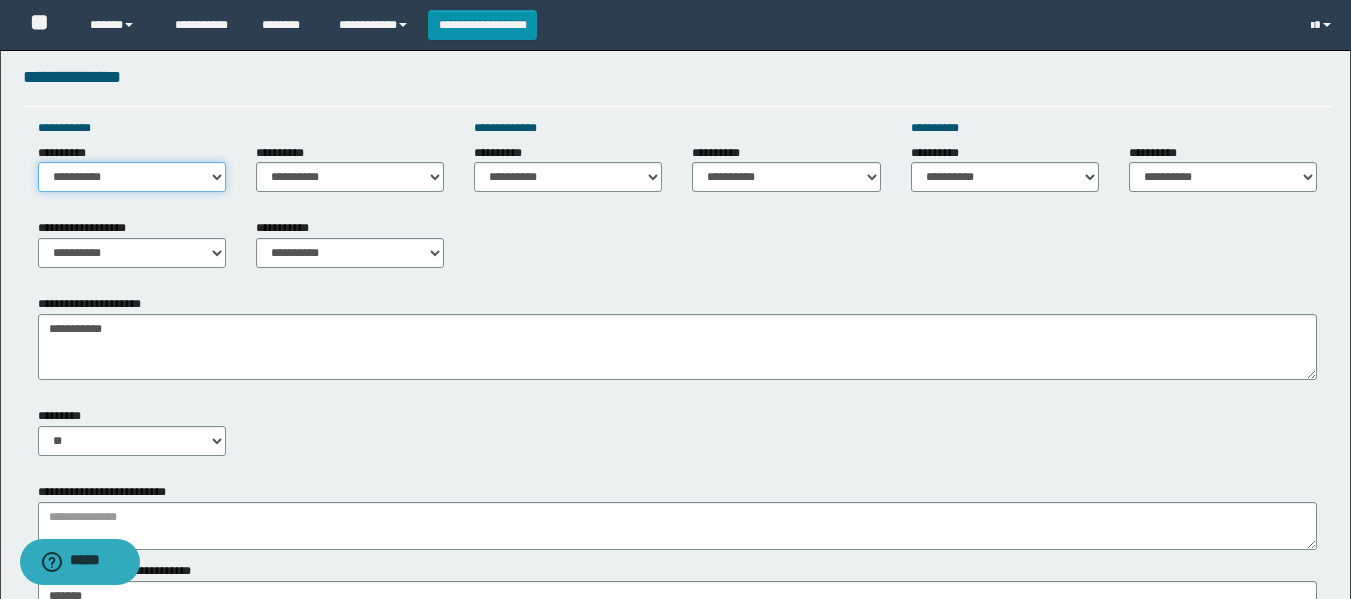 select on "*****" 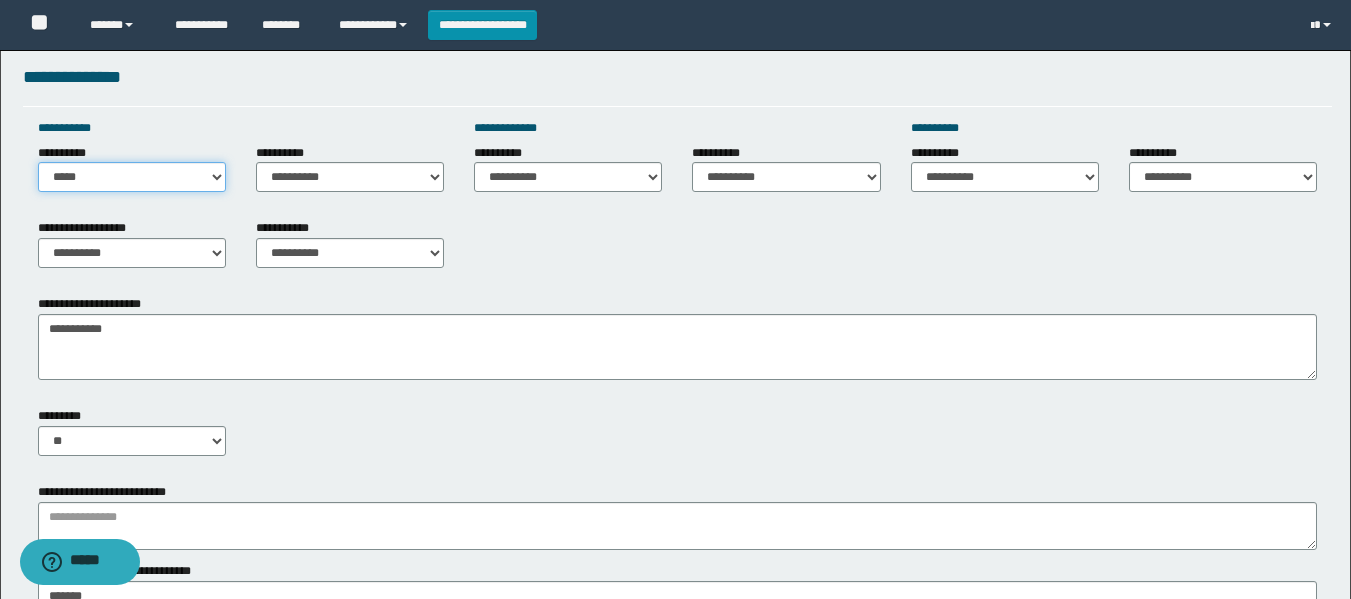 click on "**********" at bounding box center (132, 177) 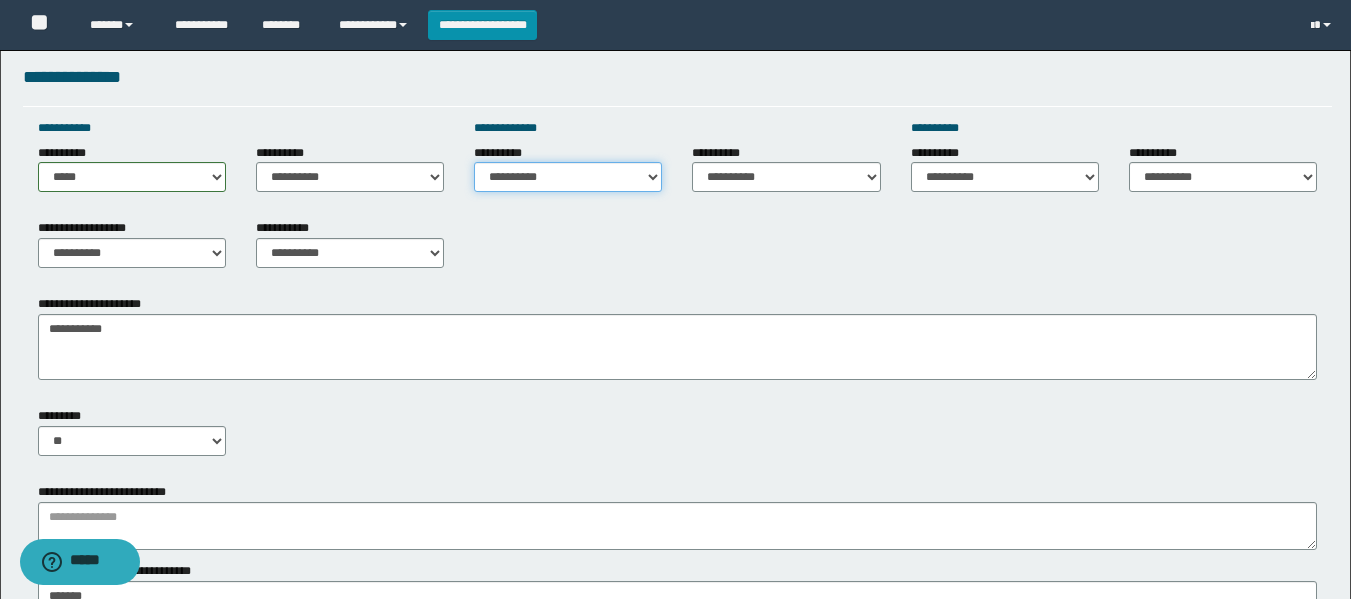 click on "**********" at bounding box center [568, 177] 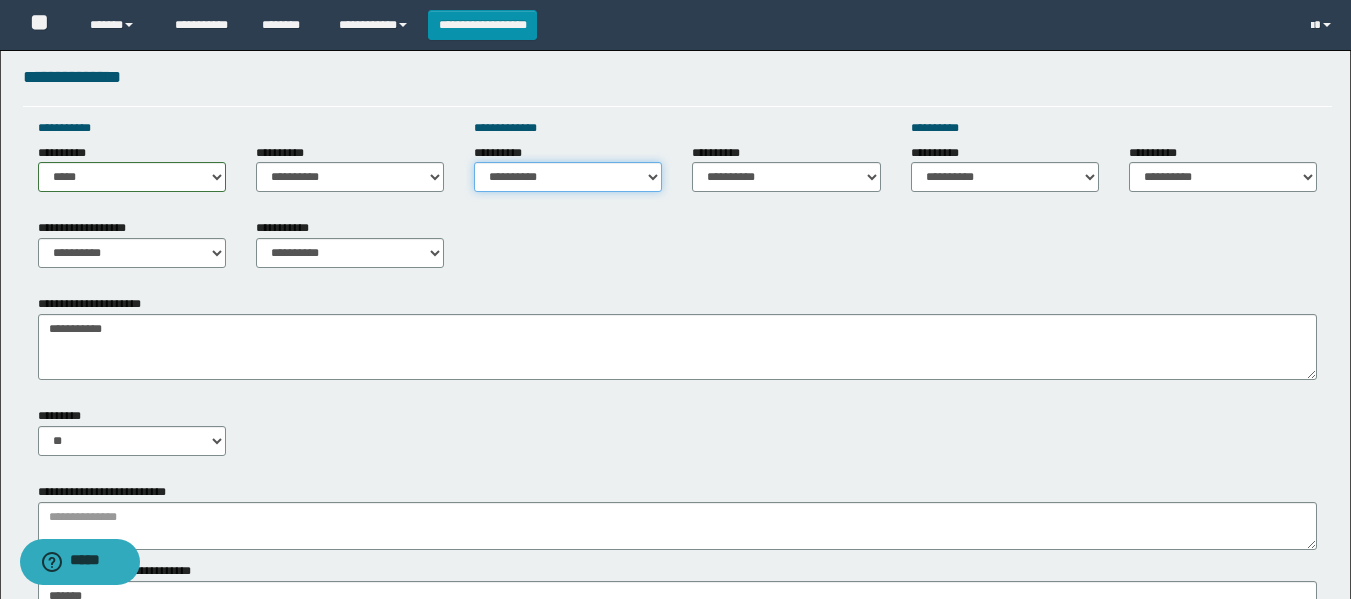 select on "*****" 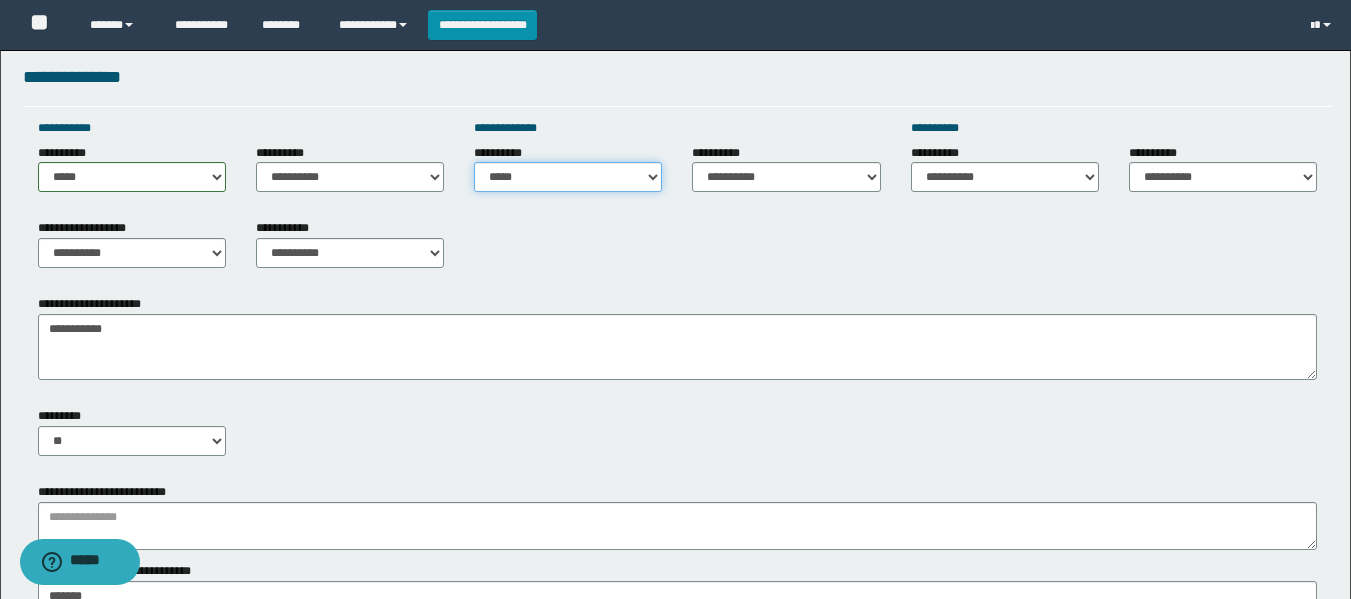 click on "**********" at bounding box center [568, 177] 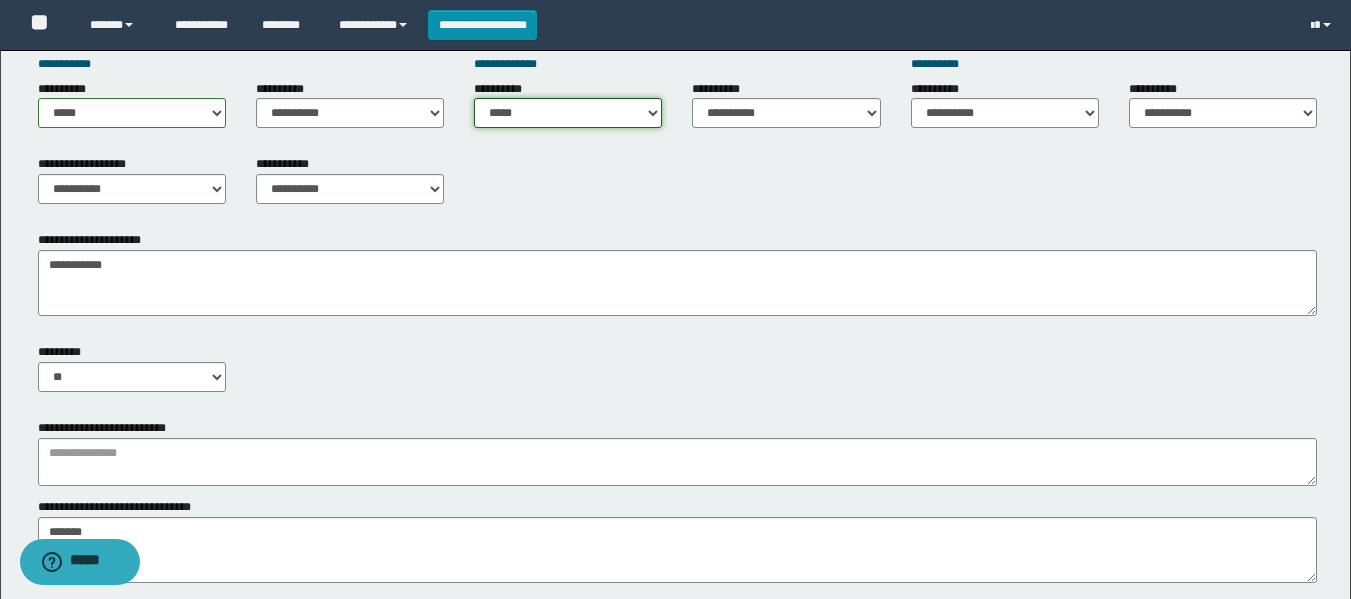 scroll, scrollTop: 1000, scrollLeft: 0, axis: vertical 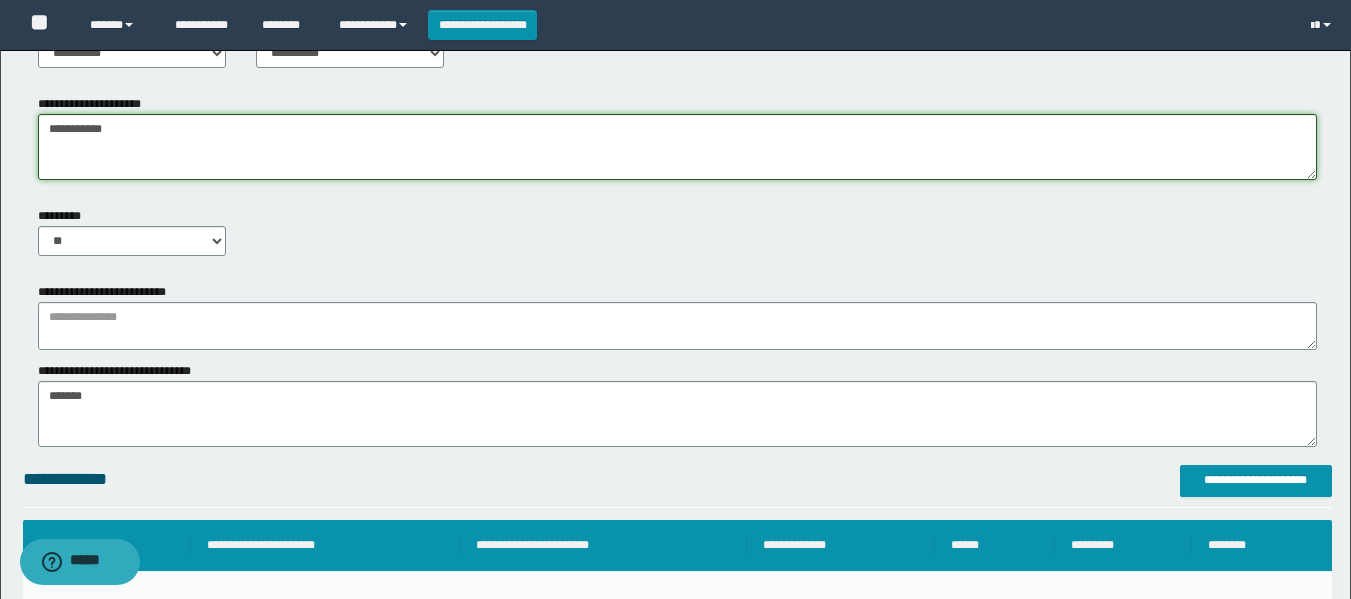 drag, startPoint x: 171, startPoint y: 143, endPoint x: 0, endPoint y: 139, distance: 171.04678 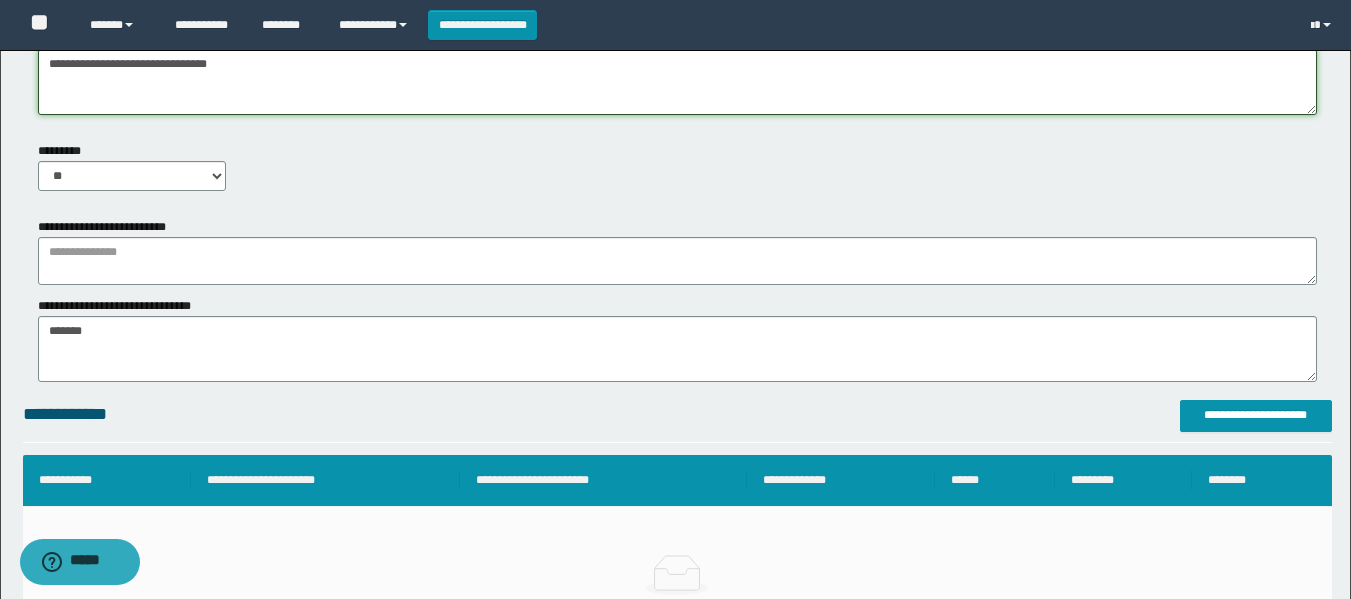 scroll, scrollTop: 1100, scrollLeft: 0, axis: vertical 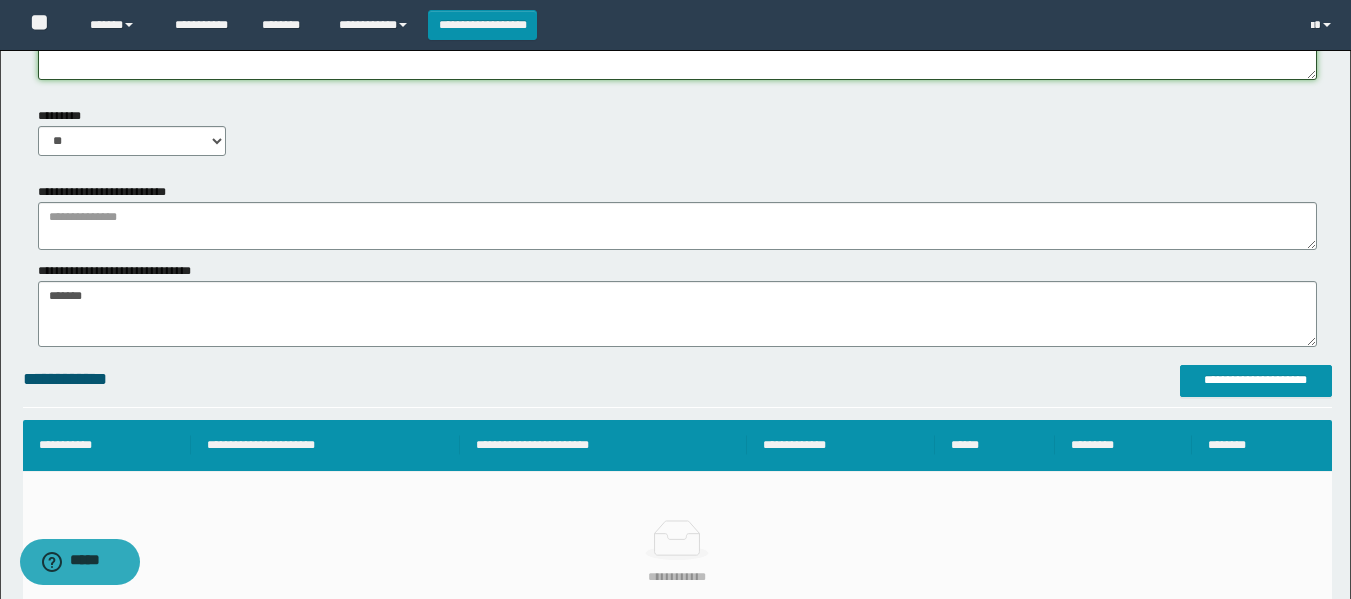type on "**********" 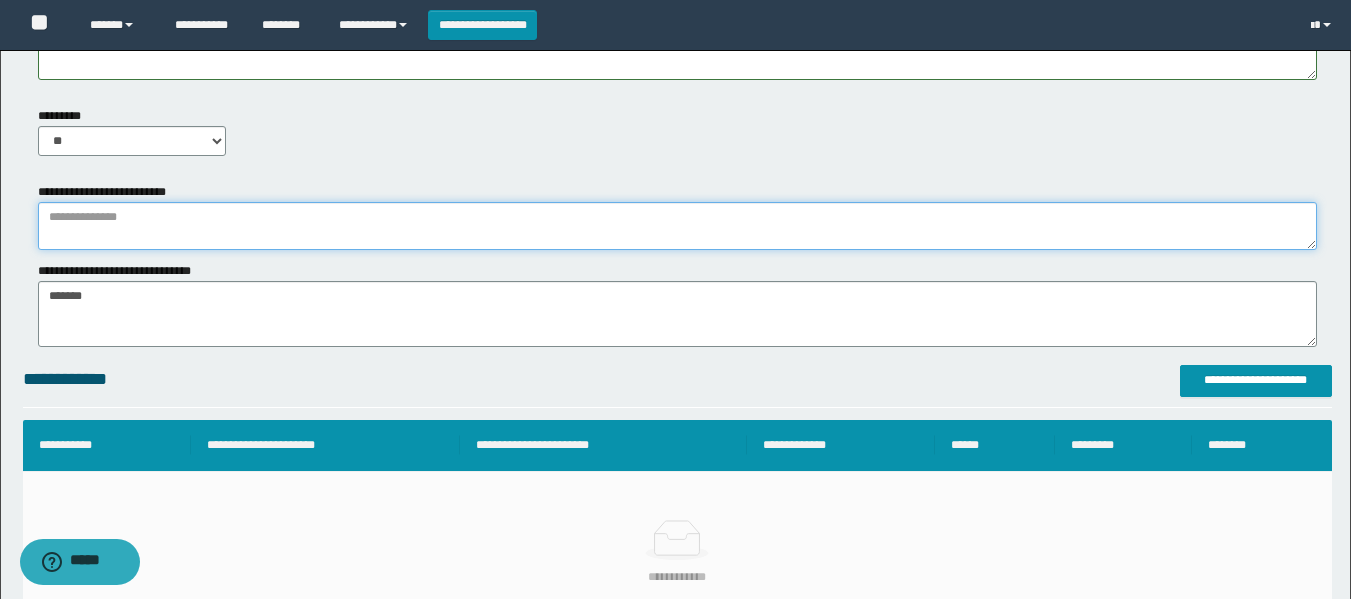 click at bounding box center (677, 226) 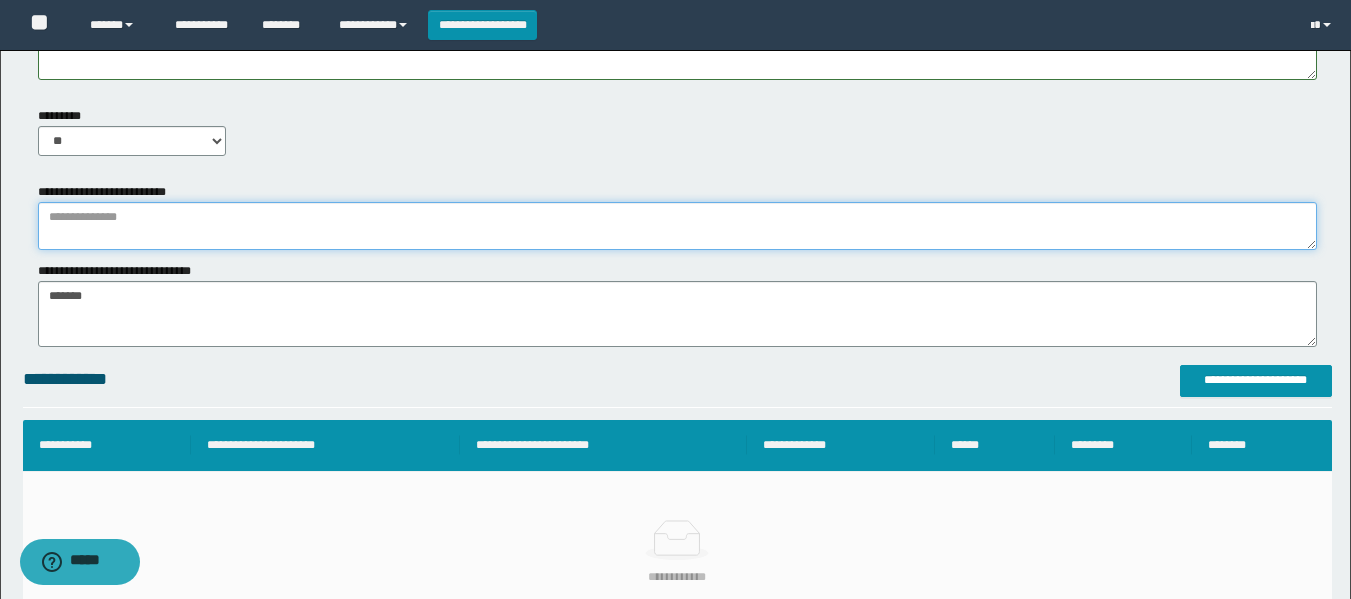 click at bounding box center [677, 226] 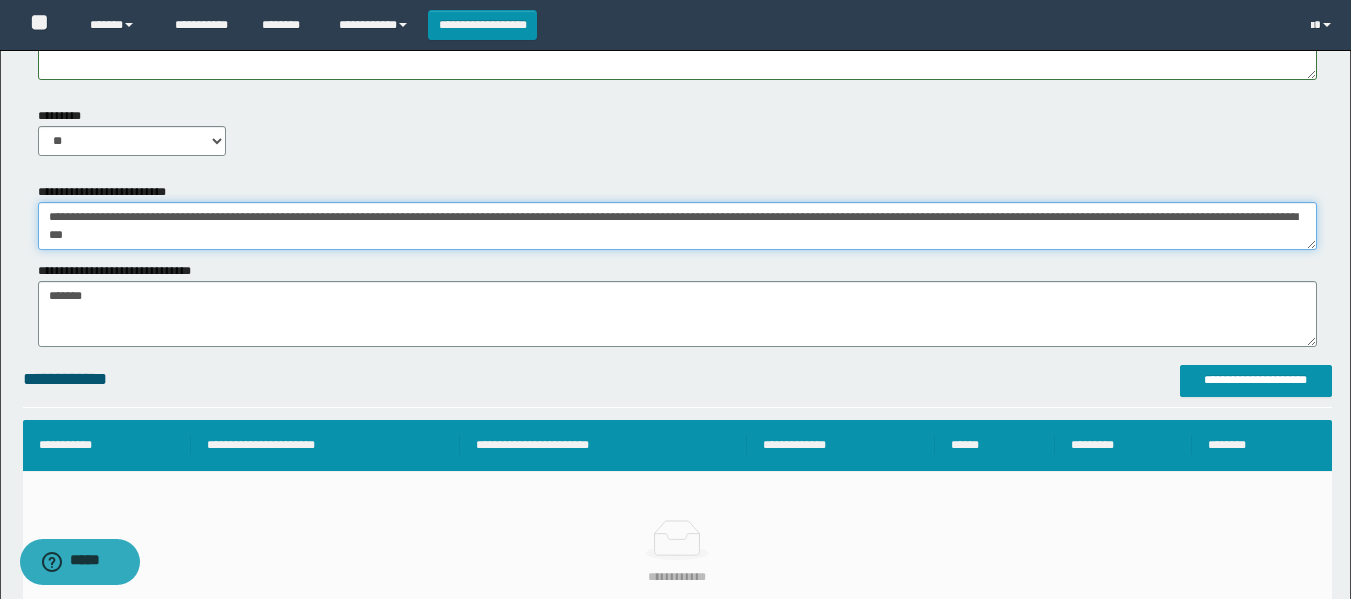 scroll, scrollTop: 48, scrollLeft: 0, axis: vertical 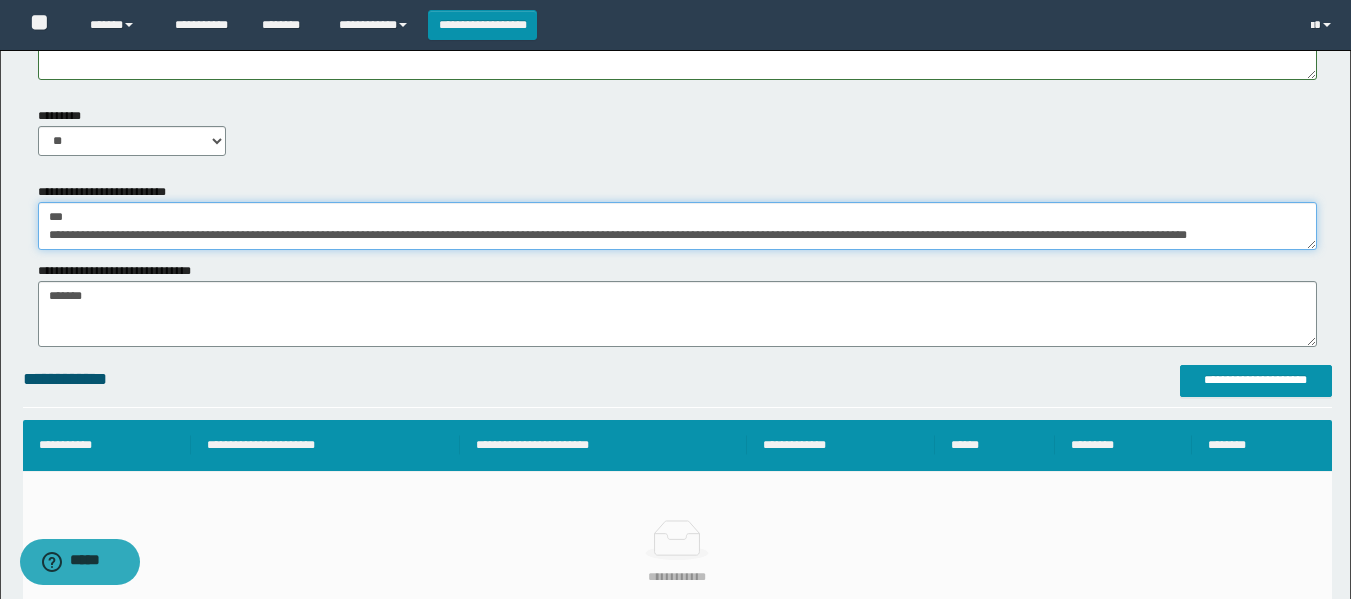 type 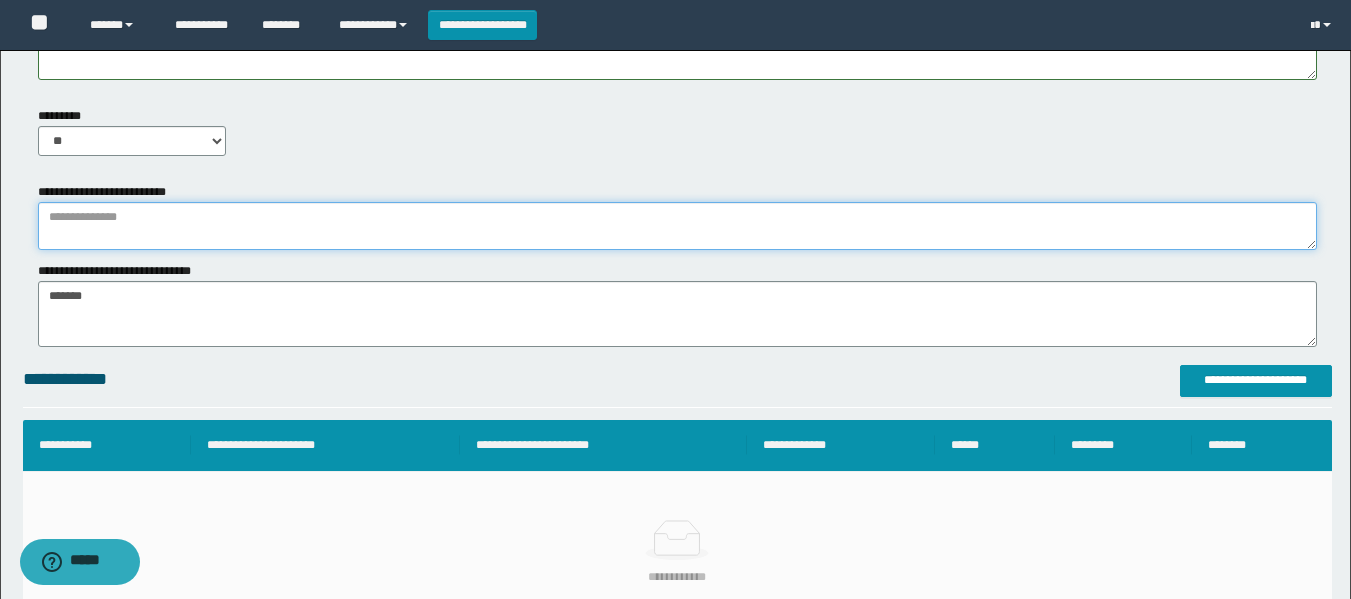 scroll, scrollTop: 0, scrollLeft: 0, axis: both 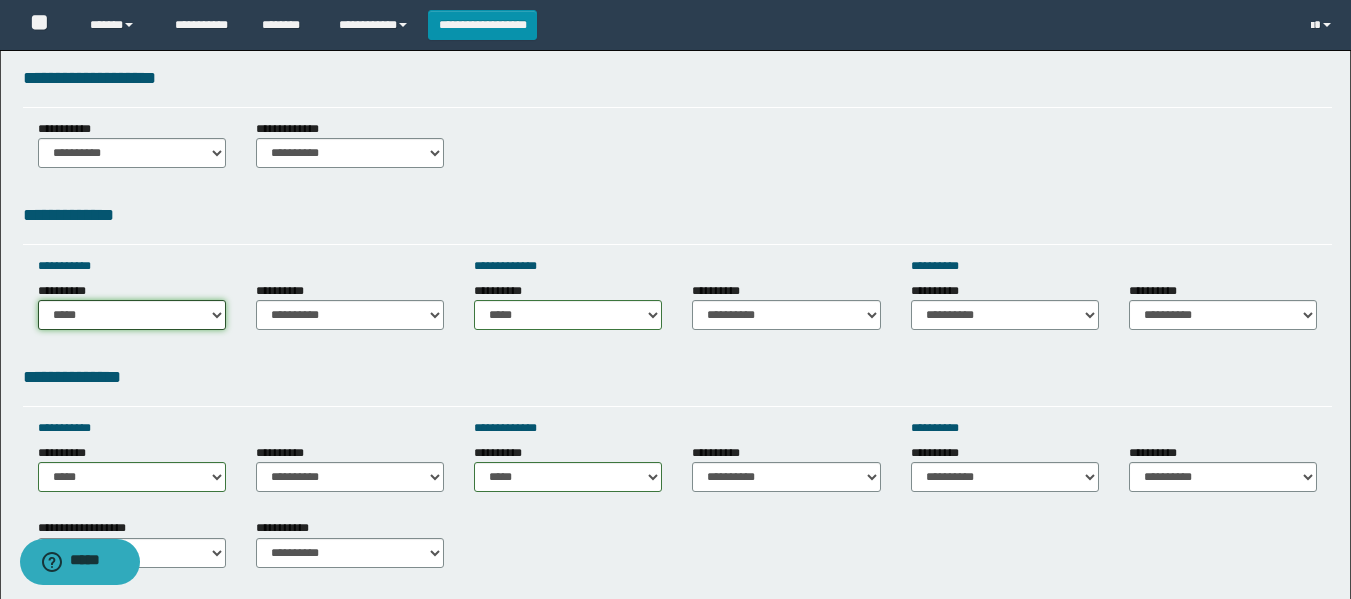 click on "**********" at bounding box center (132, 315) 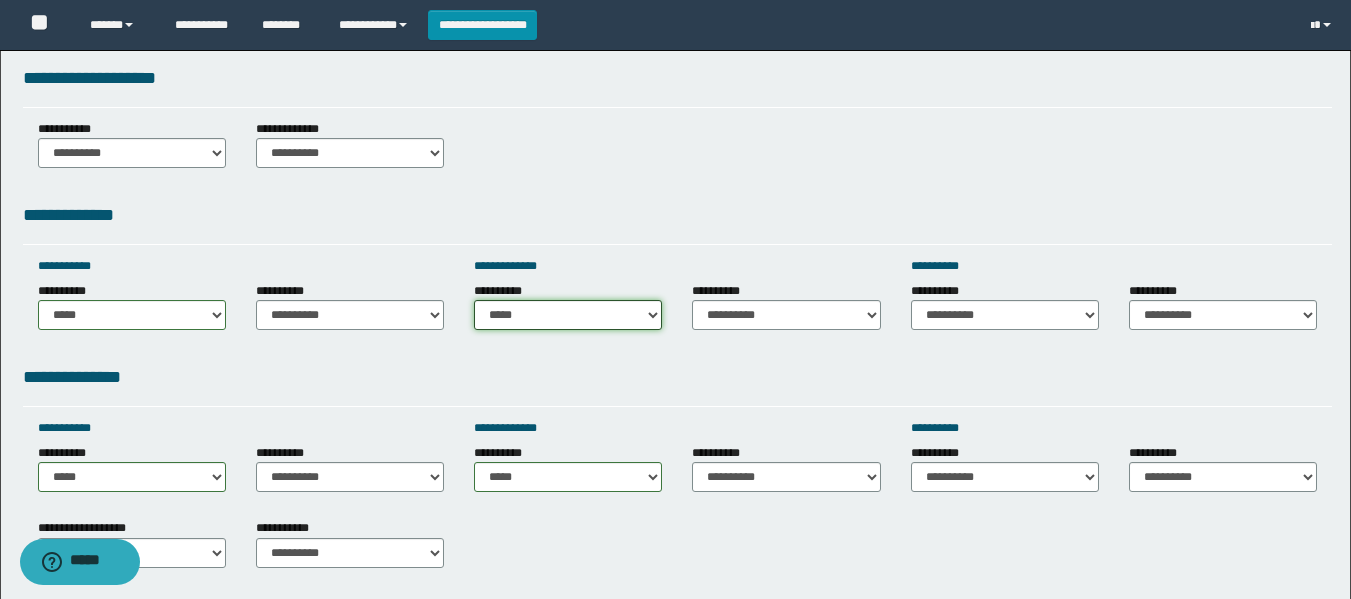 click on "**********" at bounding box center [568, 315] 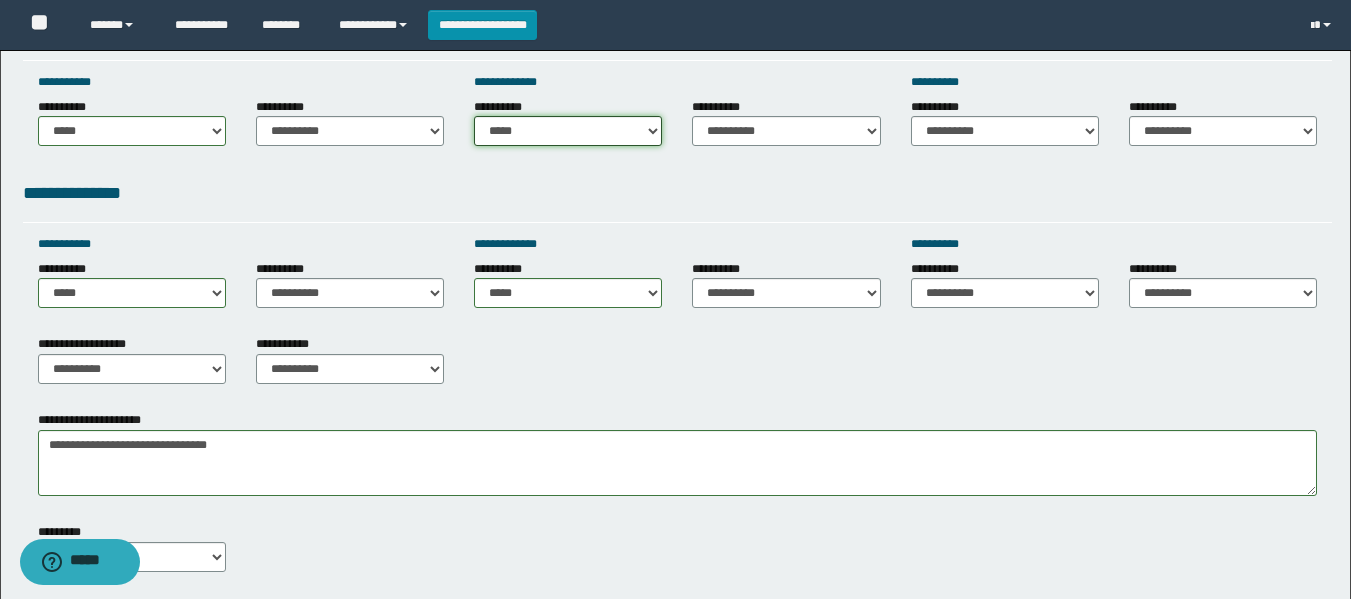scroll, scrollTop: 700, scrollLeft: 0, axis: vertical 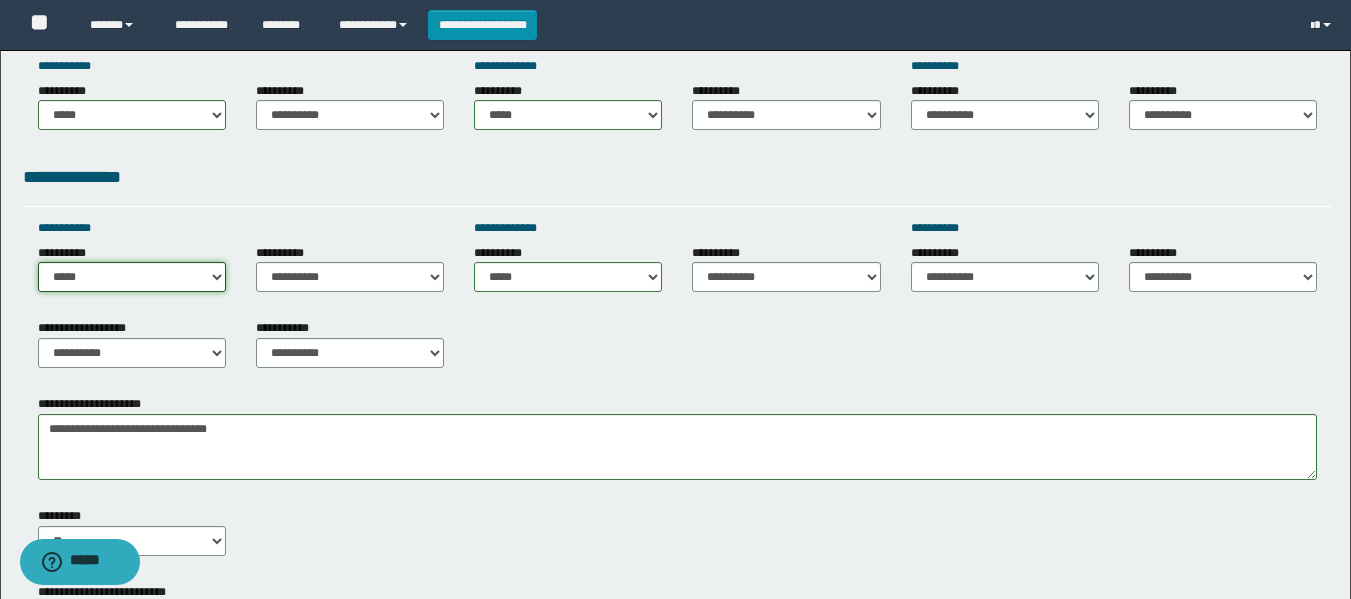 click on "**********" at bounding box center (132, 277) 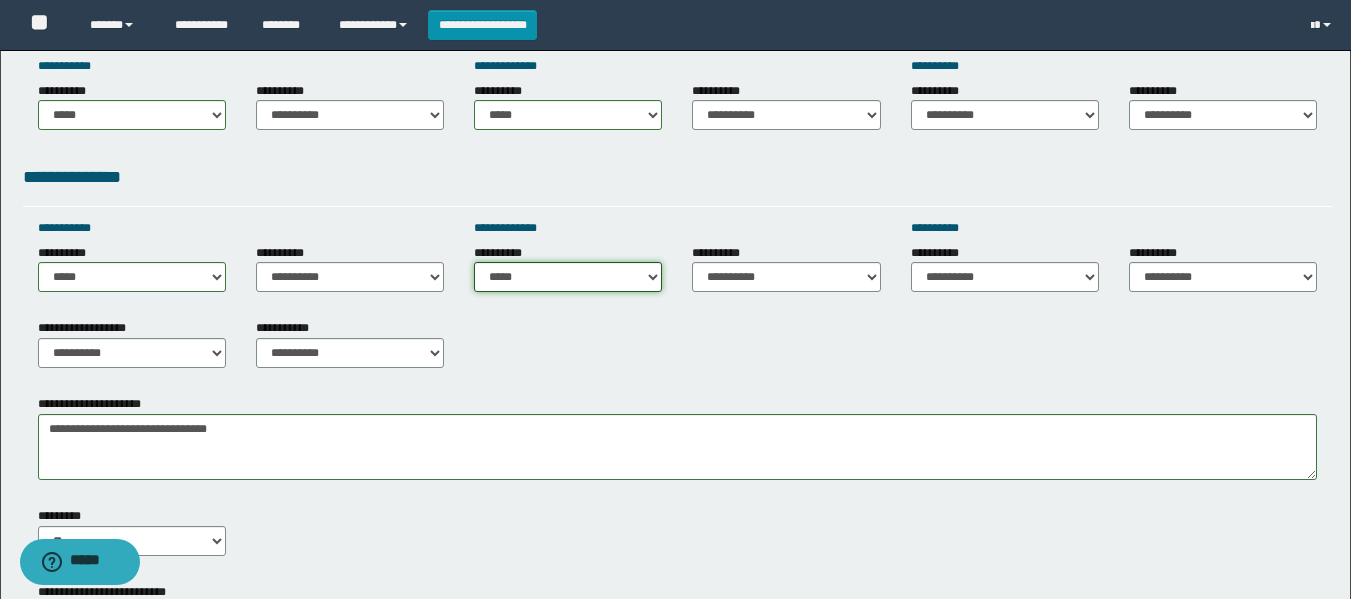 click on "**********" at bounding box center (568, 277) 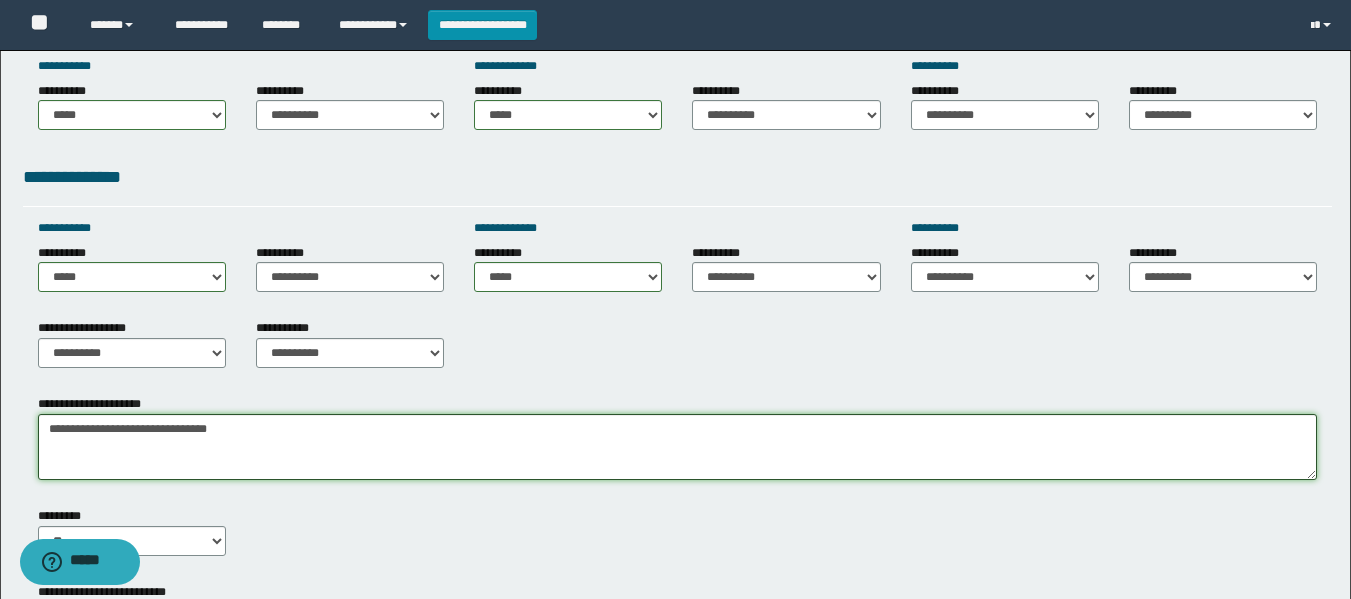 click on "**********" at bounding box center (677, 447) 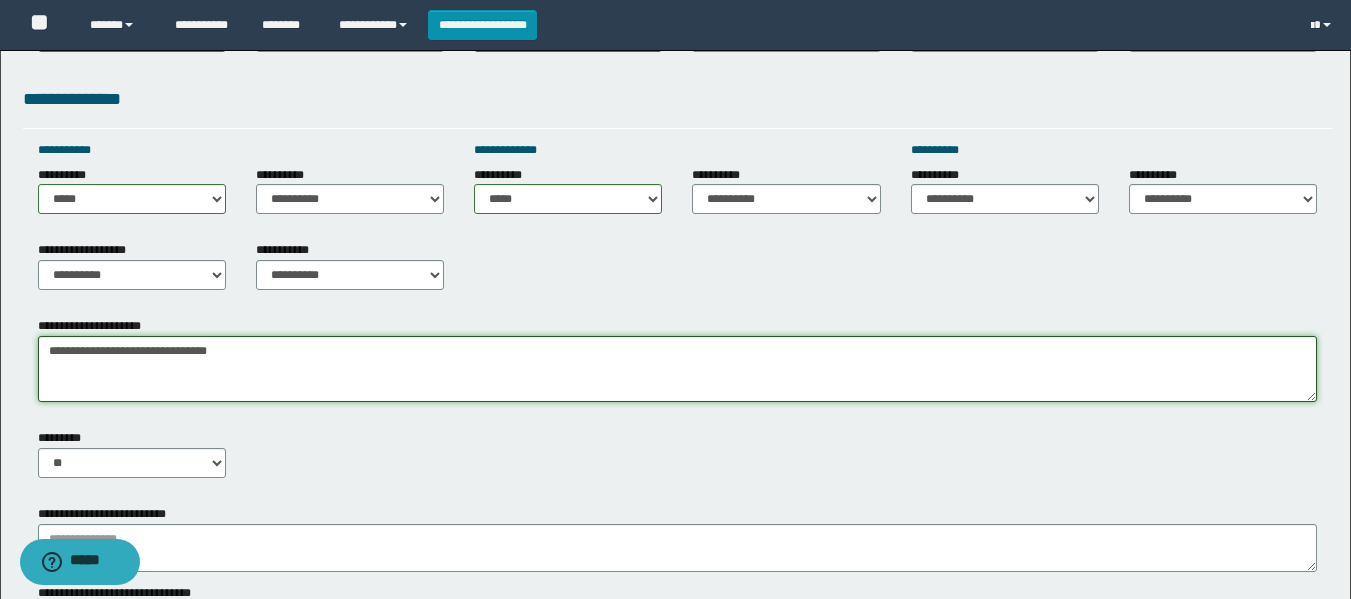 scroll, scrollTop: 900, scrollLeft: 0, axis: vertical 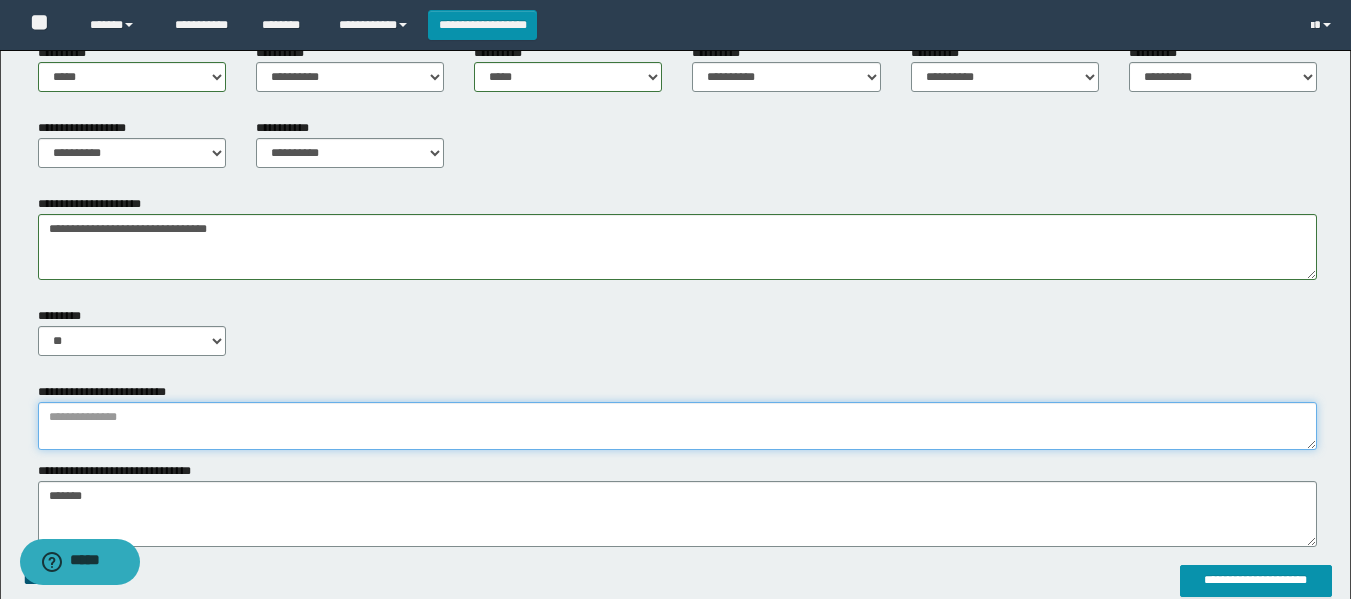 click at bounding box center (677, 426) 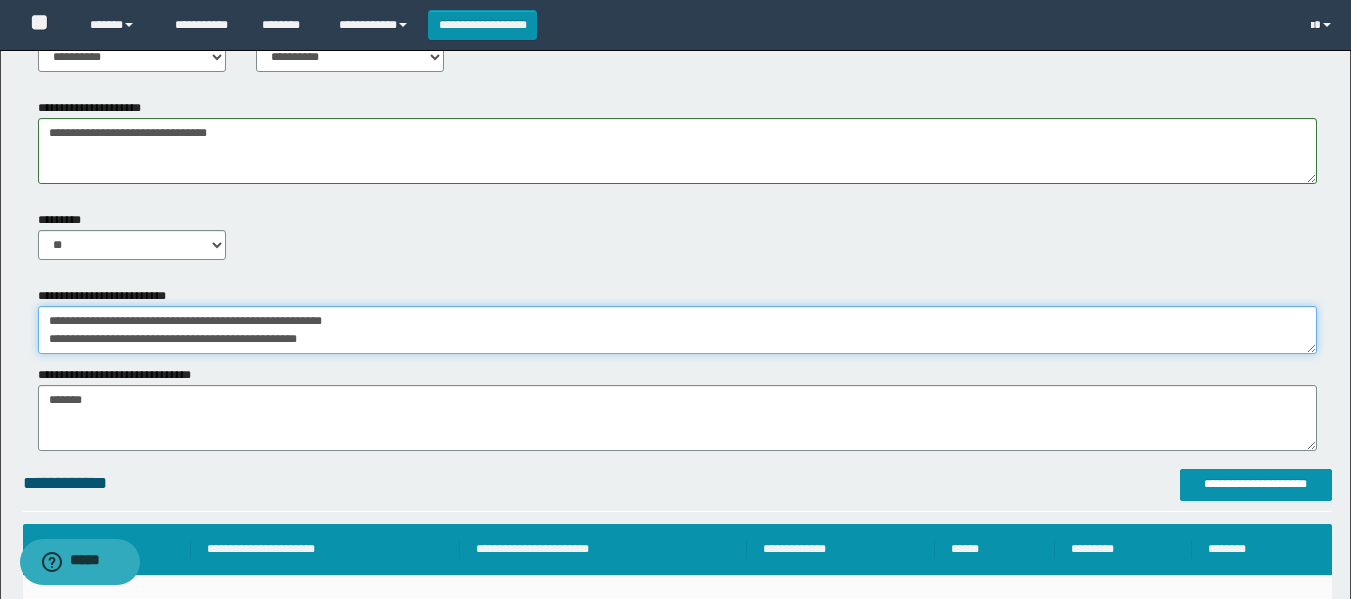scroll, scrollTop: 1100, scrollLeft: 0, axis: vertical 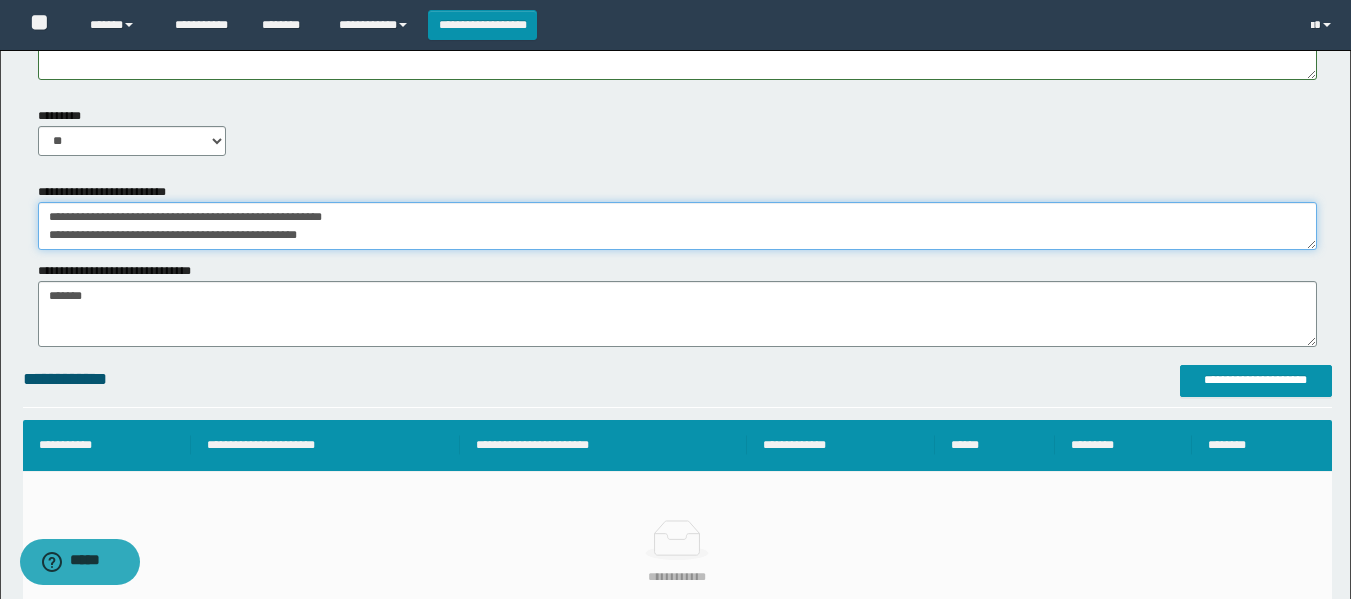 drag, startPoint x: 375, startPoint y: 239, endPoint x: 0, endPoint y: 139, distance: 388.10437 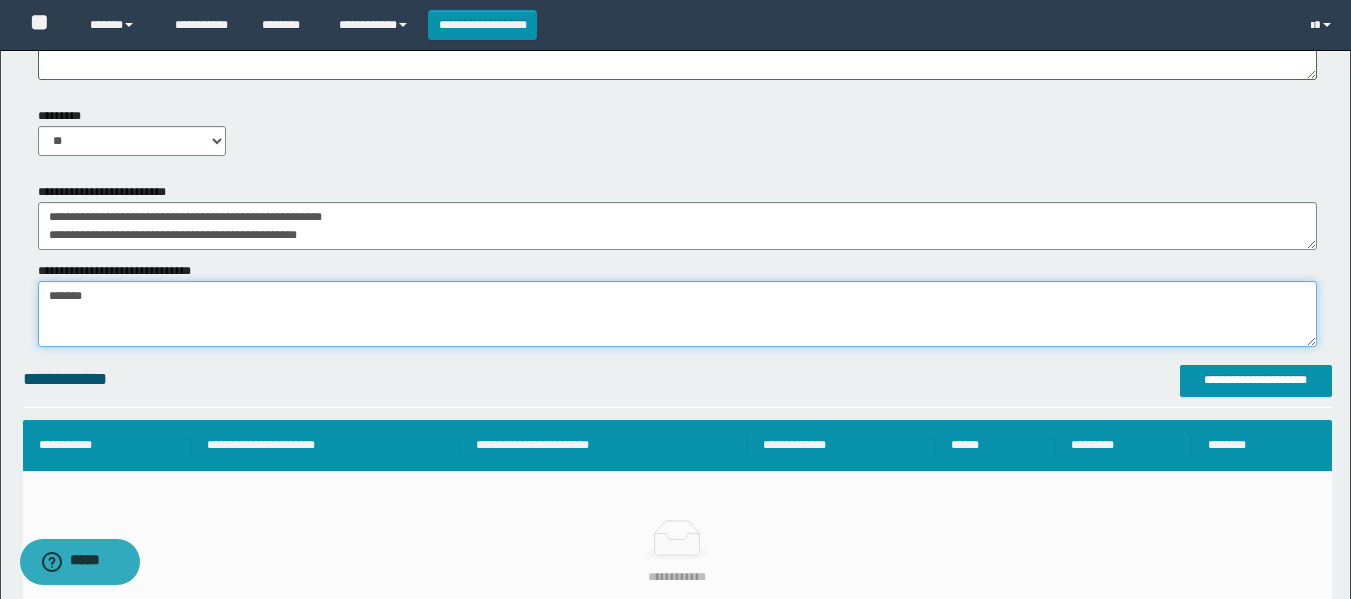drag, startPoint x: 184, startPoint y: 307, endPoint x: 0, endPoint y: 282, distance: 185.6906 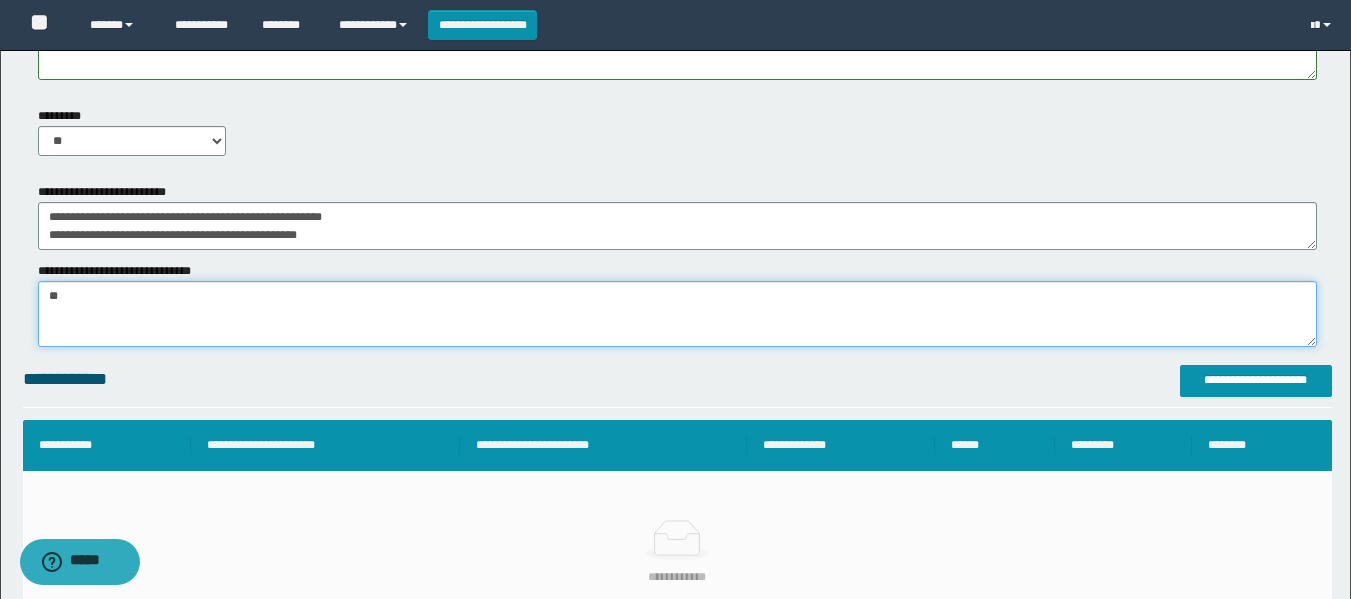 type on "*" 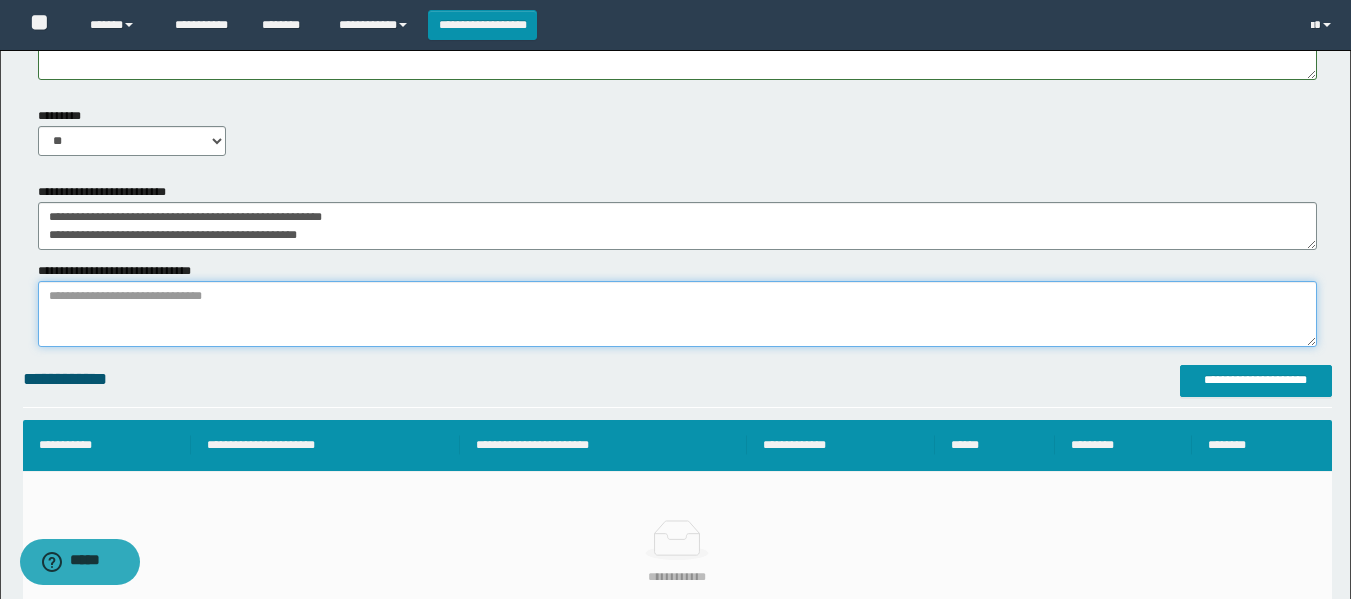 type 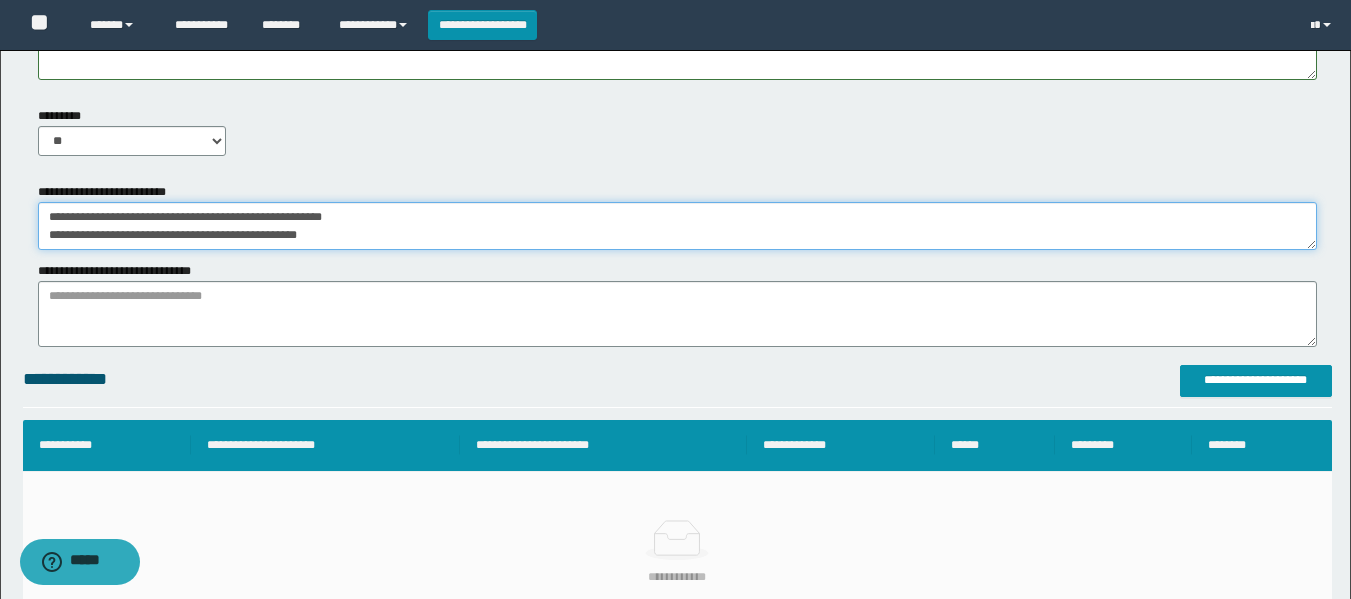 click on "**********" at bounding box center (677, 226) 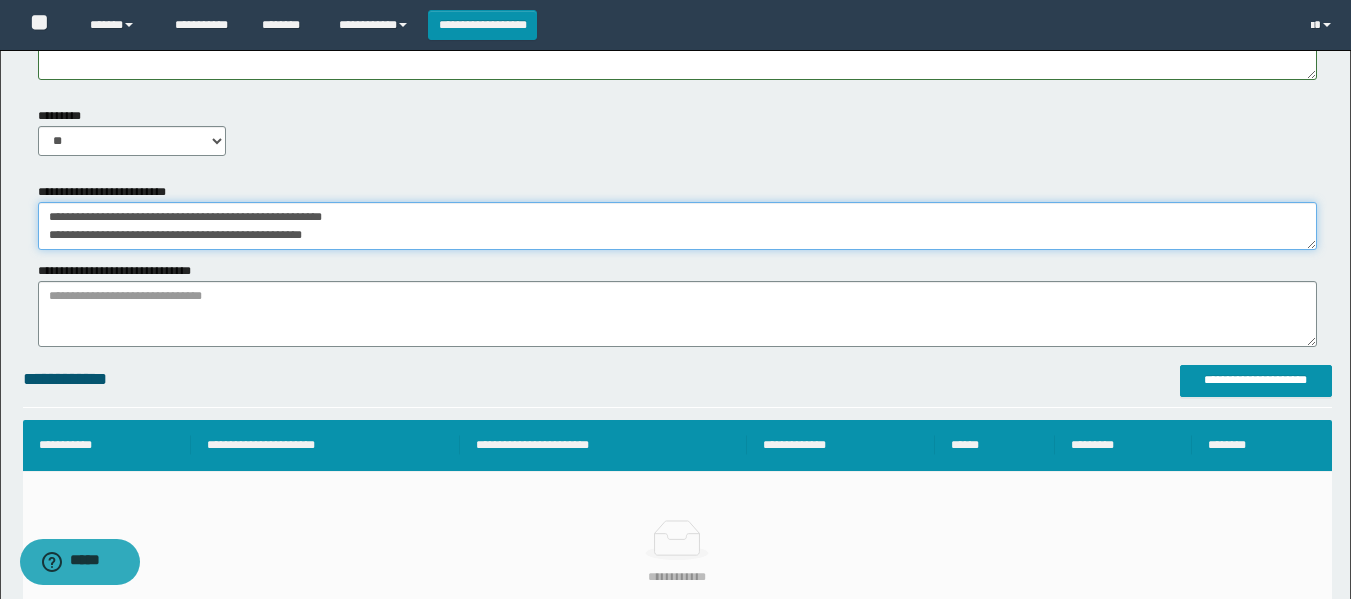 scroll, scrollTop: 12, scrollLeft: 0, axis: vertical 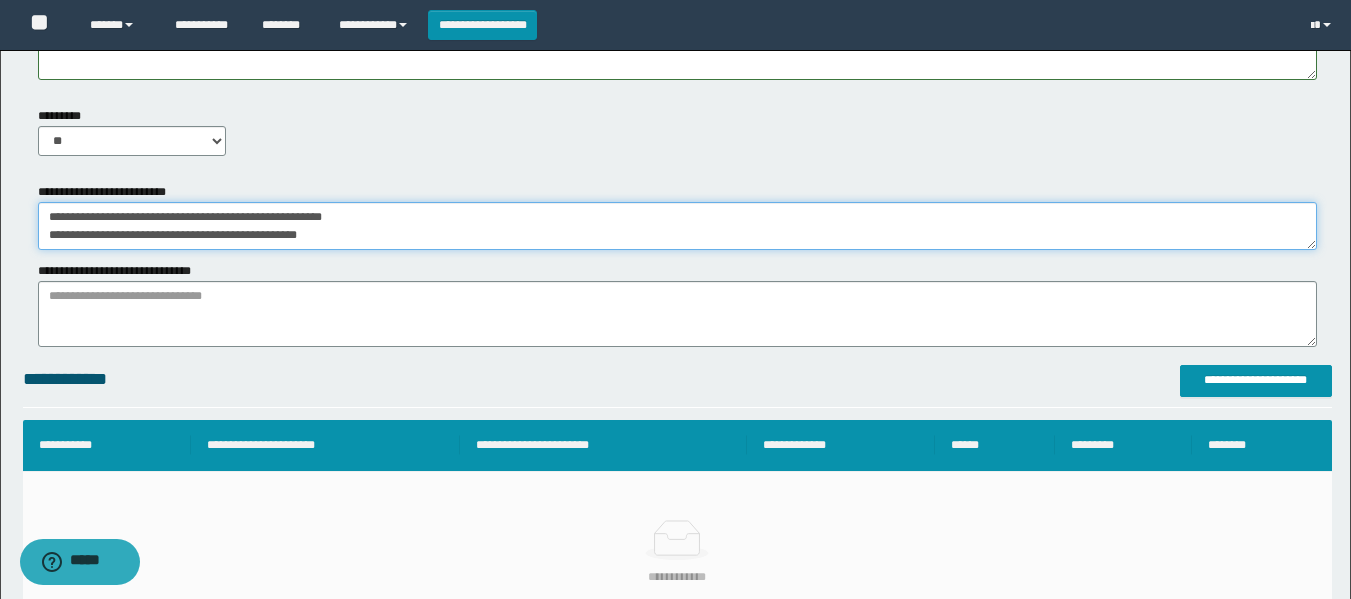 drag, startPoint x: 257, startPoint y: 243, endPoint x: 0, endPoint y: 113, distance: 288.00867 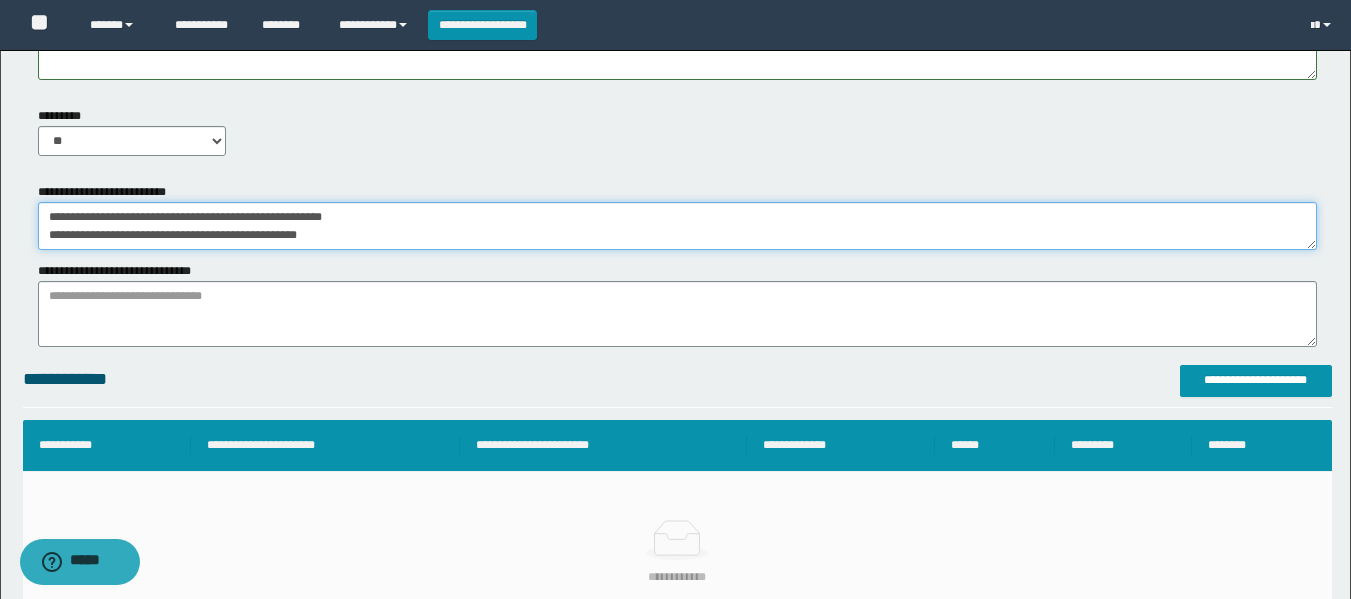 type on "**********" 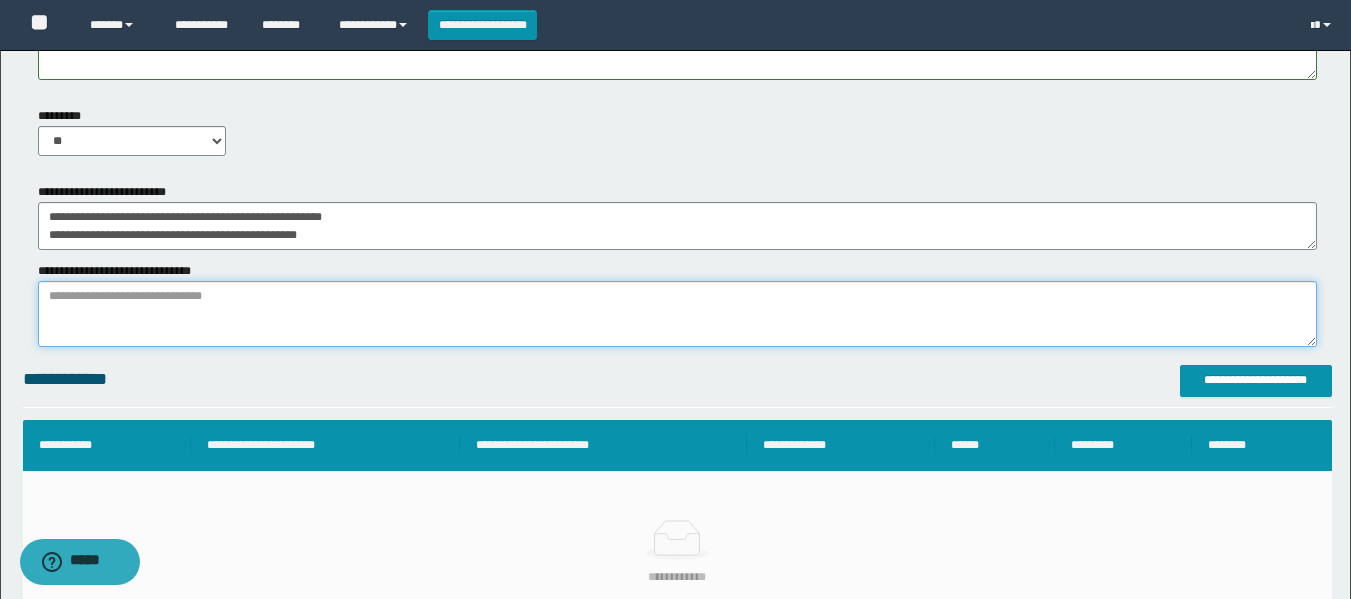 click on "*******" at bounding box center (677, 314) 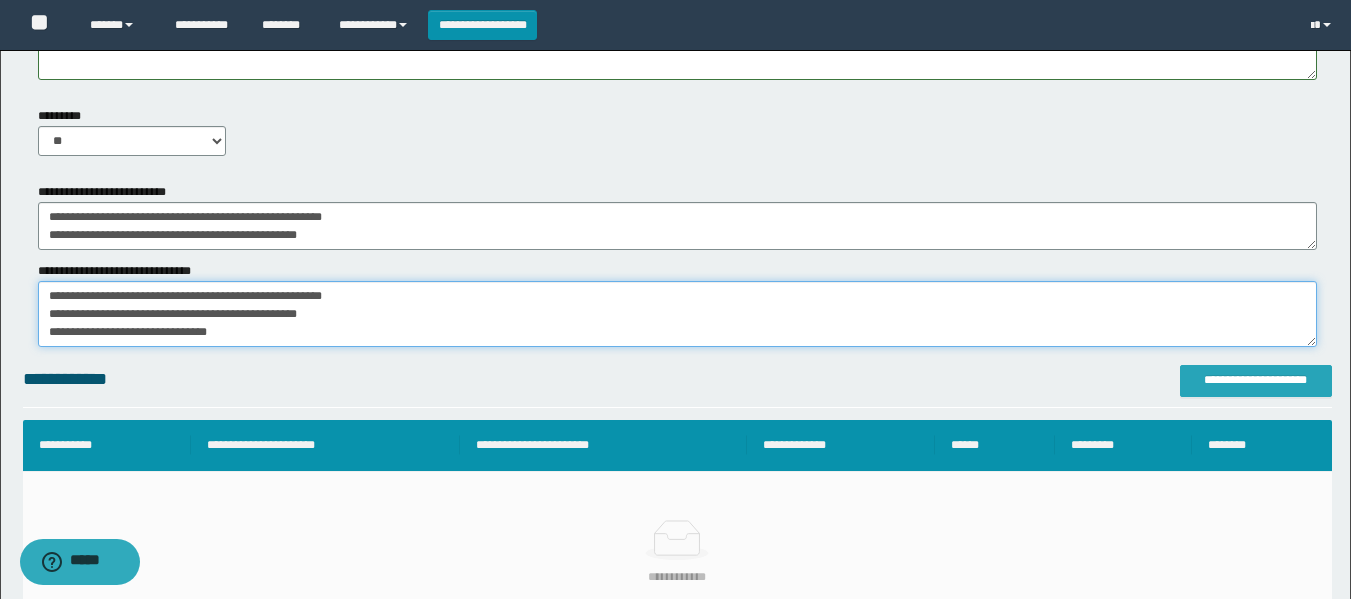 type on "**********" 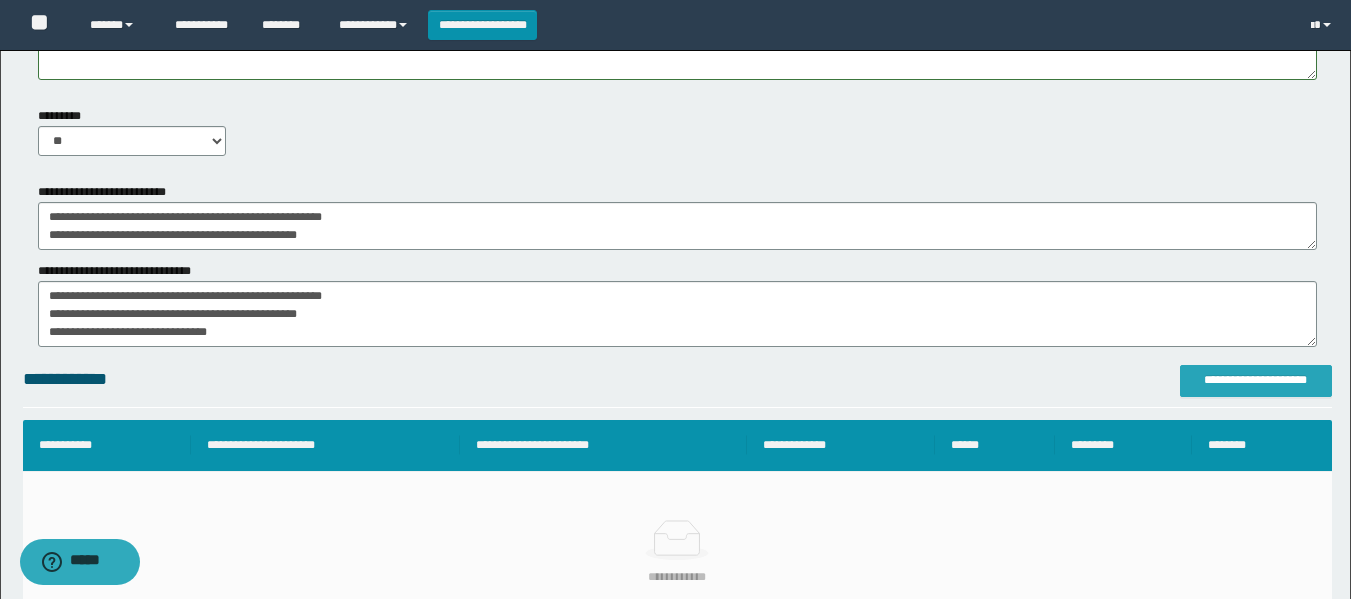 click on "**********" at bounding box center (1256, 380) 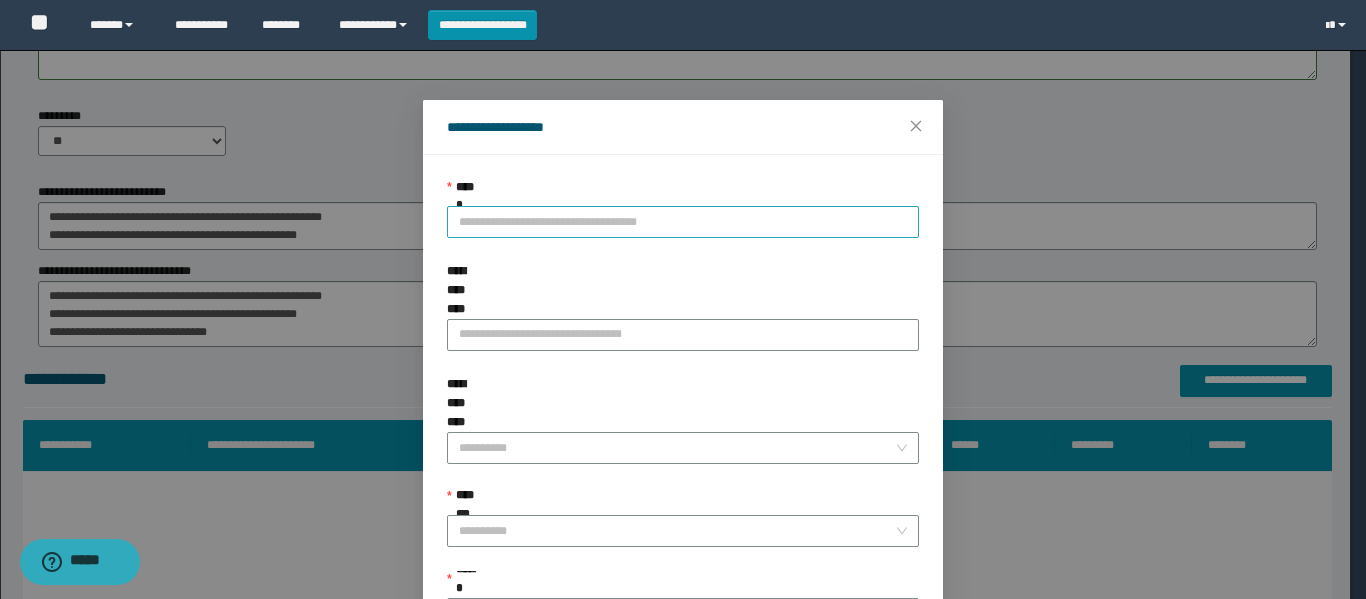 click on "**********" at bounding box center [683, 222] 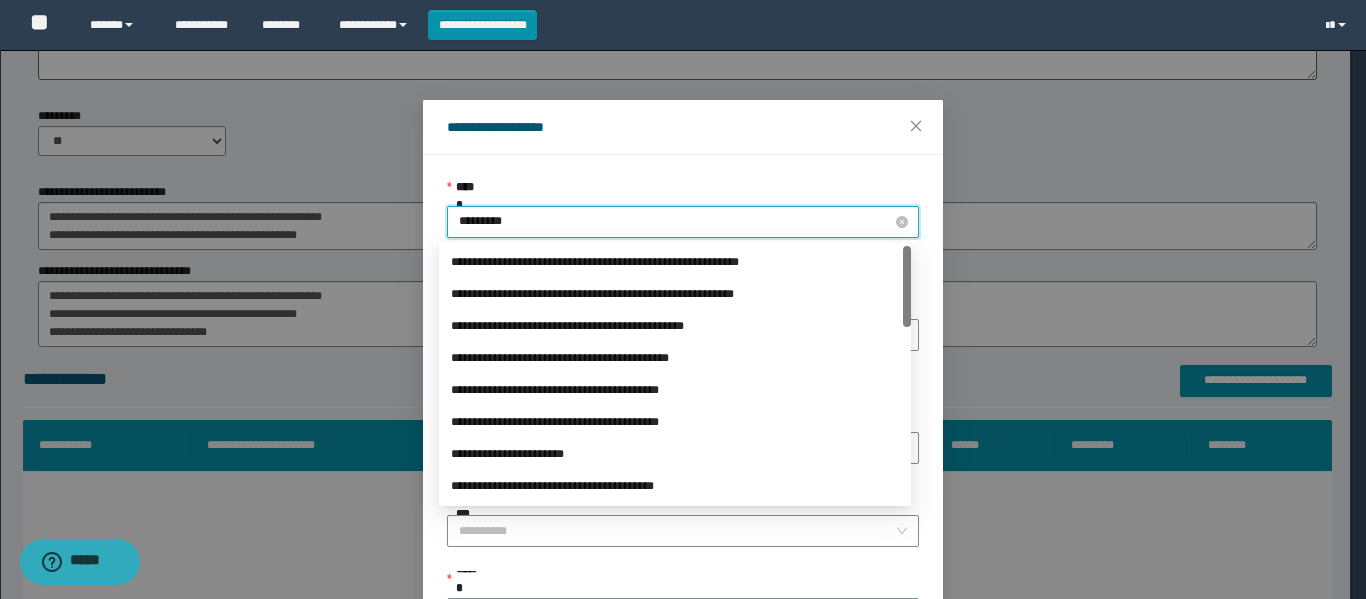 type on "**********" 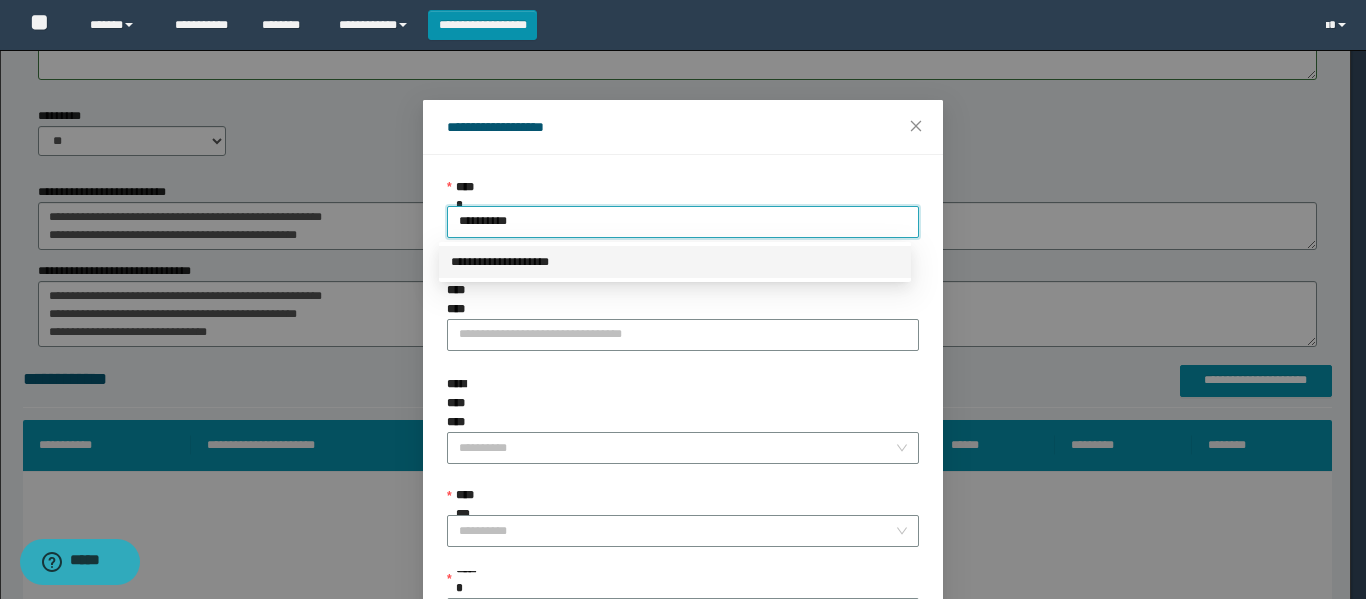 click on "**********" at bounding box center (675, 262) 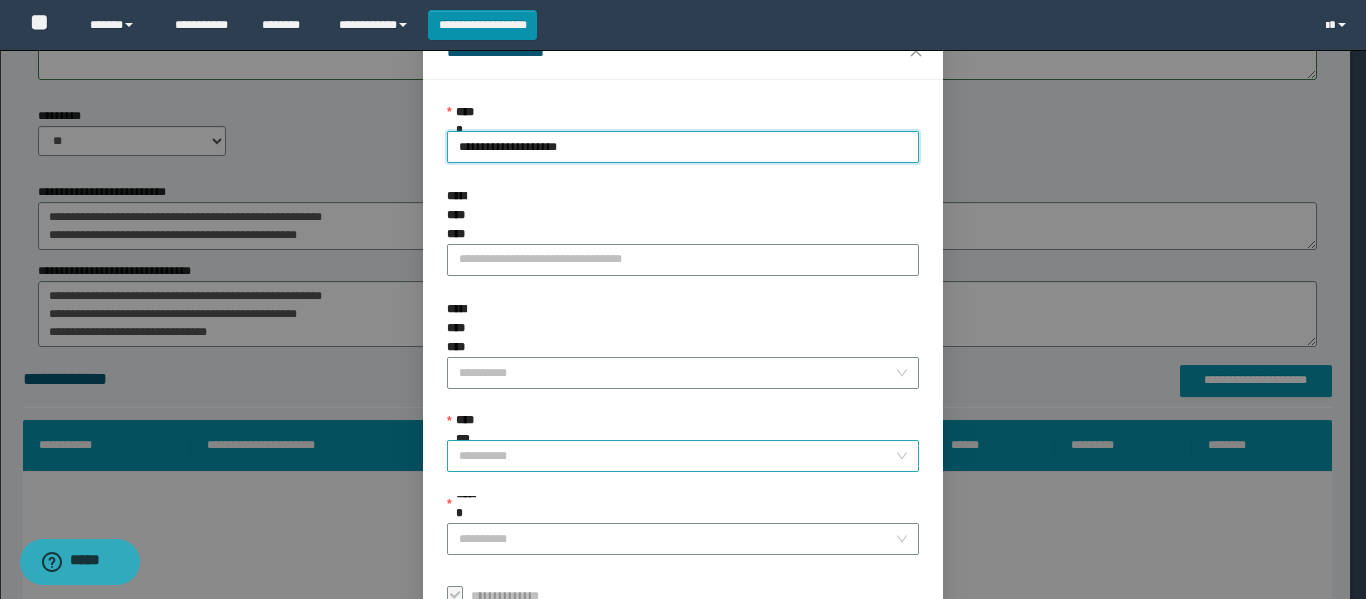 scroll, scrollTop: 153, scrollLeft: 0, axis: vertical 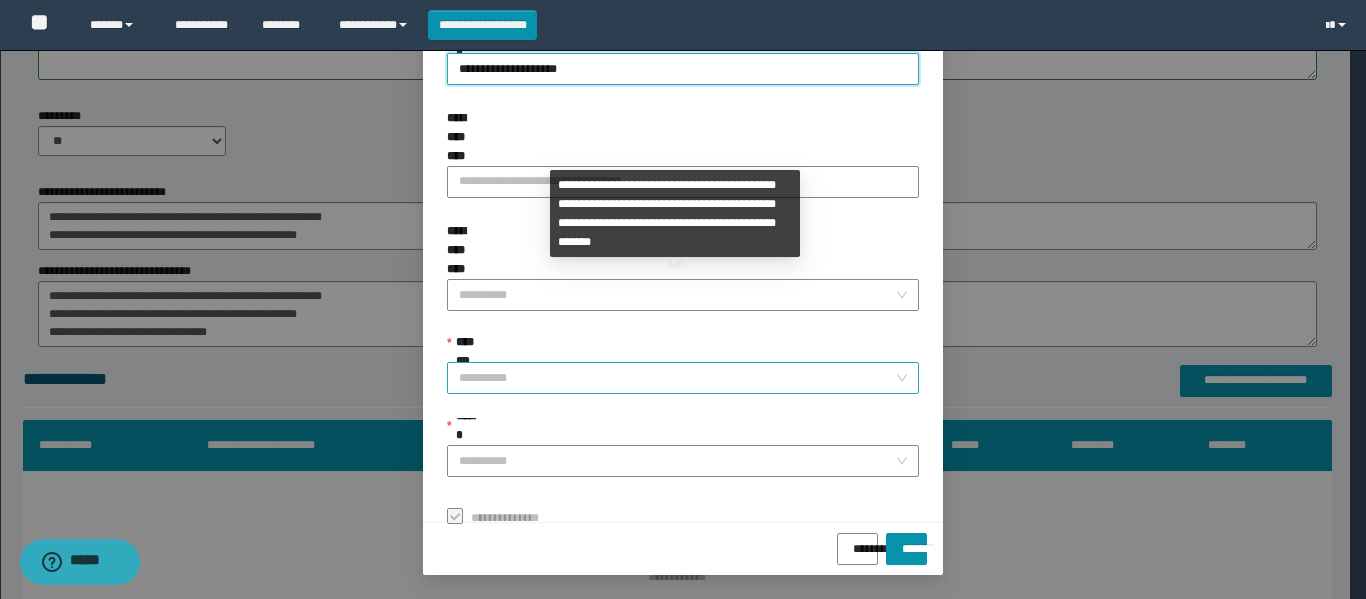 click on "**********" at bounding box center (677, 378) 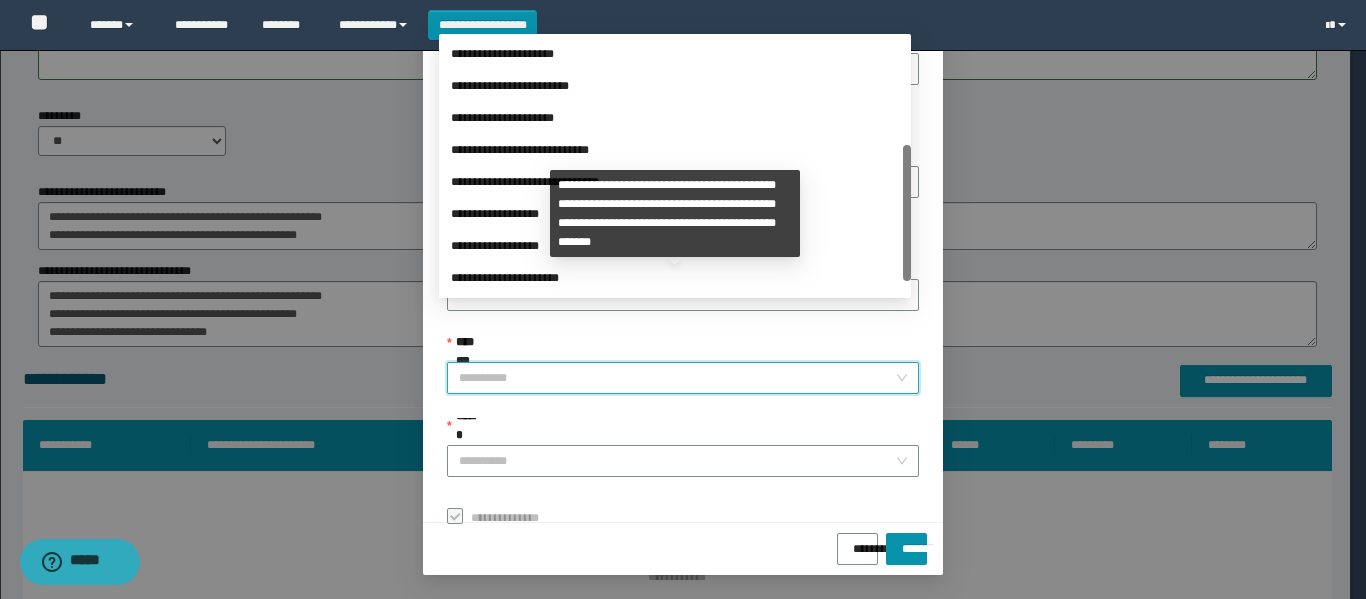 scroll, scrollTop: 224, scrollLeft: 0, axis: vertical 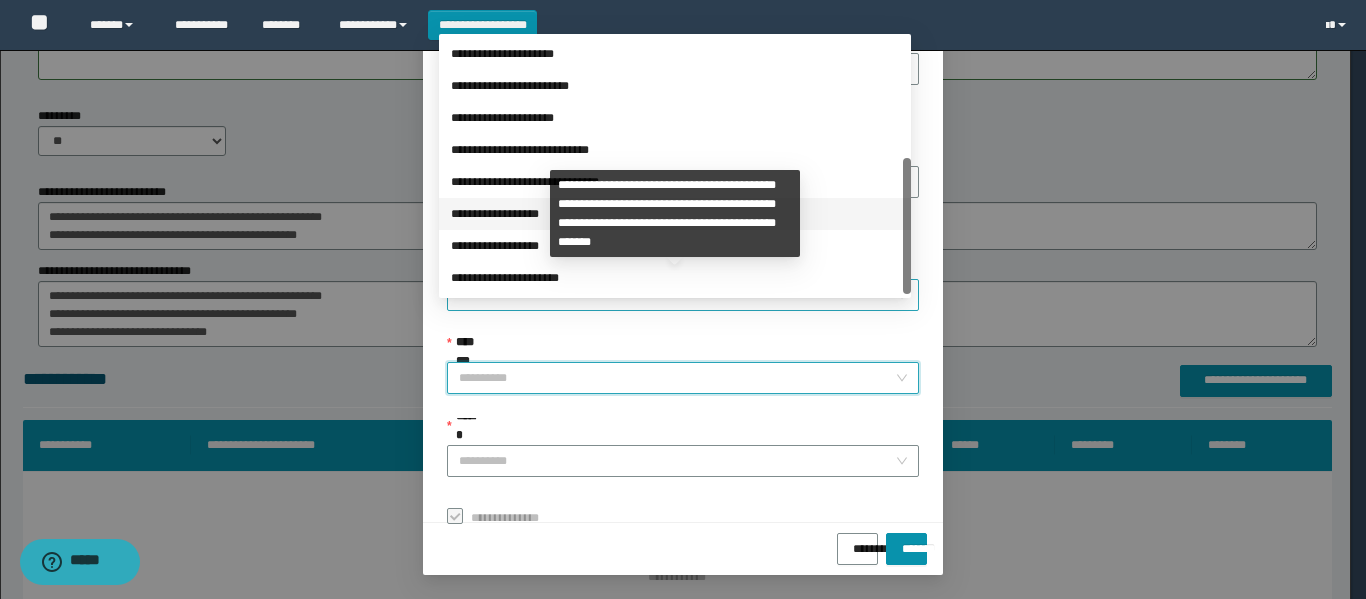 click on "**********" at bounding box center [675, 214] 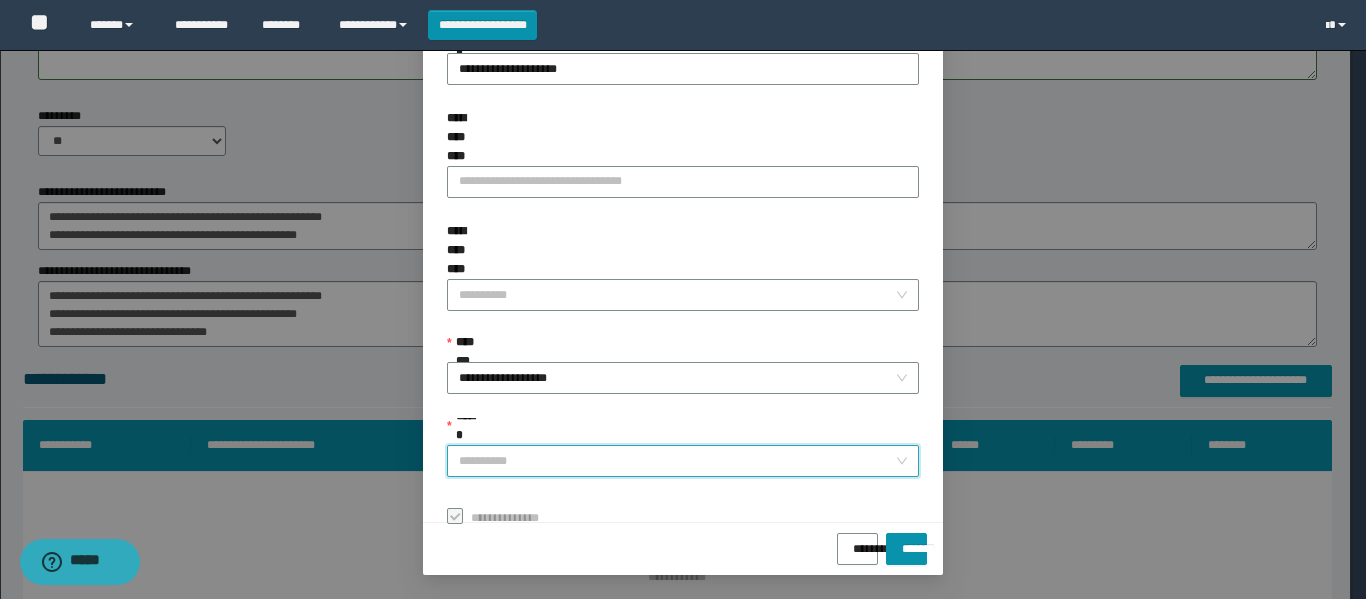 click on "******" at bounding box center [677, 461] 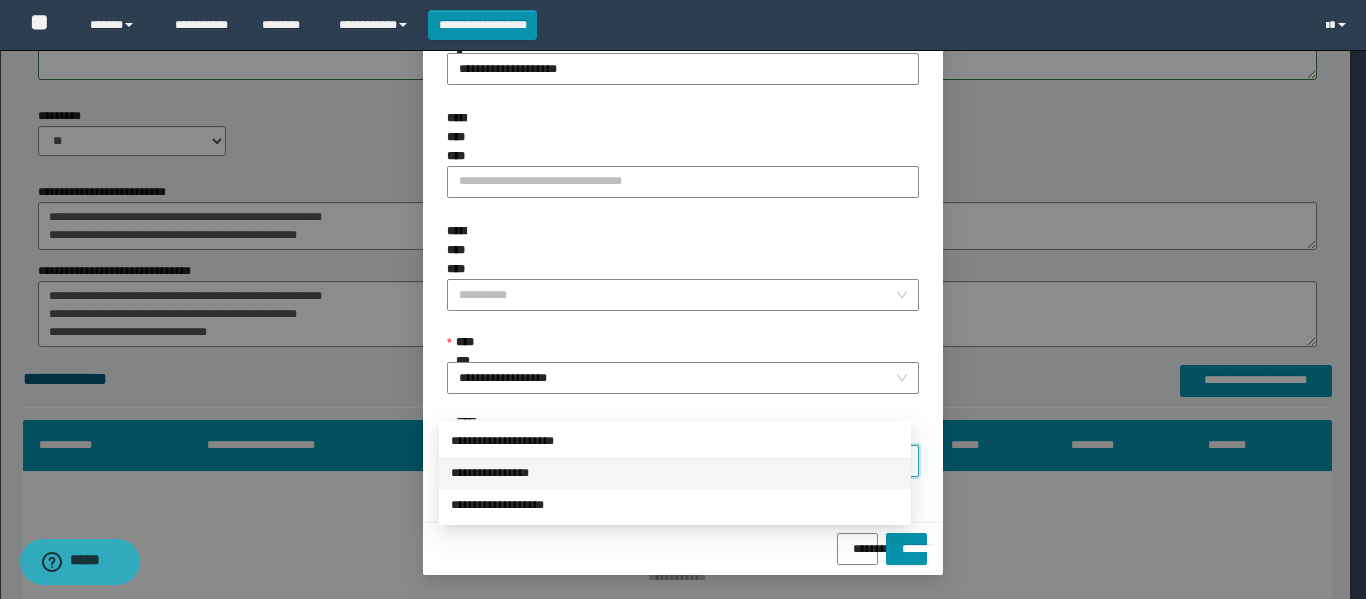 click on "**********" at bounding box center (675, 473) 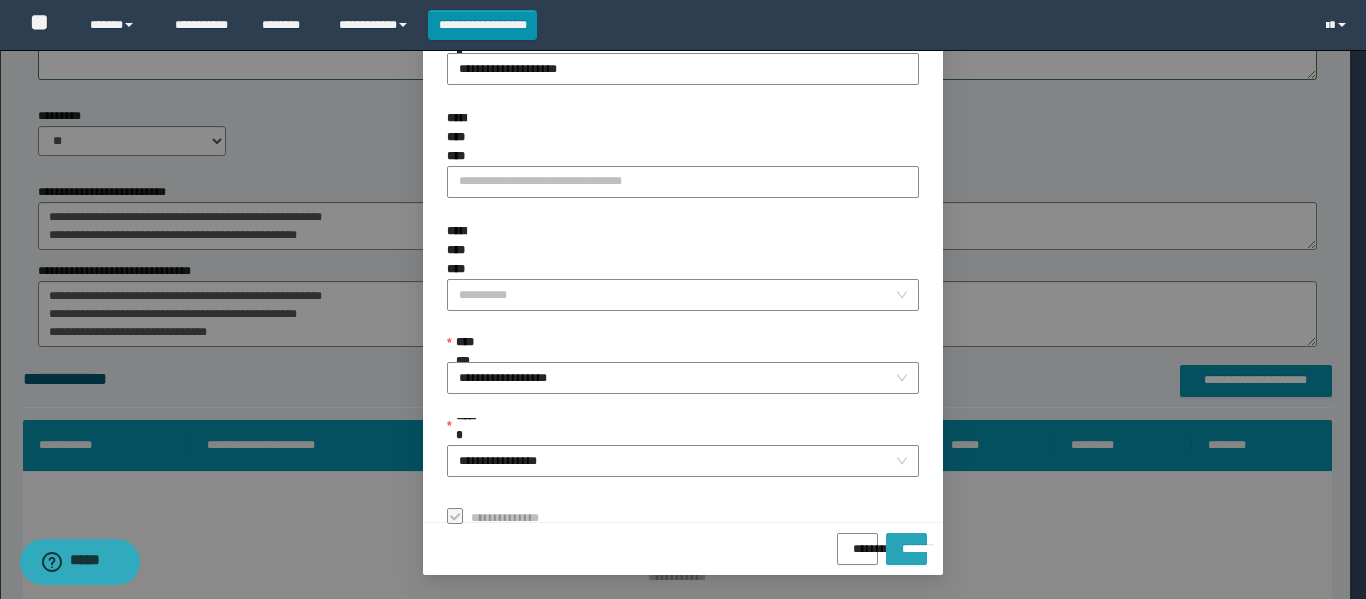 click on "*******" at bounding box center [906, 542] 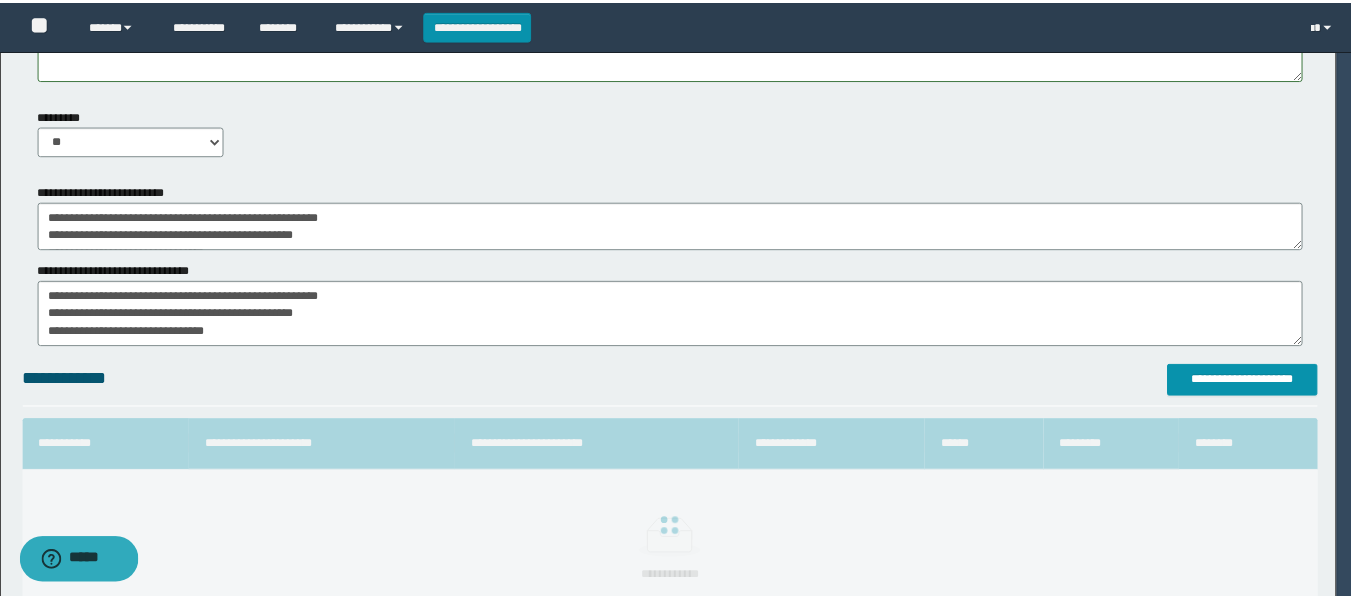 scroll, scrollTop: 106, scrollLeft: 0, axis: vertical 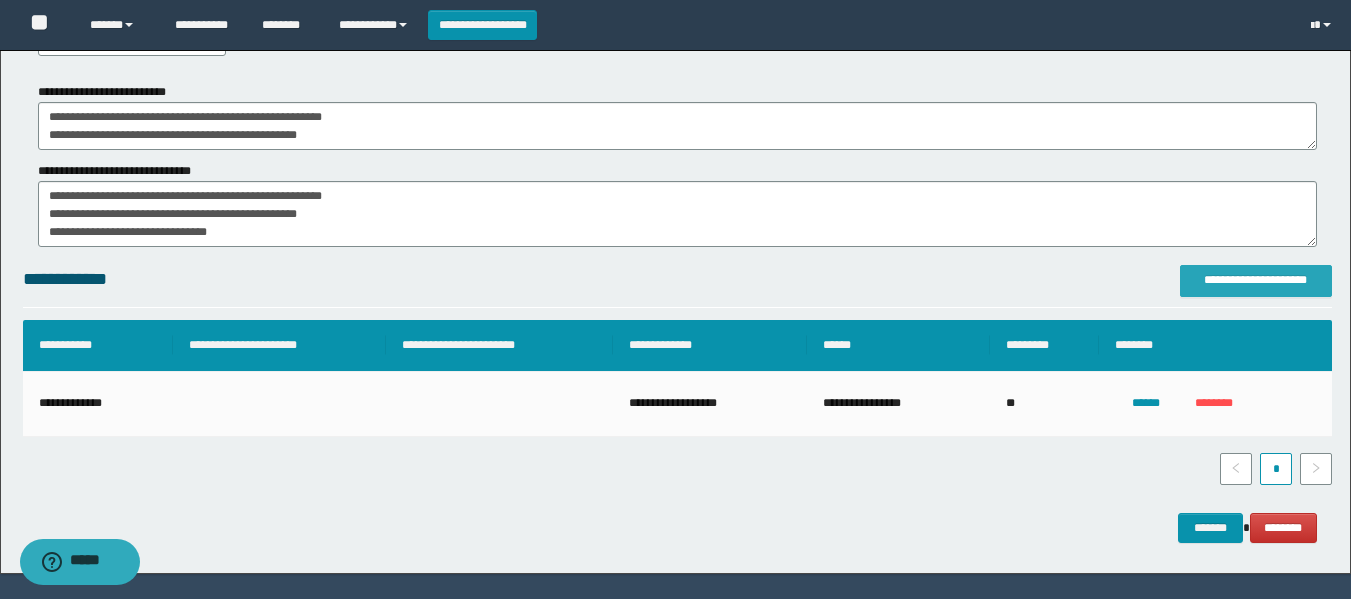 click on "**********" at bounding box center (1256, 280) 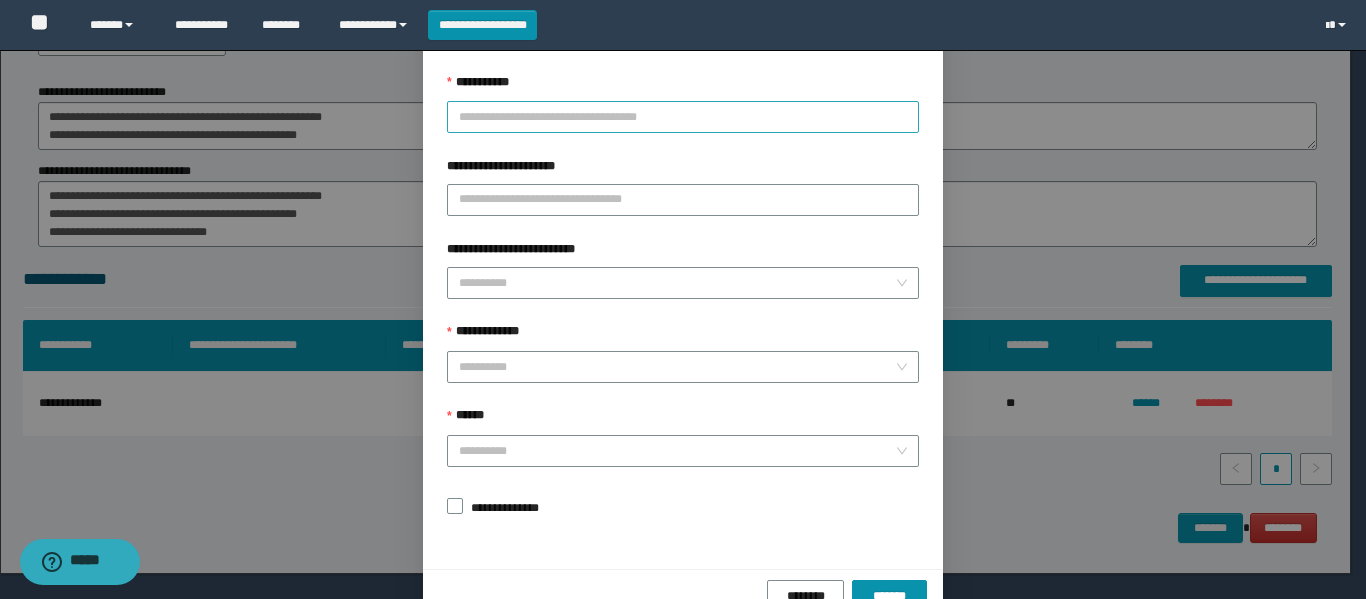 click on "**********" at bounding box center [683, 117] 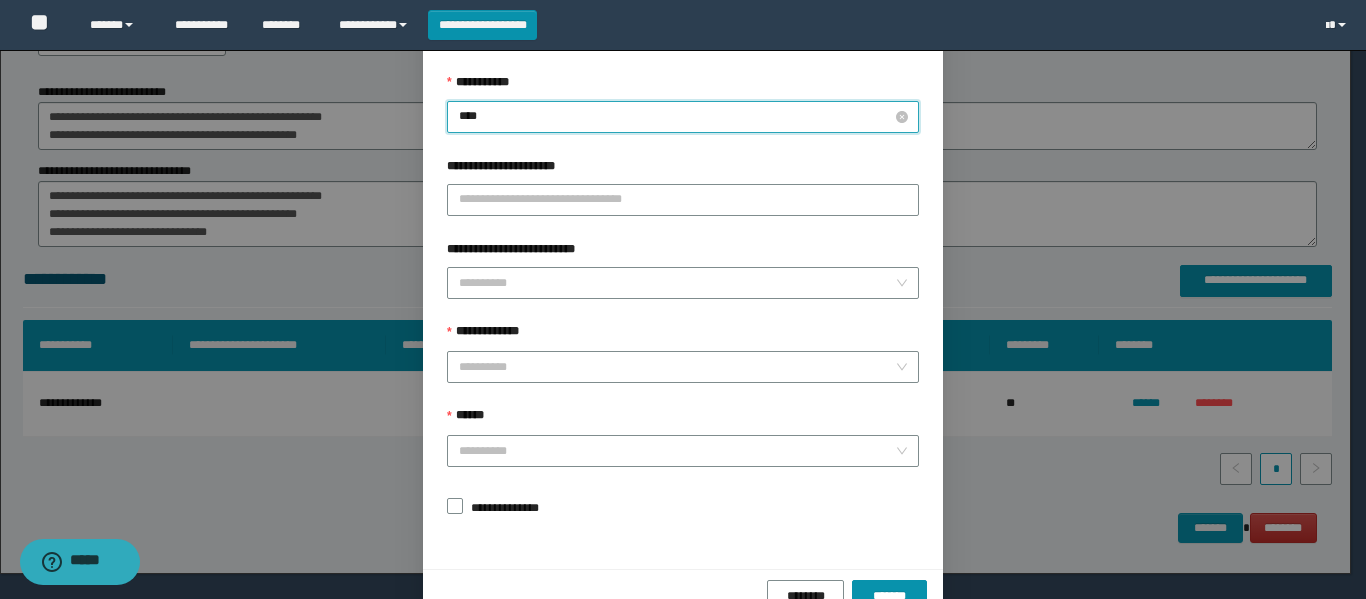 type on "*****" 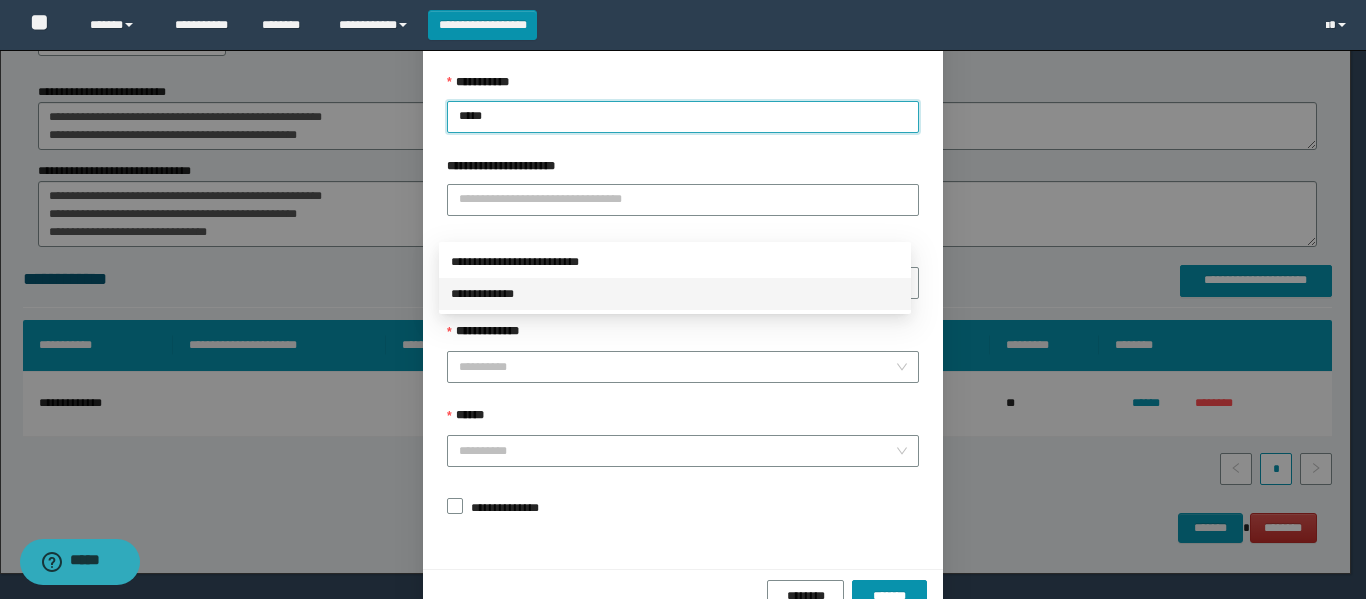 click on "**********" at bounding box center [675, 294] 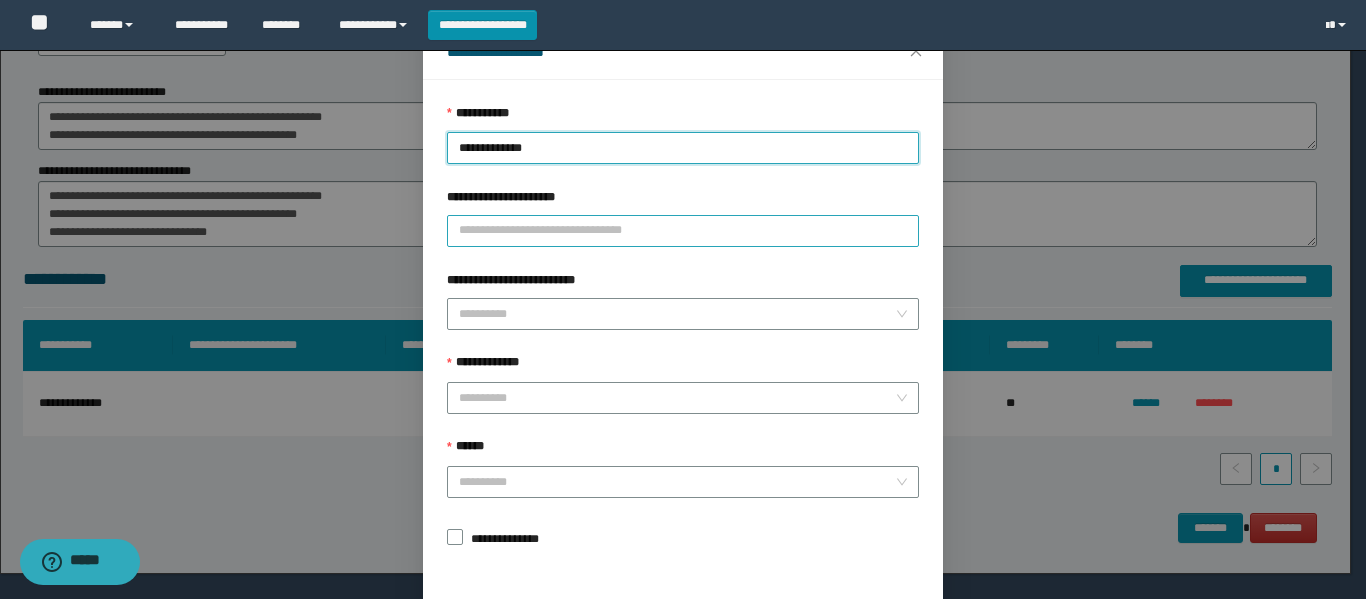 scroll, scrollTop: 153, scrollLeft: 0, axis: vertical 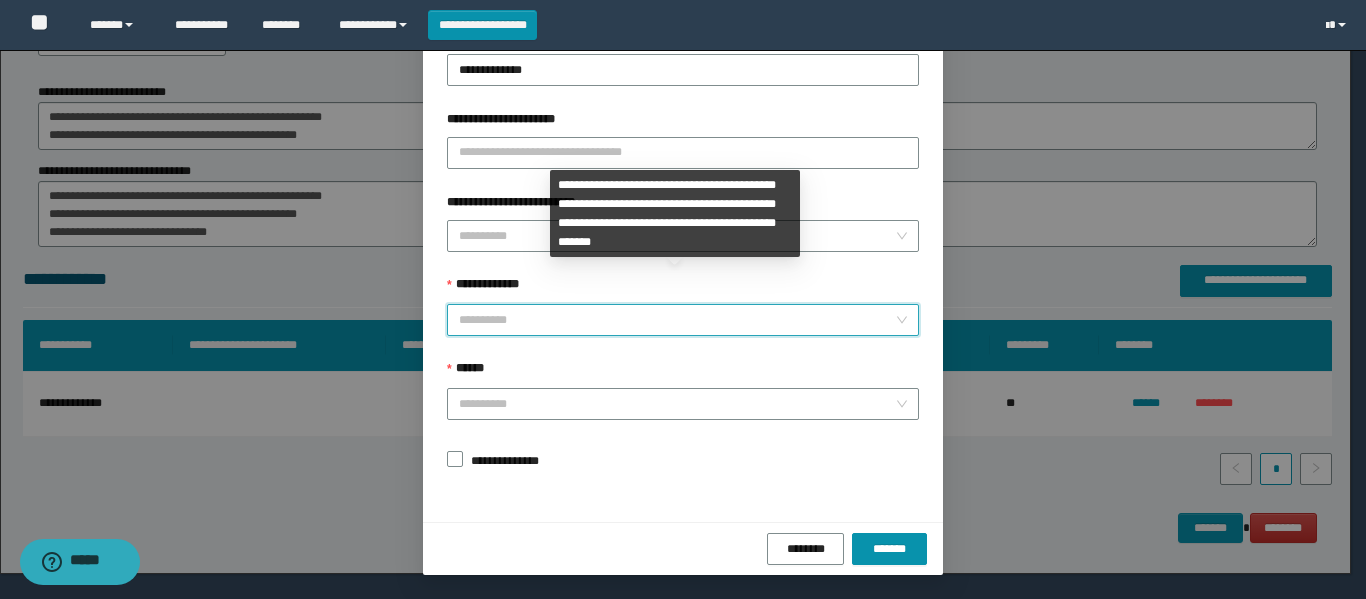 click on "**********" at bounding box center [677, 320] 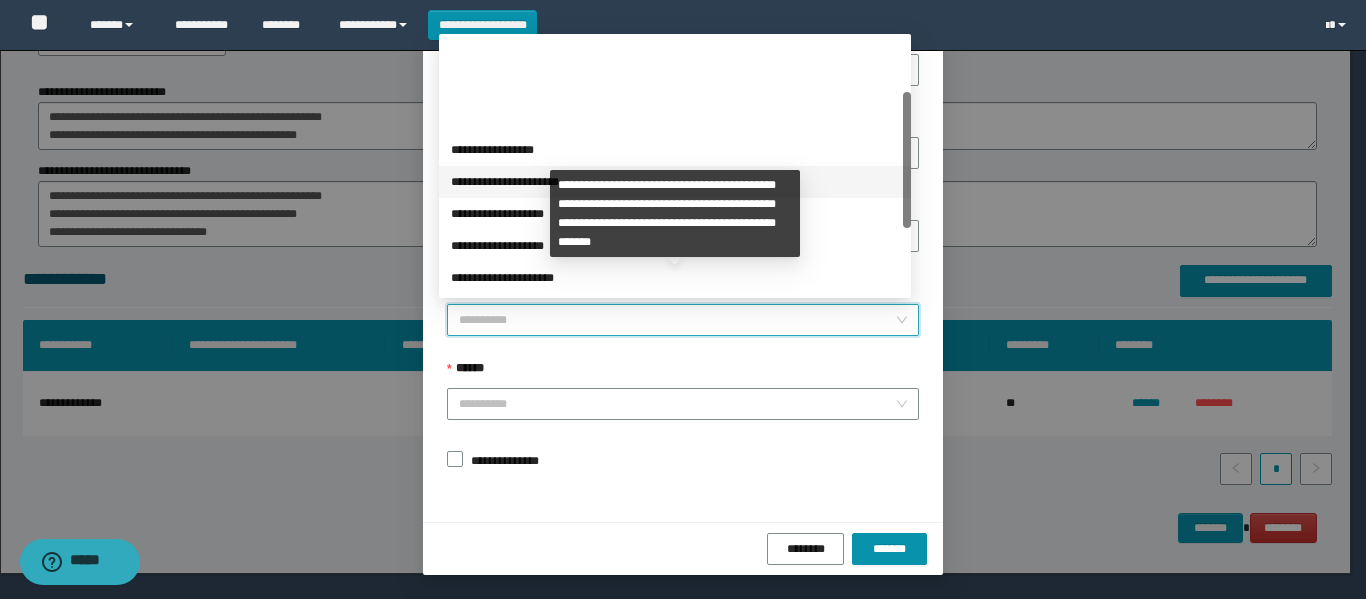 scroll, scrollTop: 200, scrollLeft: 0, axis: vertical 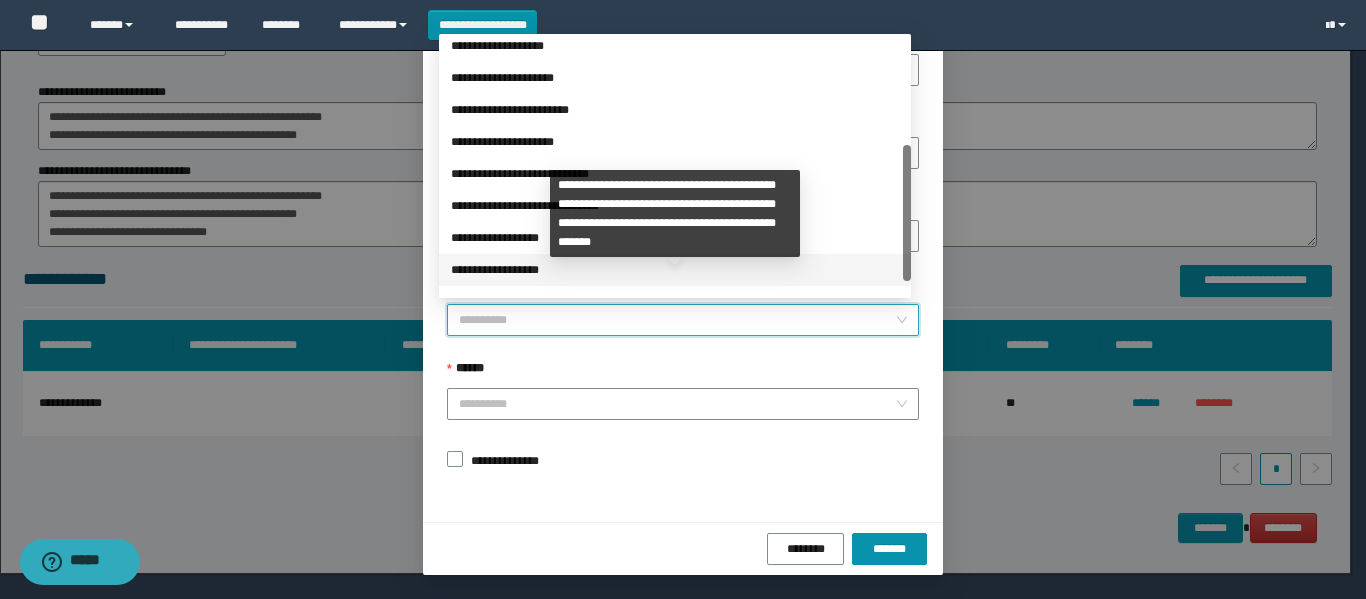 click on "**********" at bounding box center (675, 270) 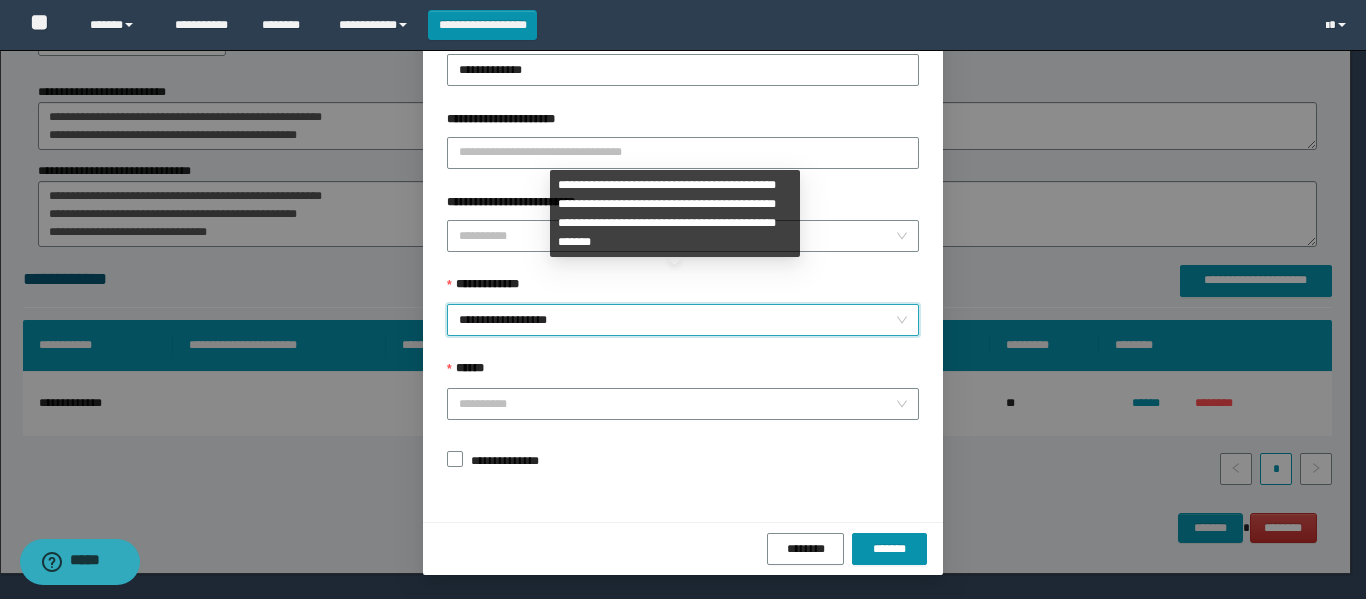 click on "**********" at bounding box center [683, 320] 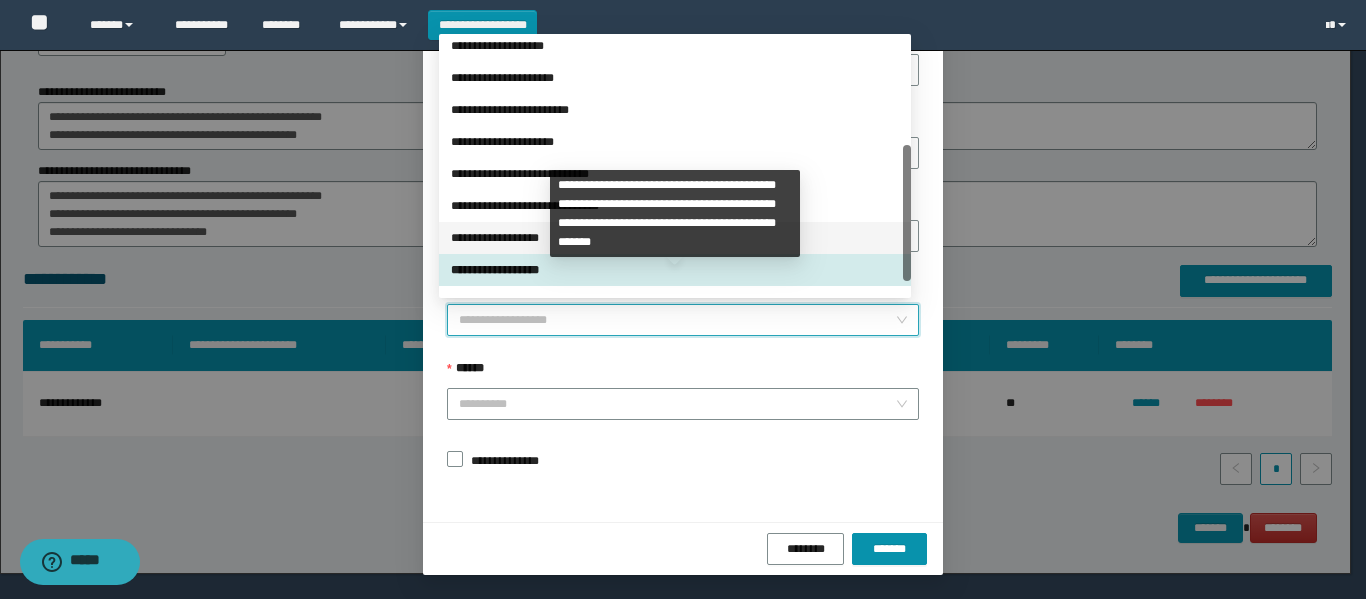 click on "**********" at bounding box center [675, 238] 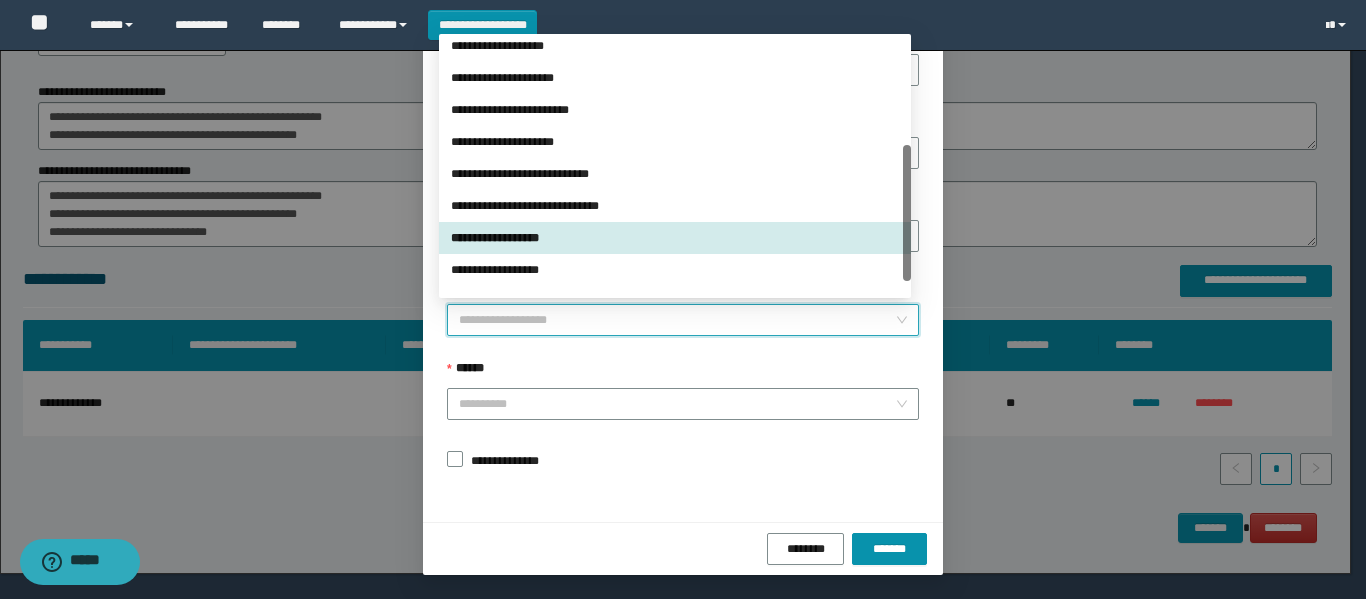 drag, startPoint x: 587, startPoint y: 326, endPoint x: 429, endPoint y: 325, distance: 158.00316 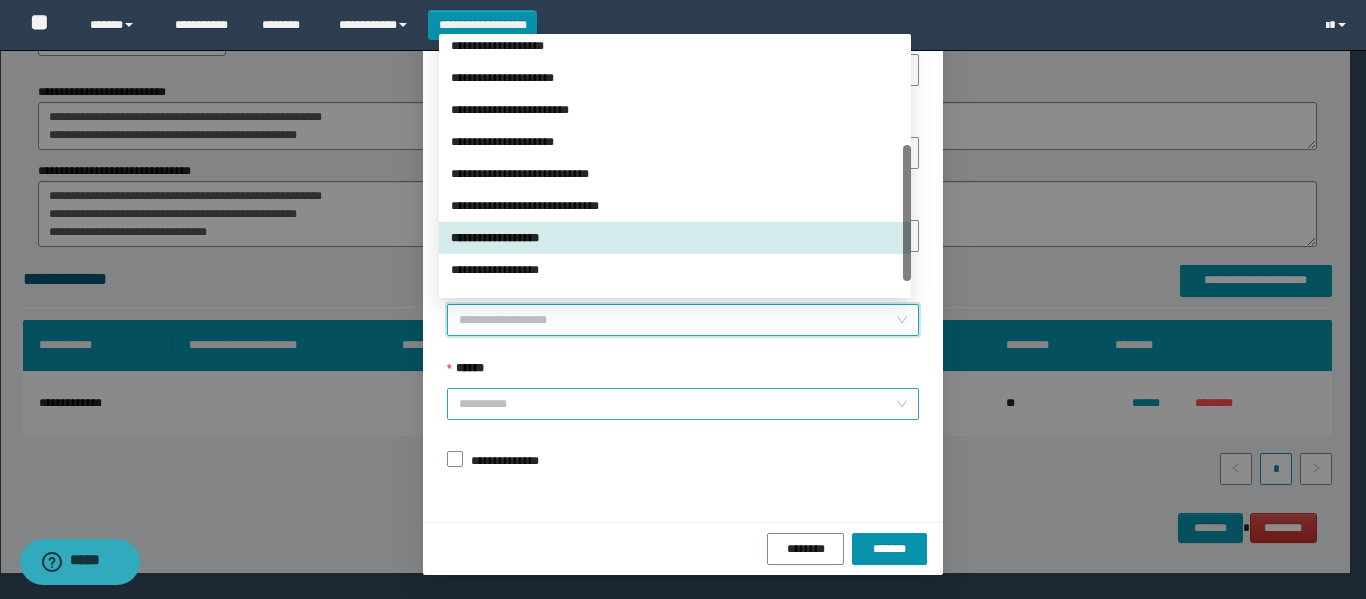 click on "******" at bounding box center [677, 404] 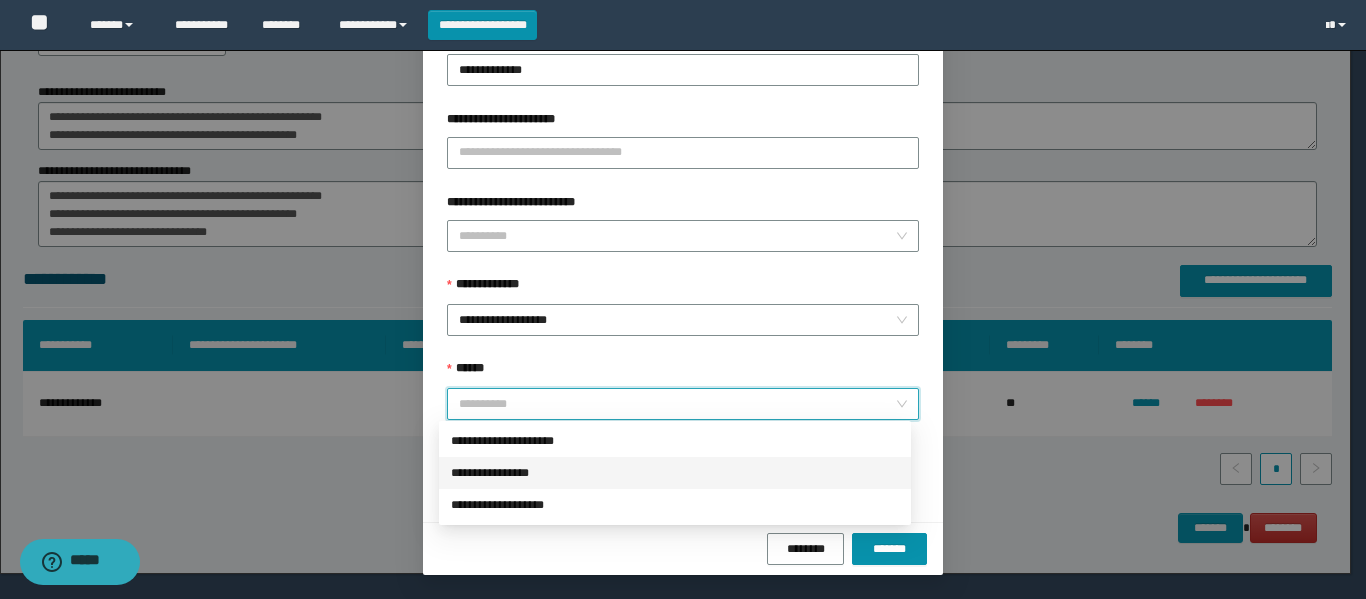 click on "**********" at bounding box center (675, 473) 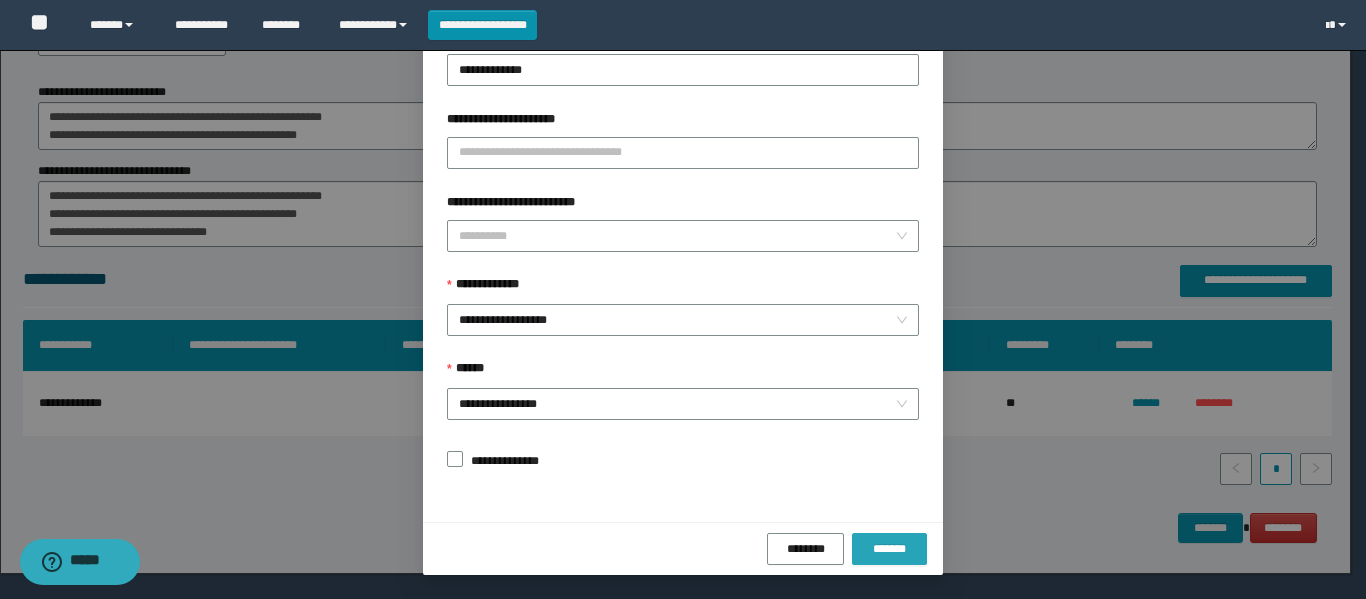 click on "*******" at bounding box center [889, 549] 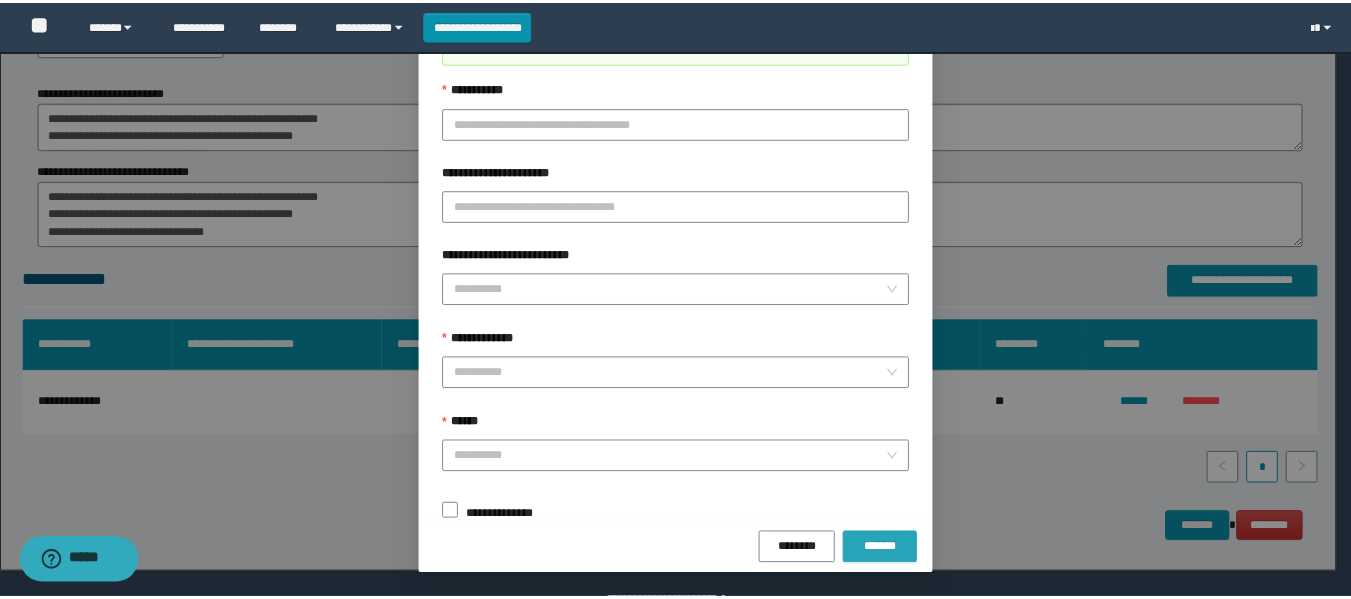 scroll, scrollTop: 106, scrollLeft: 0, axis: vertical 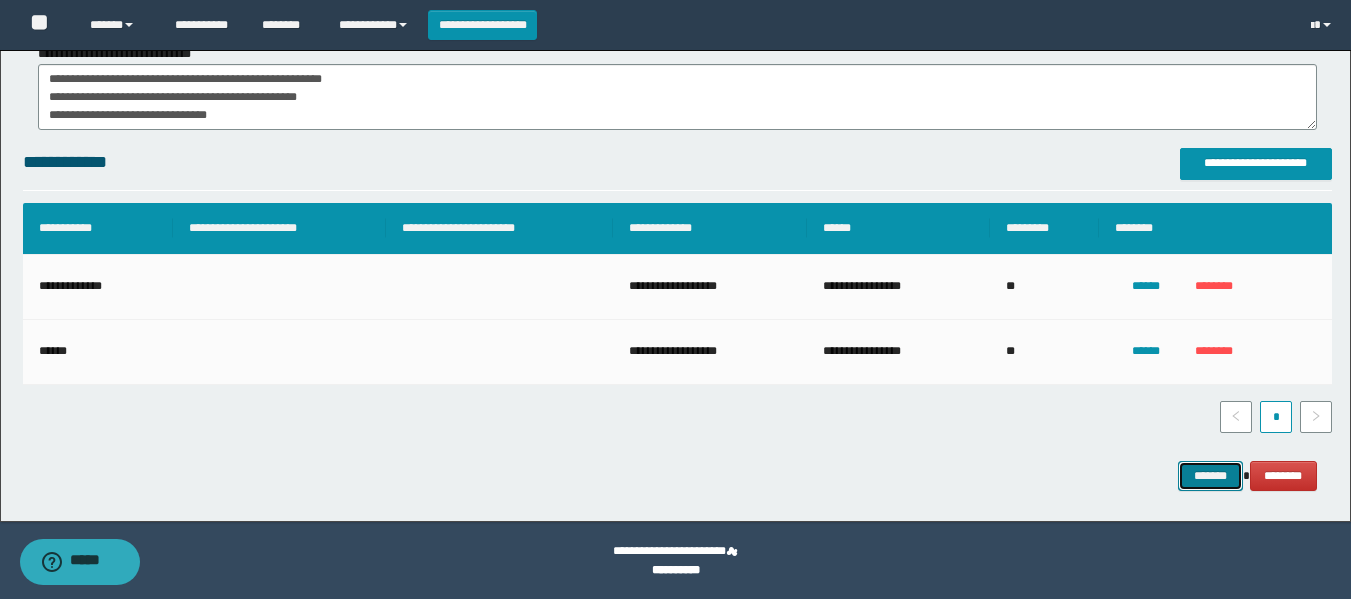 click on "*******" at bounding box center [1210, 476] 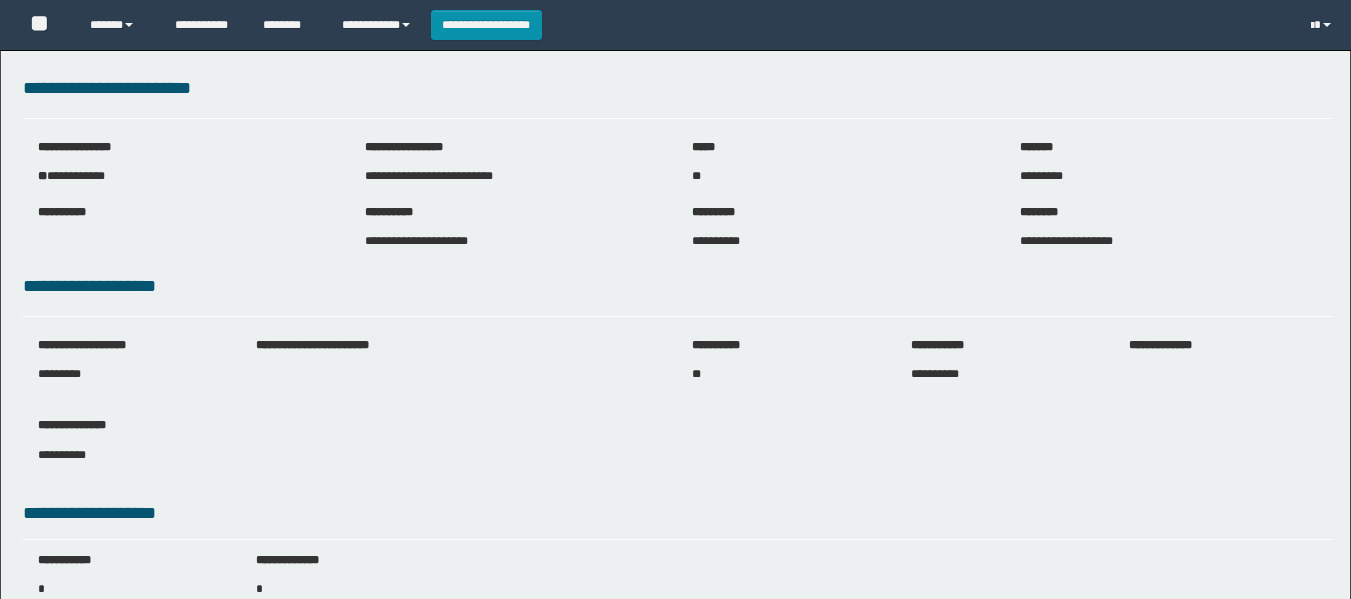 scroll, scrollTop: 0, scrollLeft: 0, axis: both 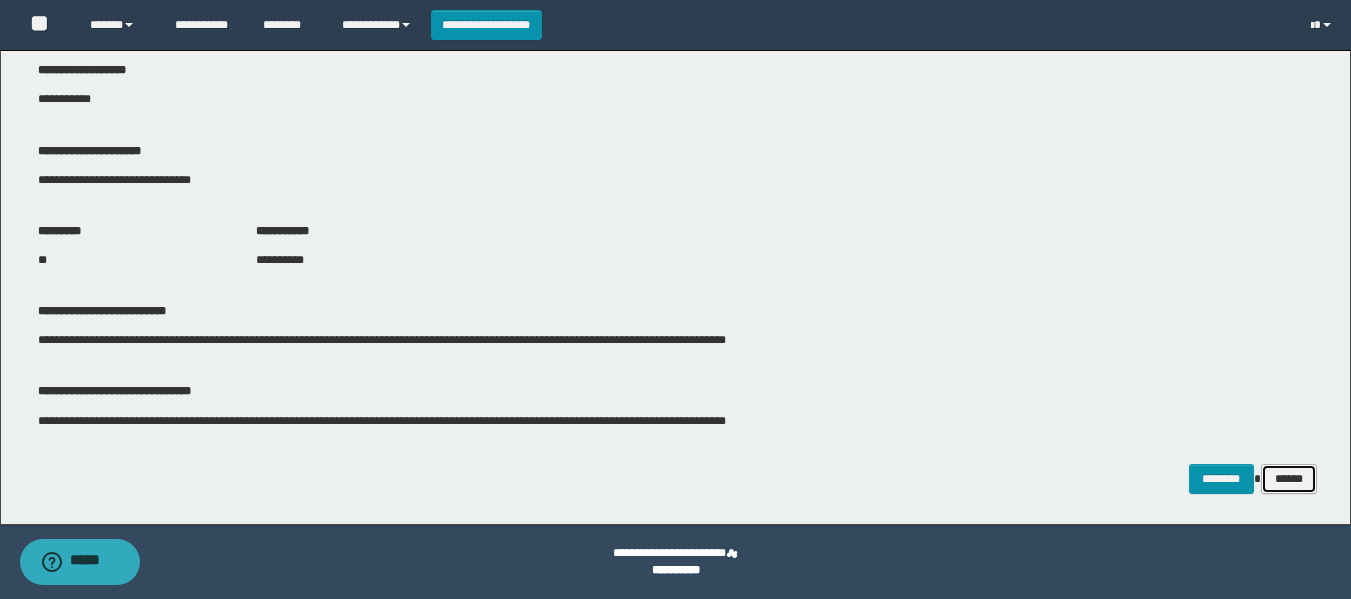click on "******" at bounding box center (1289, 479) 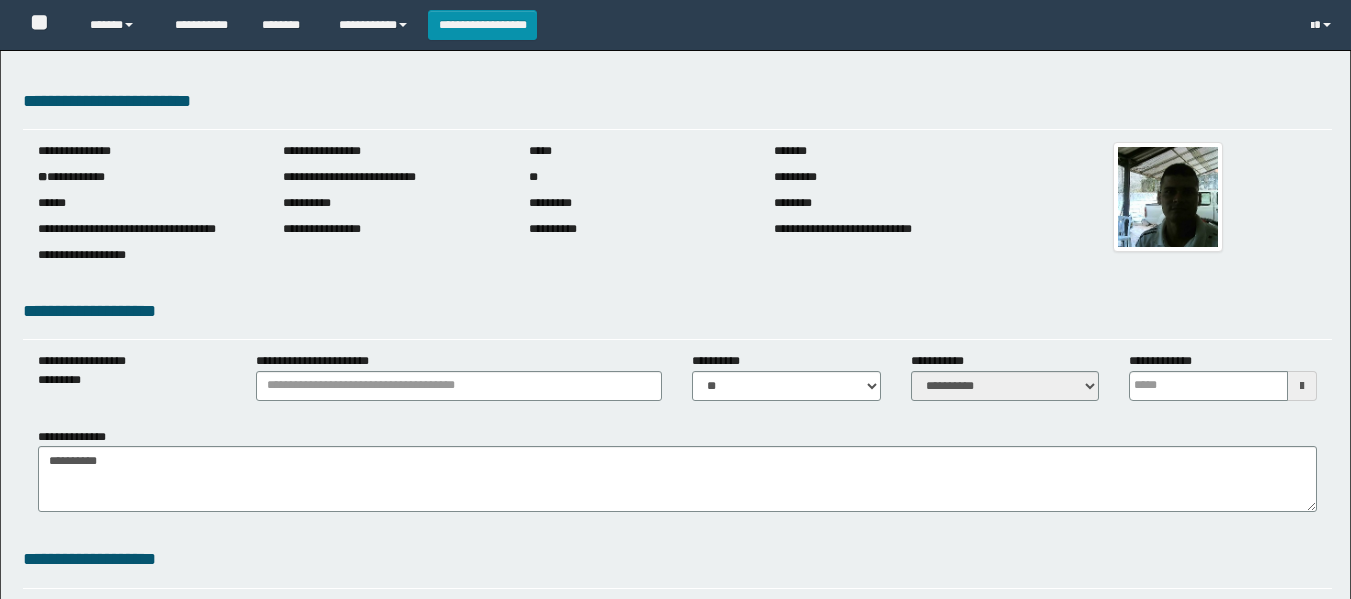scroll, scrollTop: 0, scrollLeft: 0, axis: both 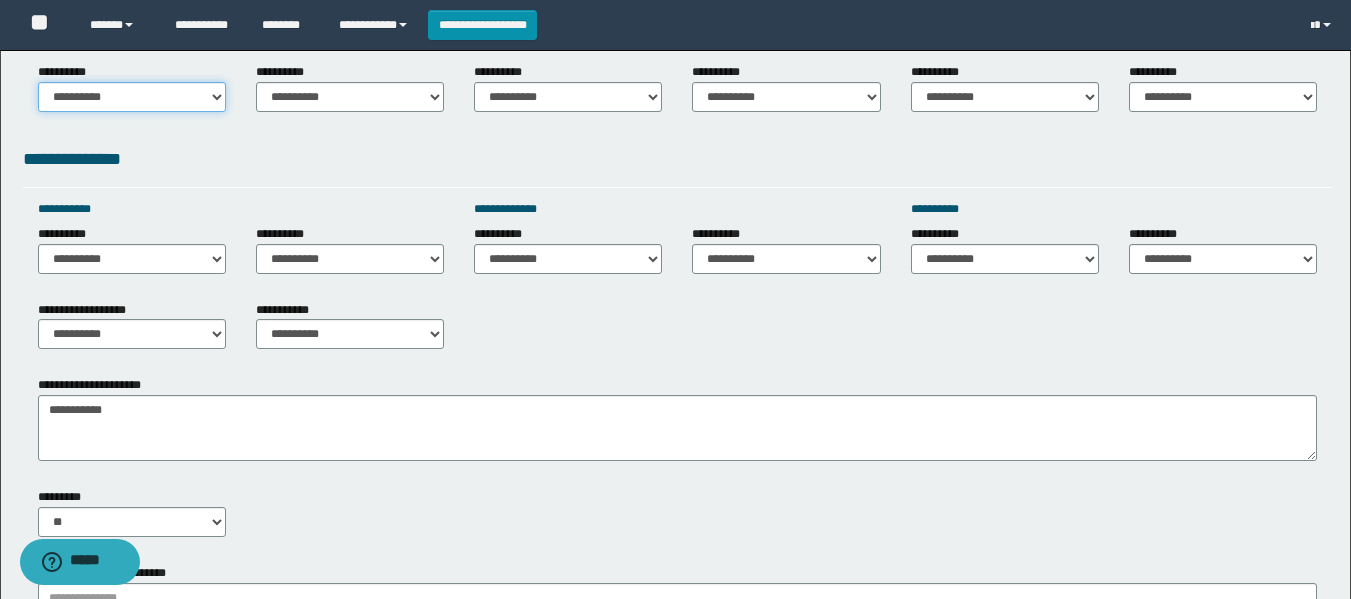 click on "**********" at bounding box center [132, 97] 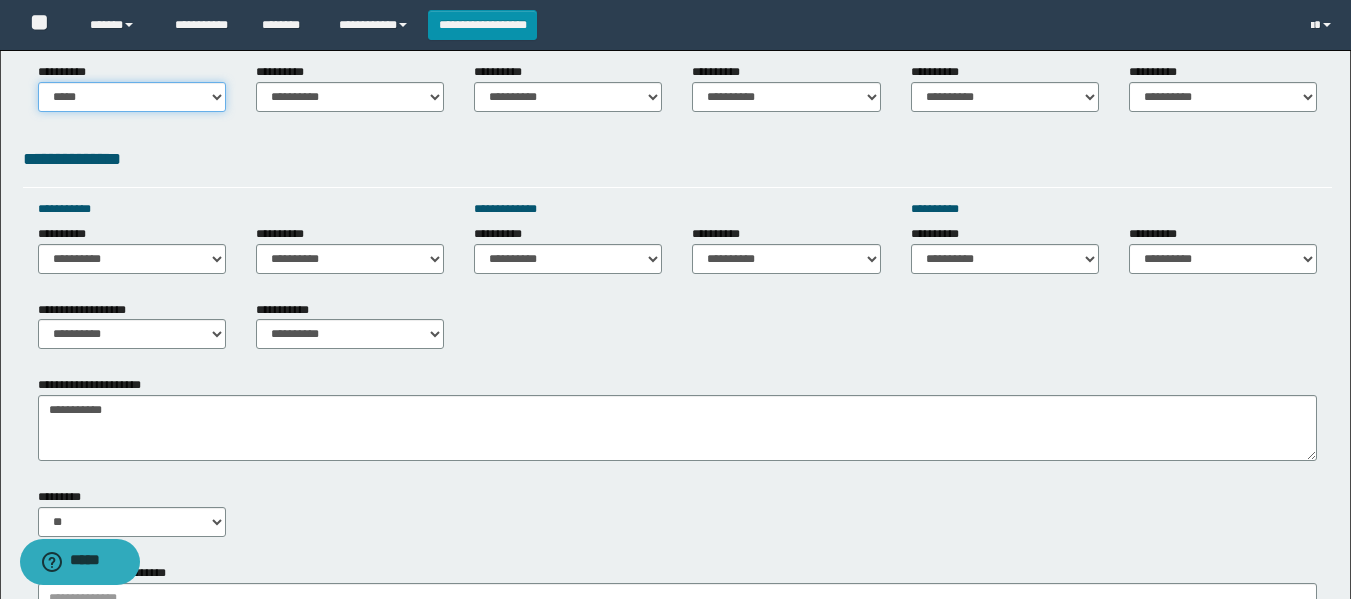 click on "**********" at bounding box center [132, 97] 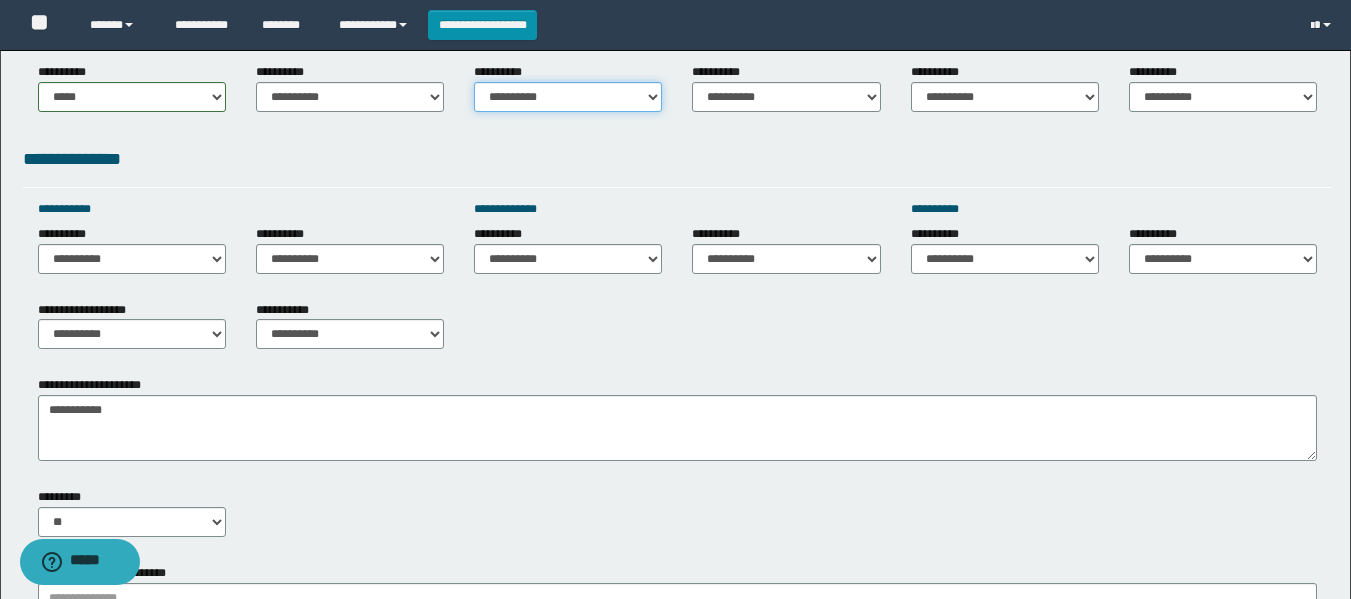 drag, startPoint x: 570, startPoint y: 108, endPoint x: 569, endPoint y: 90, distance: 18.027756 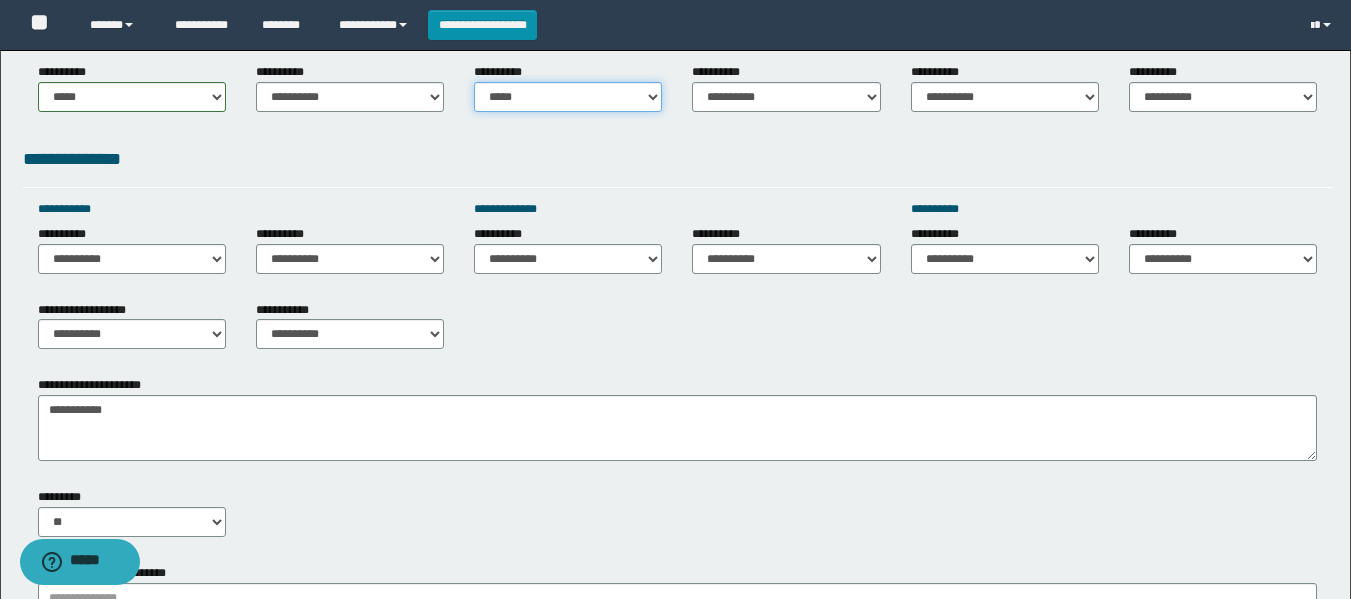 click on "**********" at bounding box center [568, 97] 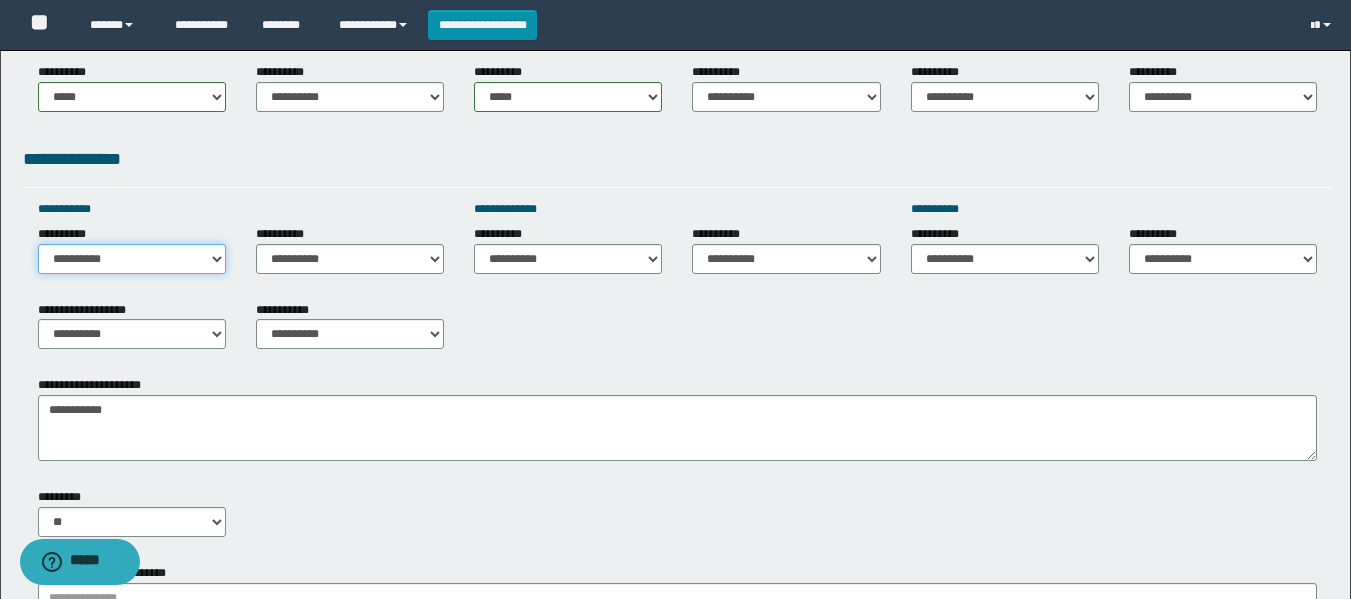click on "**********" at bounding box center [132, 259] 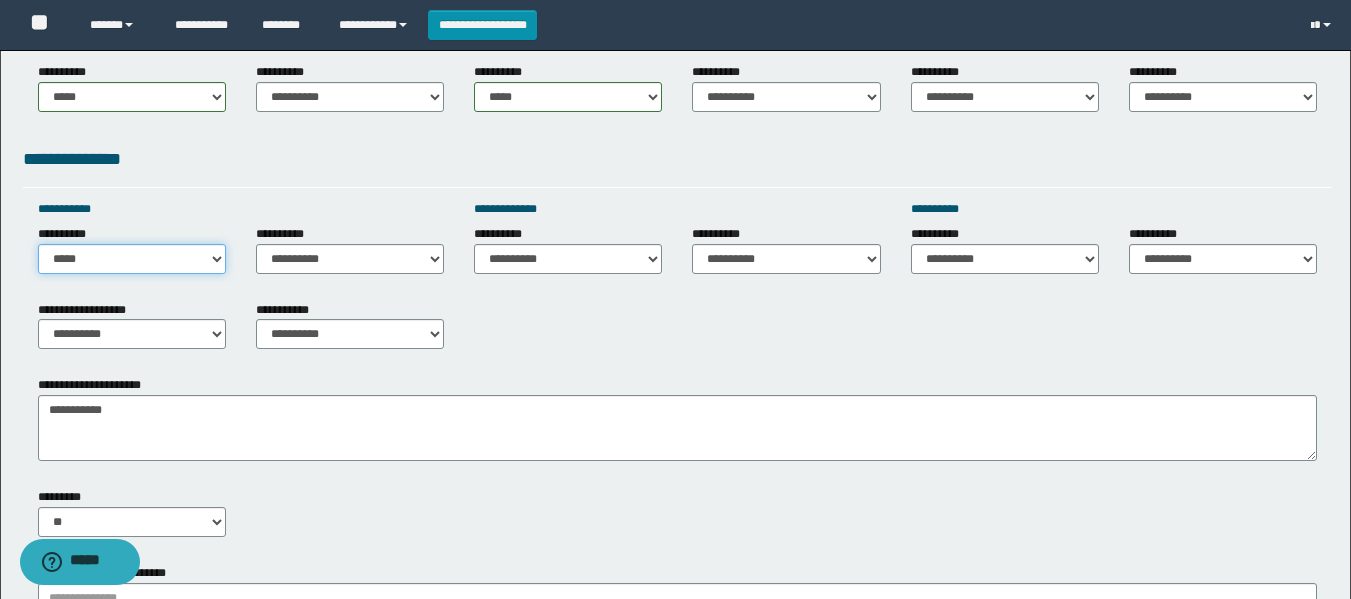 click on "**********" at bounding box center (132, 259) 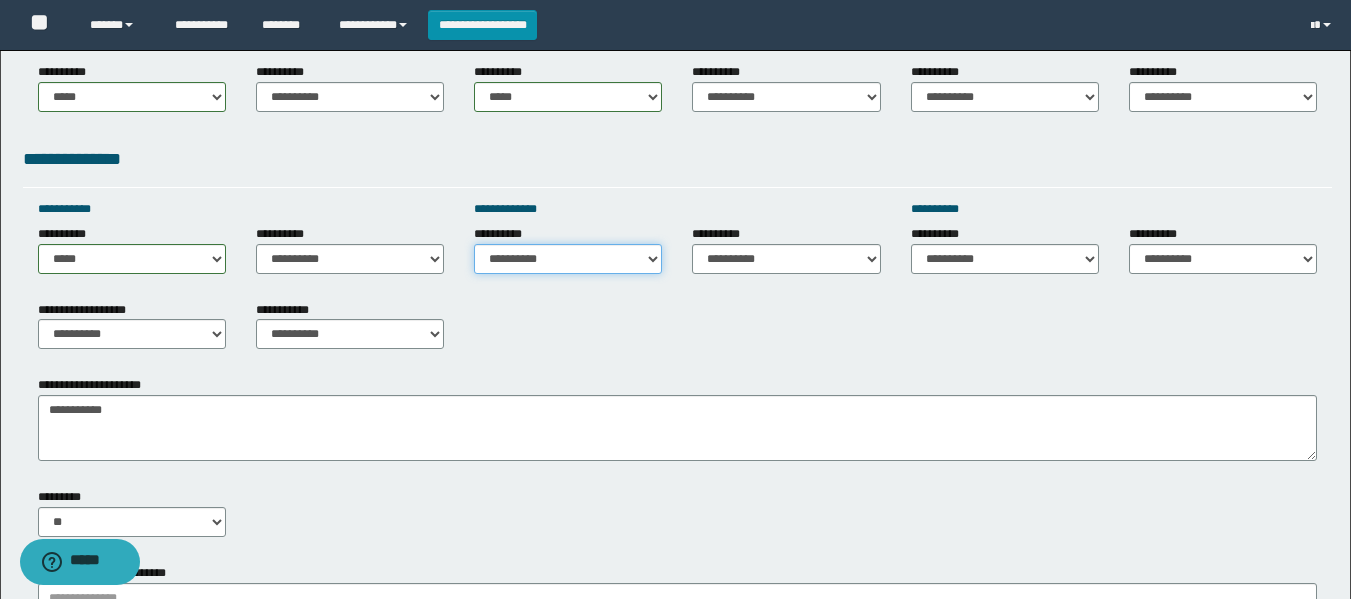click on "**********" at bounding box center [568, 259] 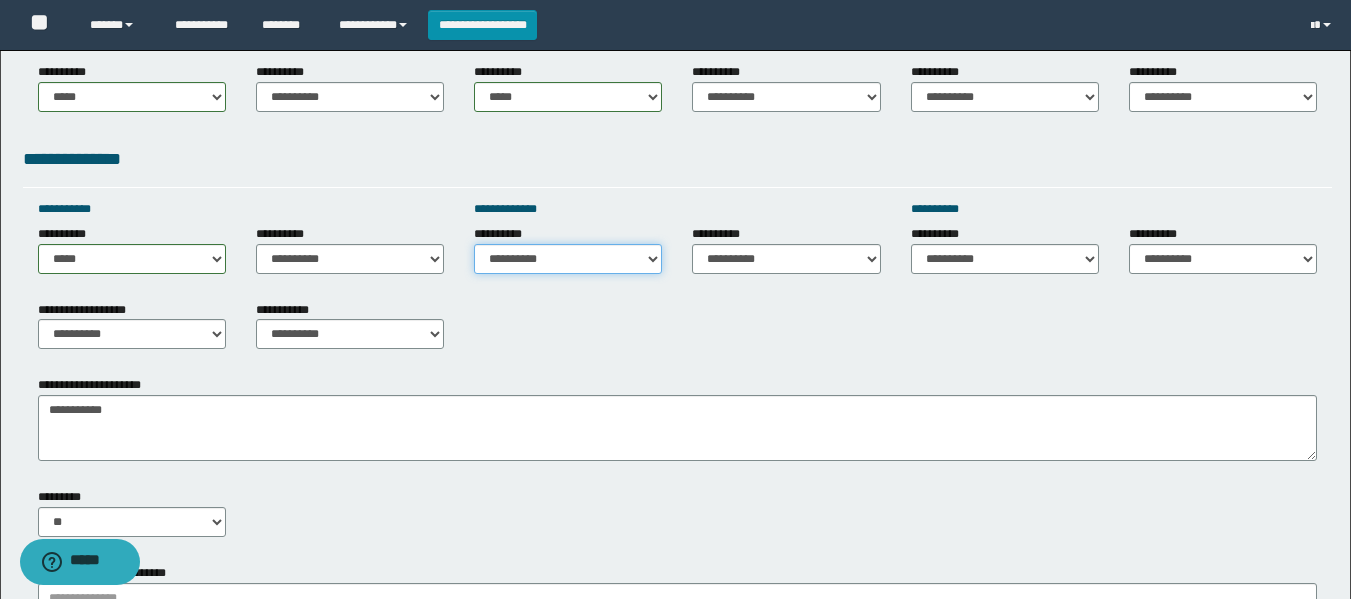 select on "*****" 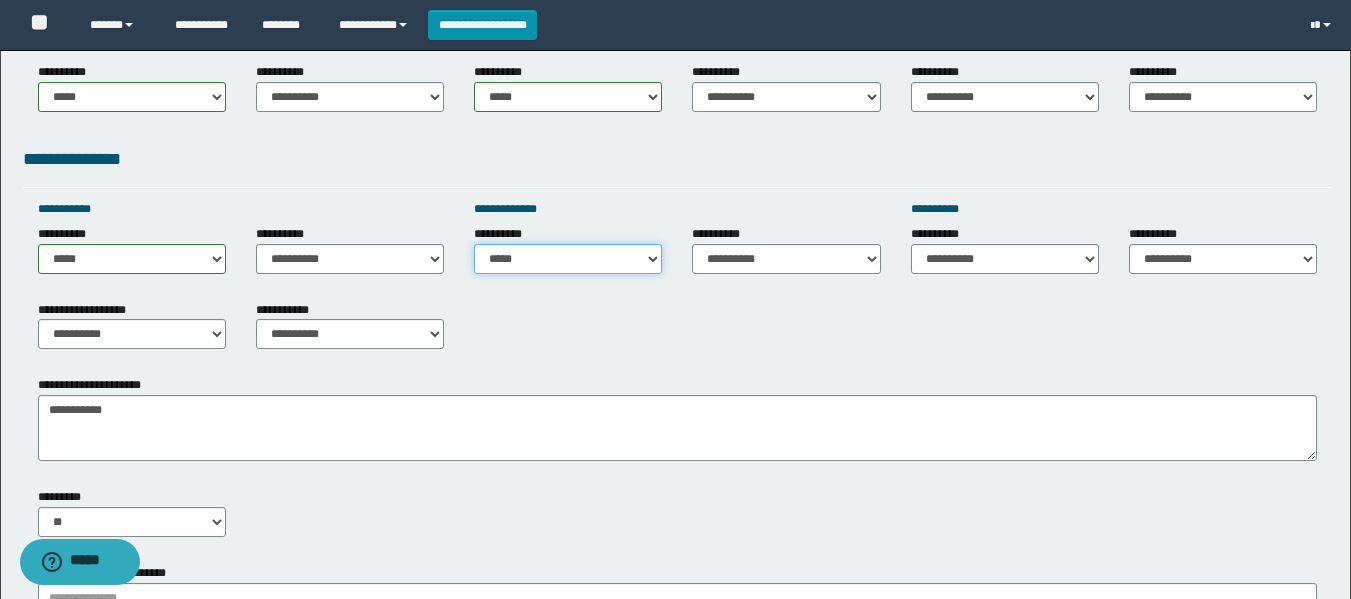 click on "**********" at bounding box center (568, 259) 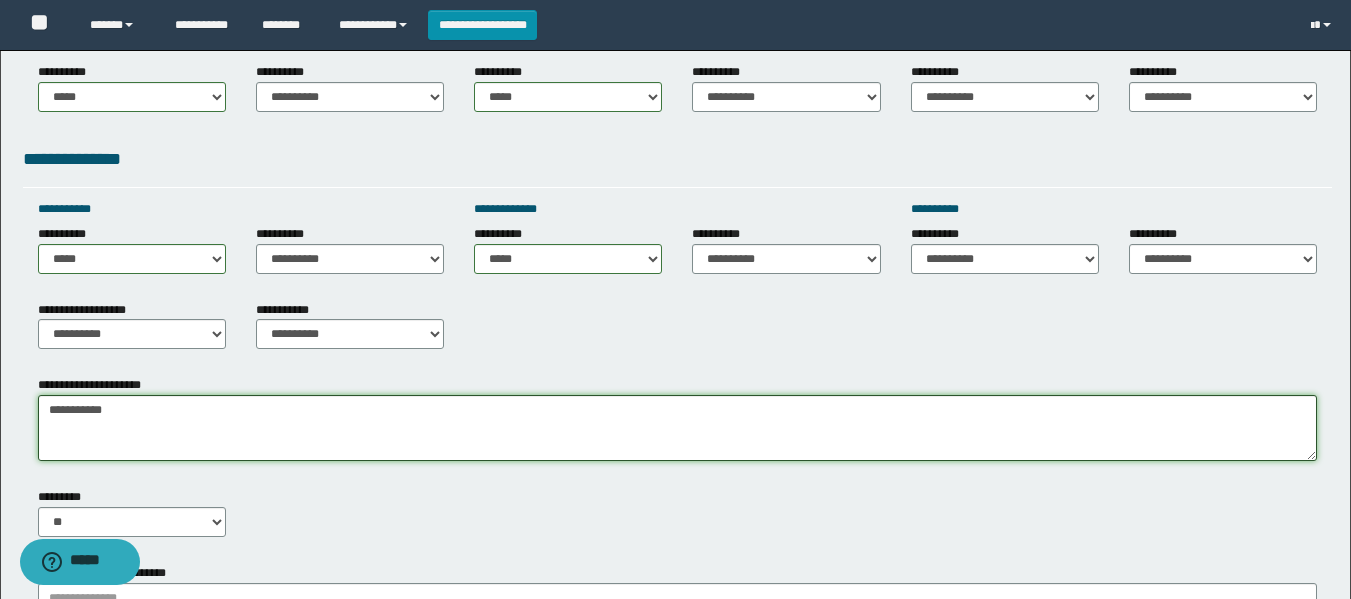 drag, startPoint x: 163, startPoint y: 426, endPoint x: 0, endPoint y: 431, distance: 163.07668 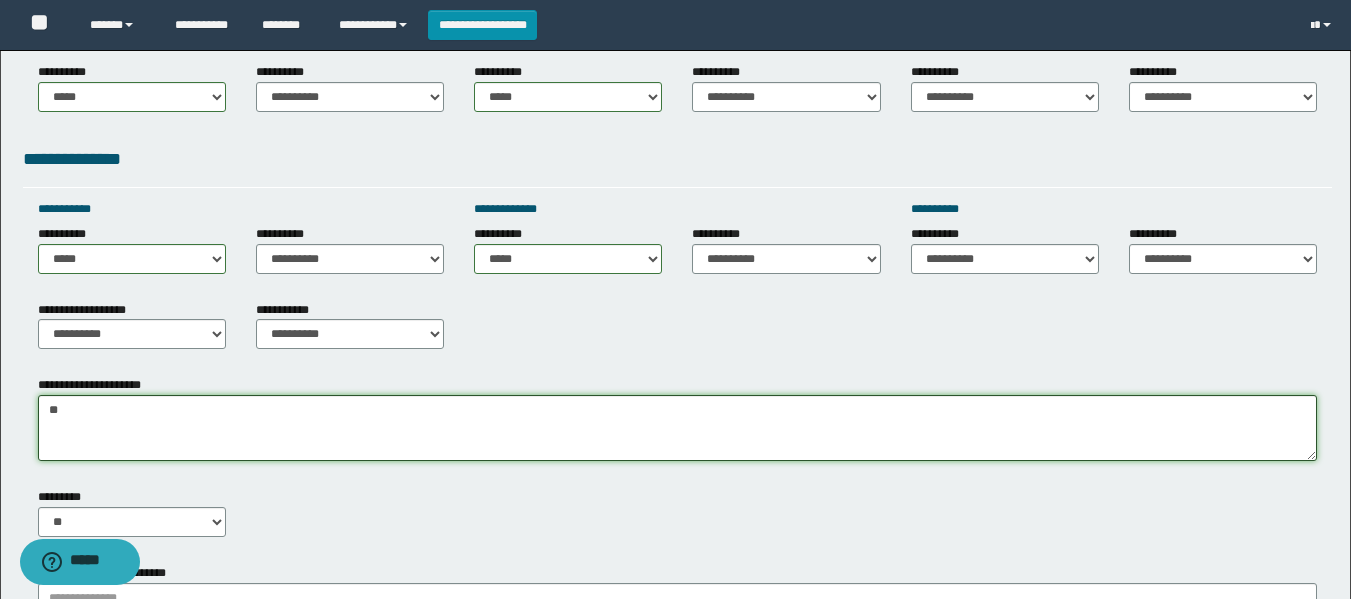 type on "*" 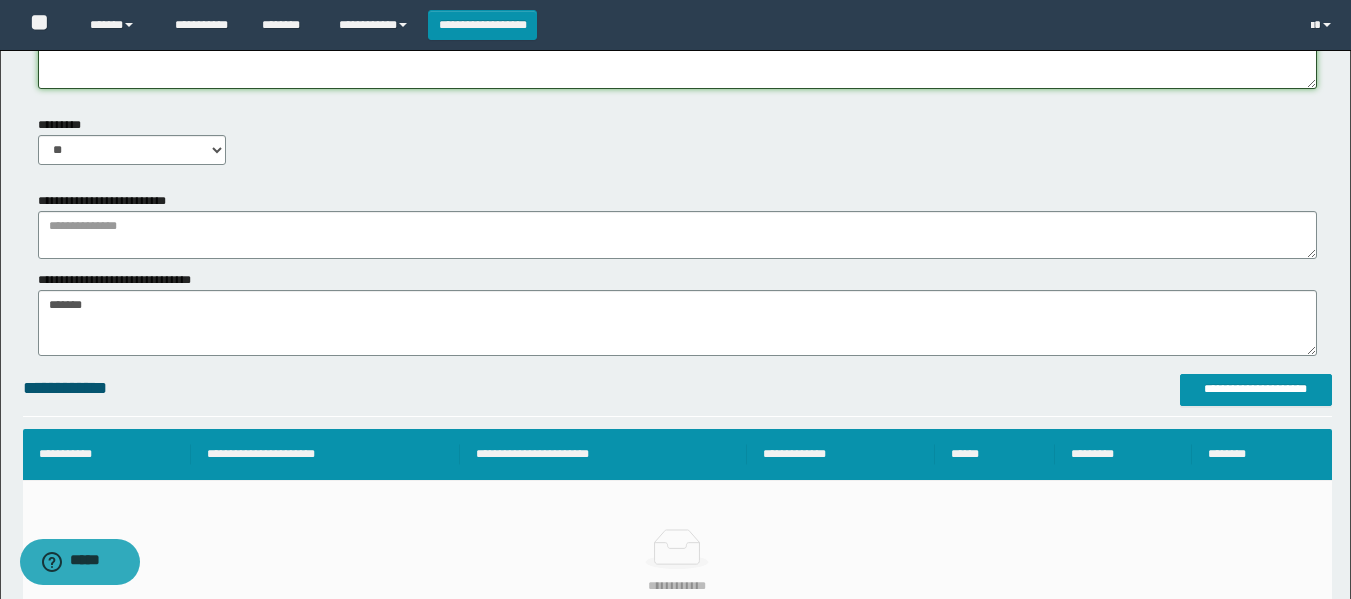 scroll, scrollTop: 1068, scrollLeft: 0, axis: vertical 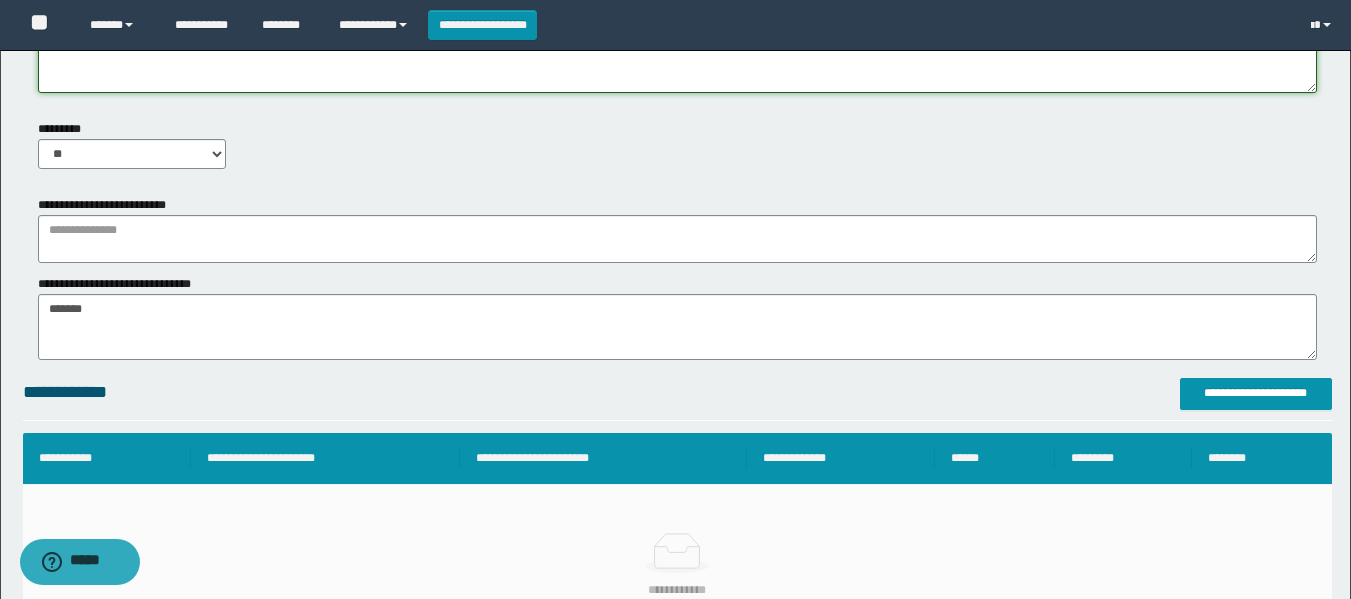 type on "**********" 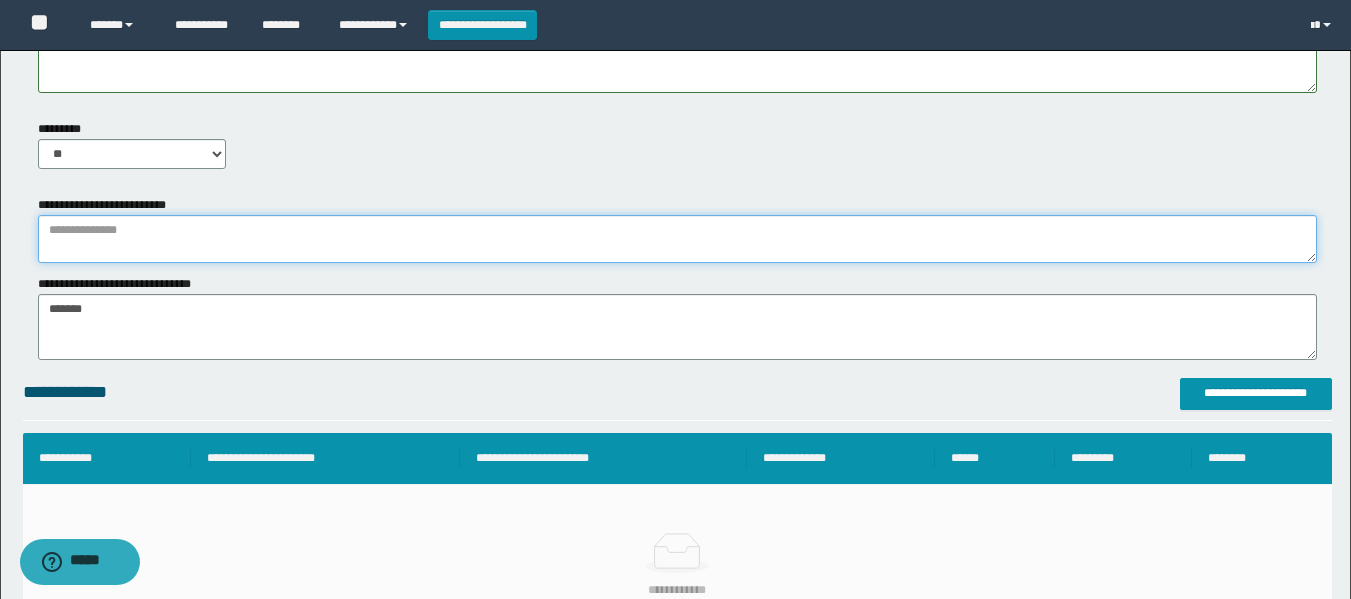 click at bounding box center [677, 239] 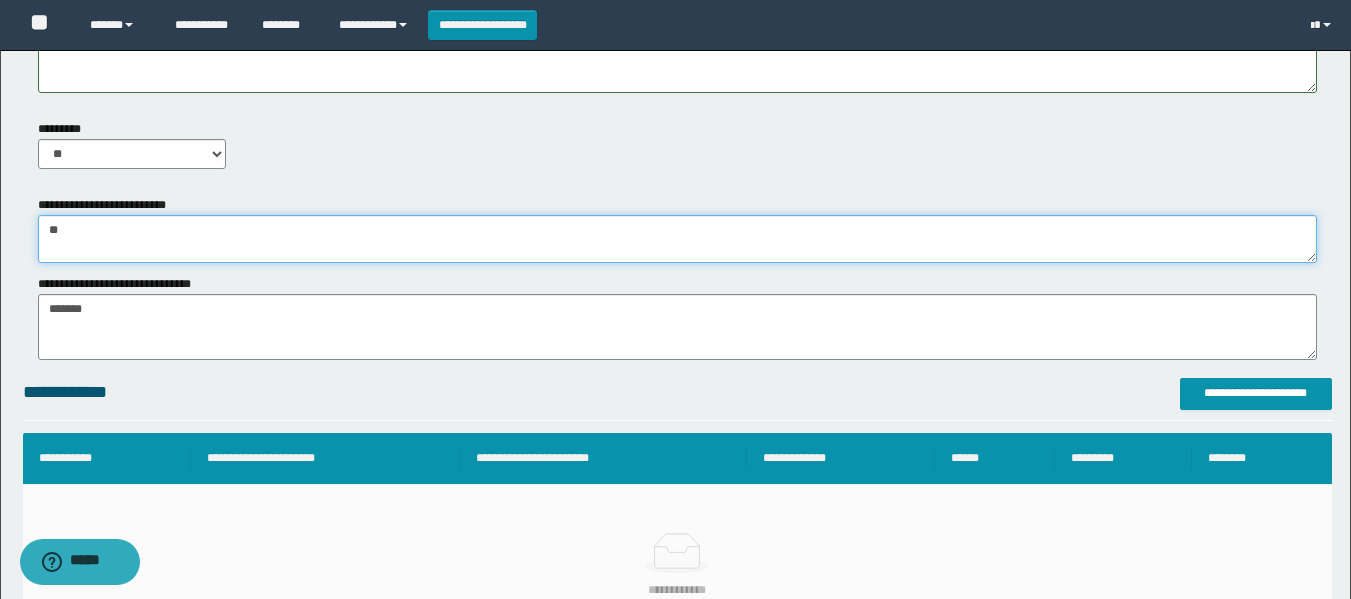 type on "*" 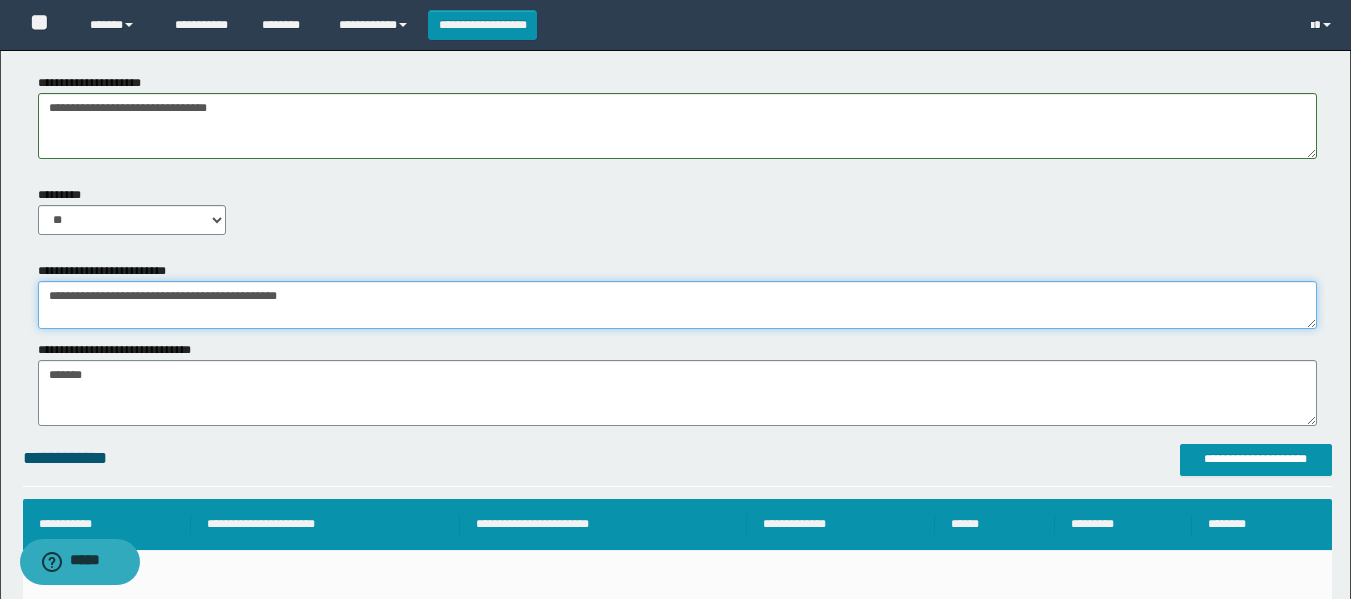 scroll, scrollTop: 868, scrollLeft: 0, axis: vertical 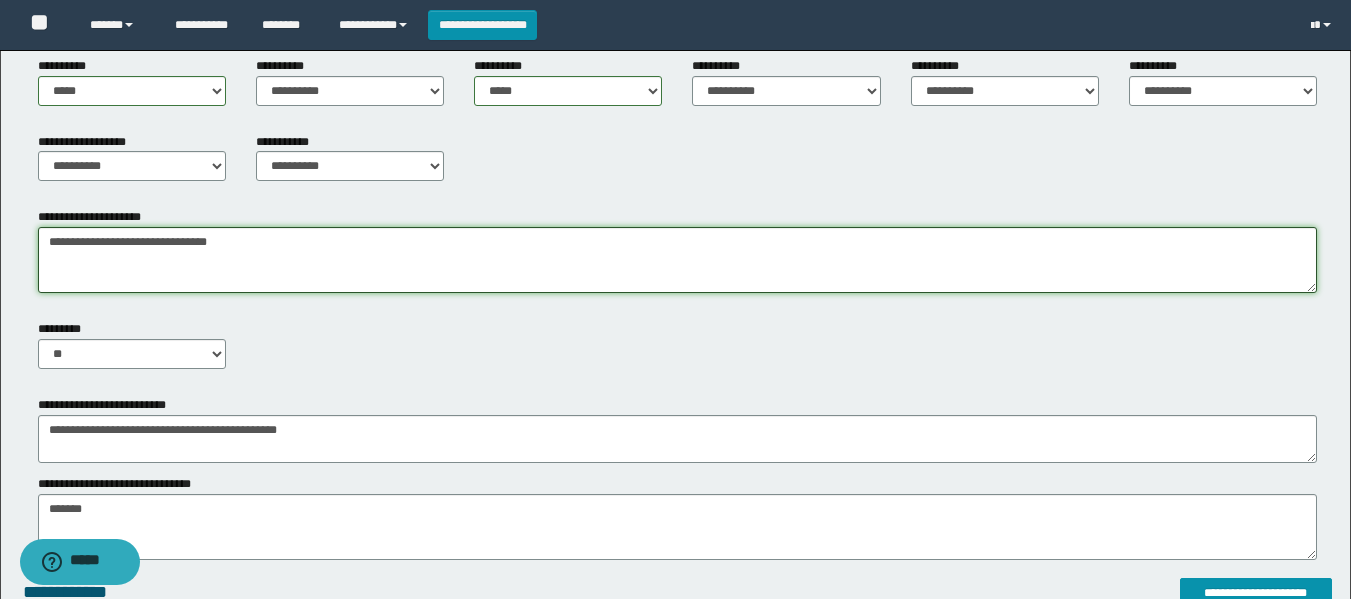 drag, startPoint x: 330, startPoint y: 248, endPoint x: 0, endPoint y: 227, distance: 330.6675 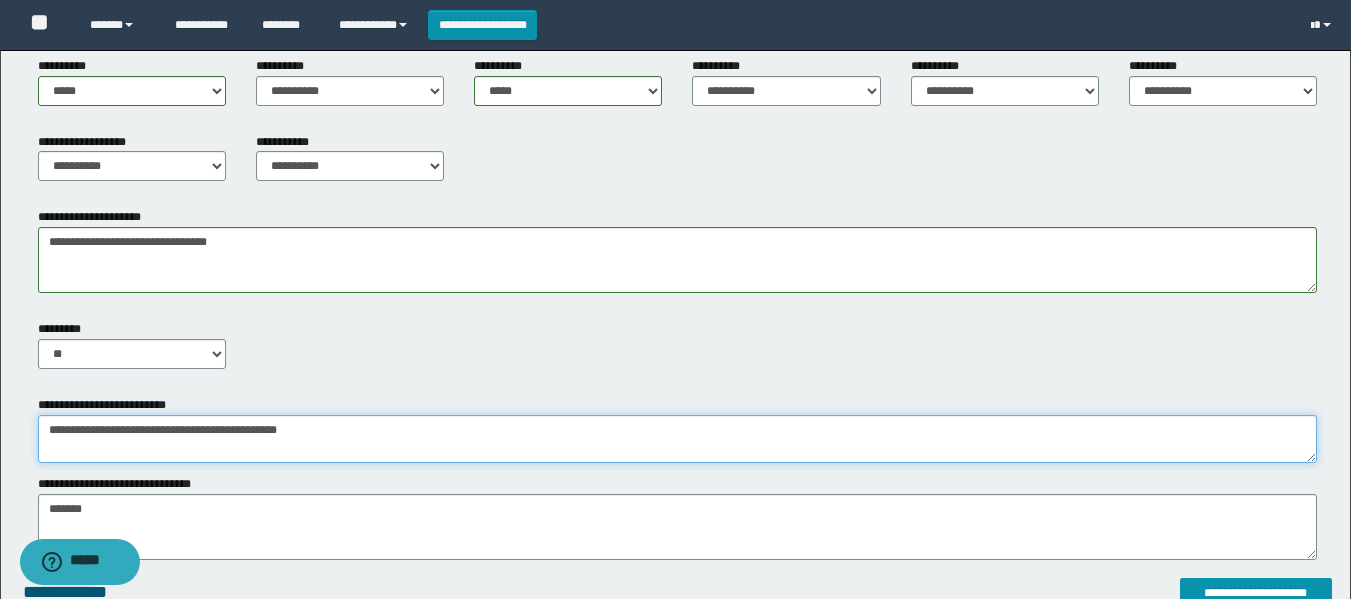 click on "**********" at bounding box center [677, 439] 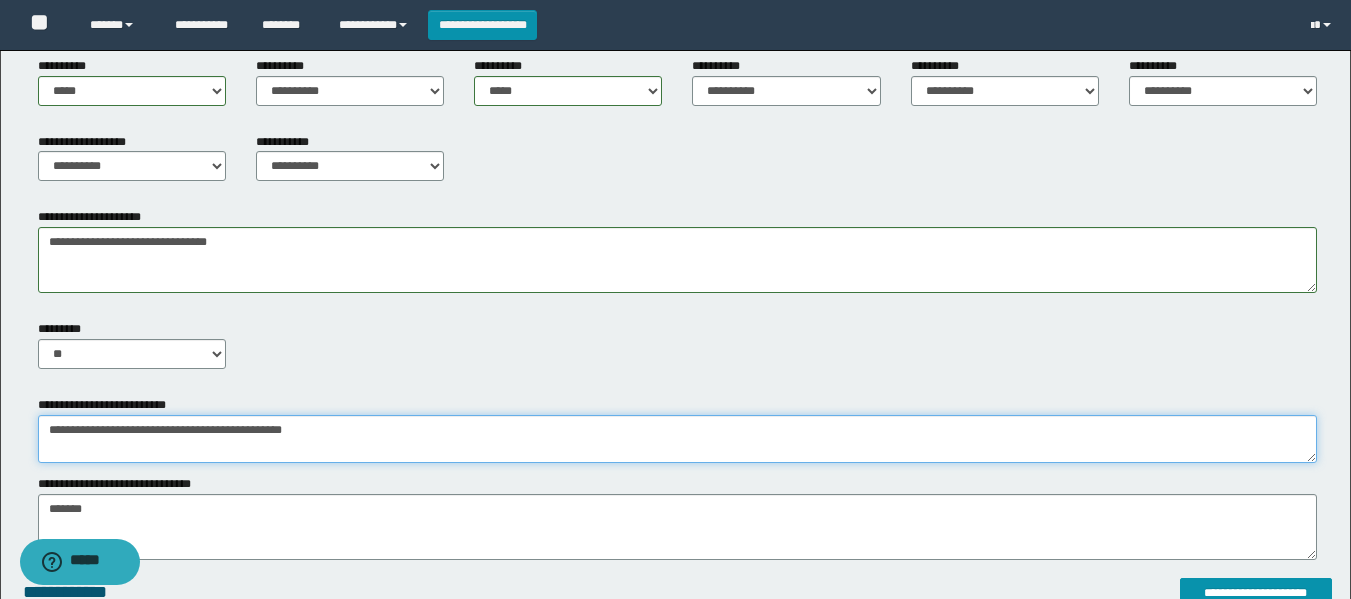 paste on "**********" 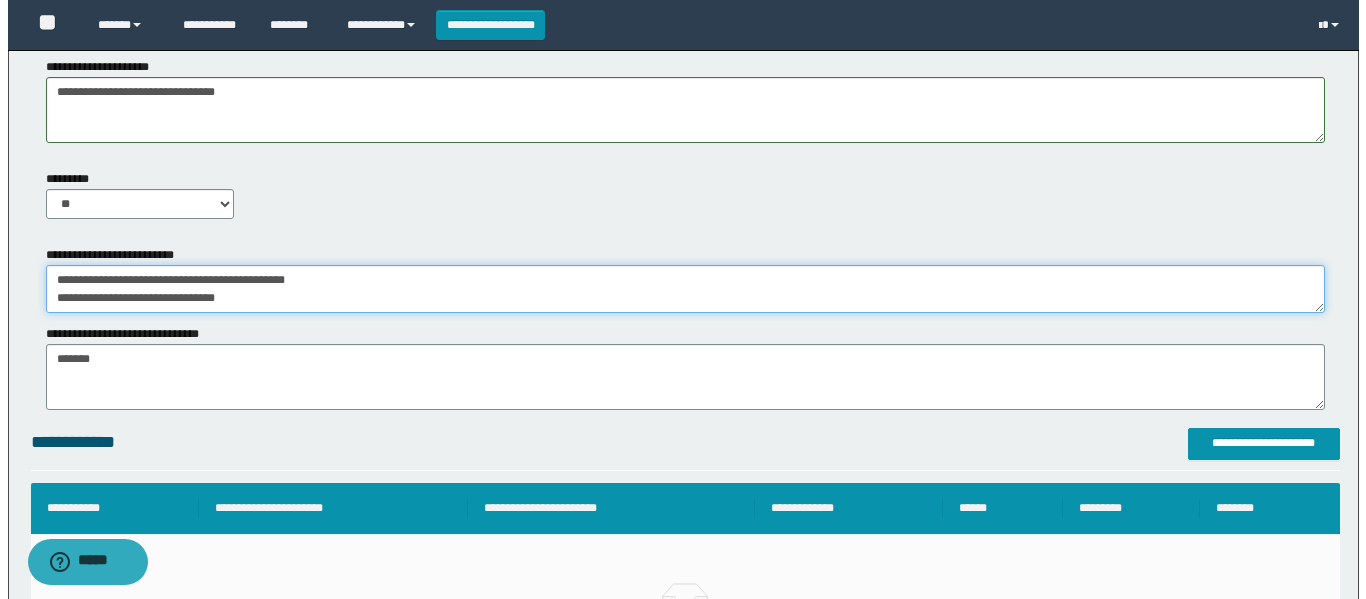 scroll, scrollTop: 1168, scrollLeft: 0, axis: vertical 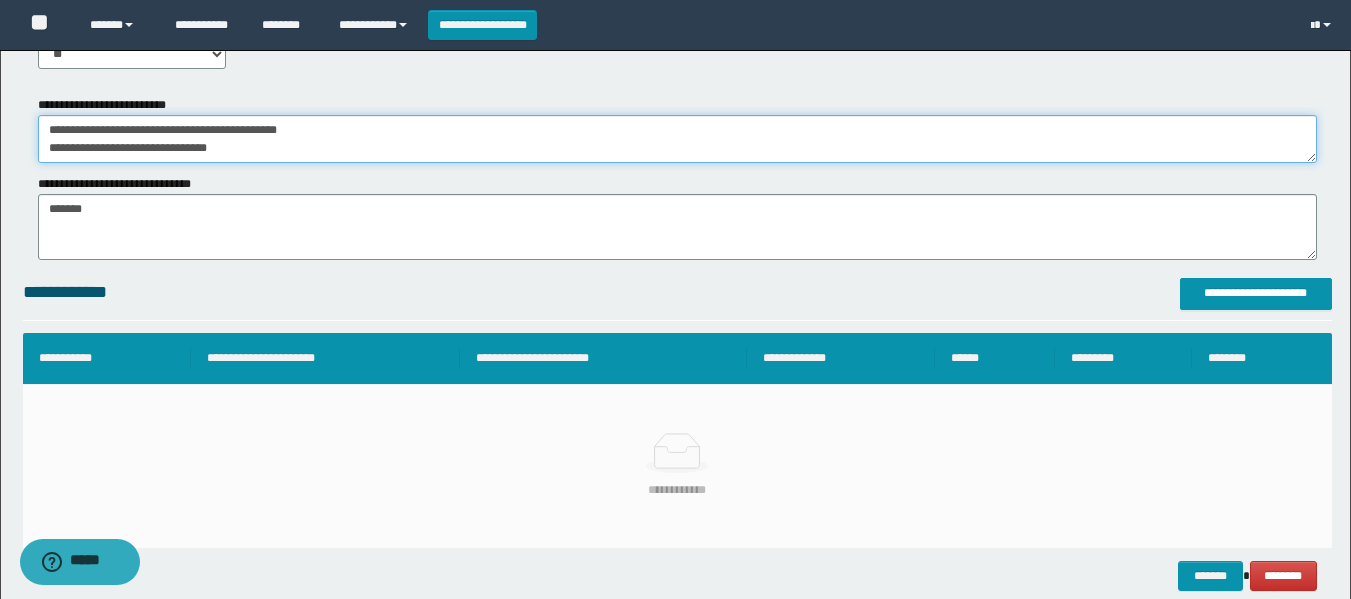 drag, startPoint x: 255, startPoint y: 139, endPoint x: 0, endPoint y: 53, distance: 269.1115 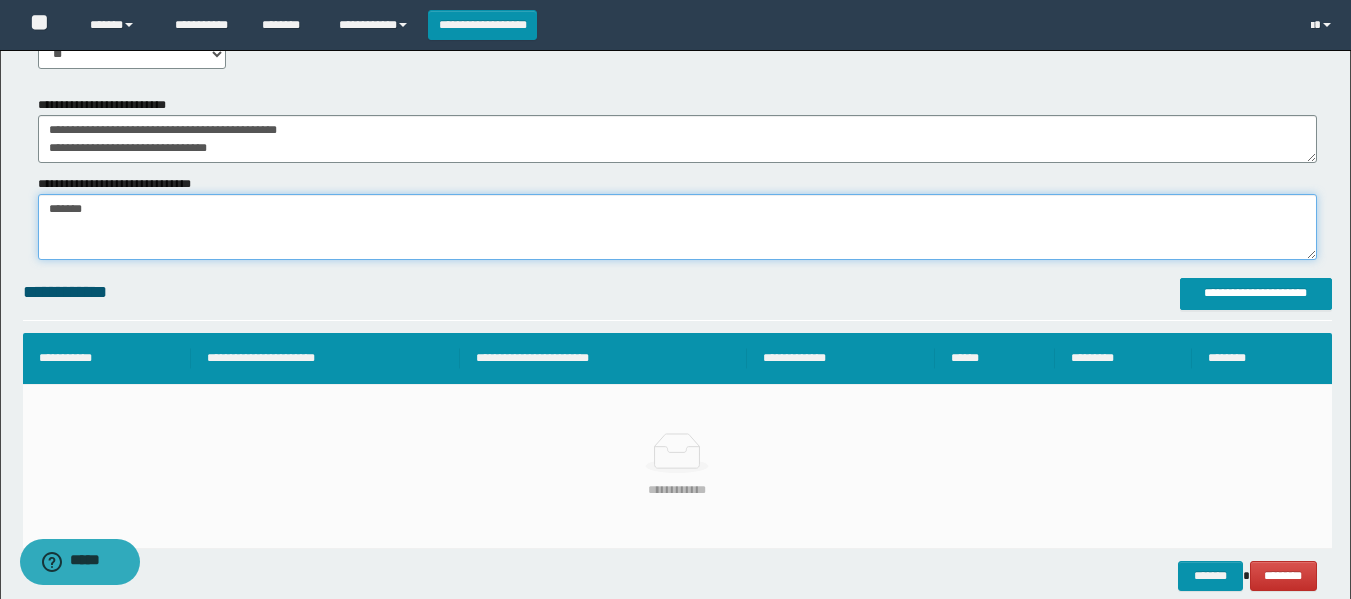 drag, startPoint x: 100, startPoint y: 205, endPoint x: 0, endPoint y: 164, distance: 108.078674 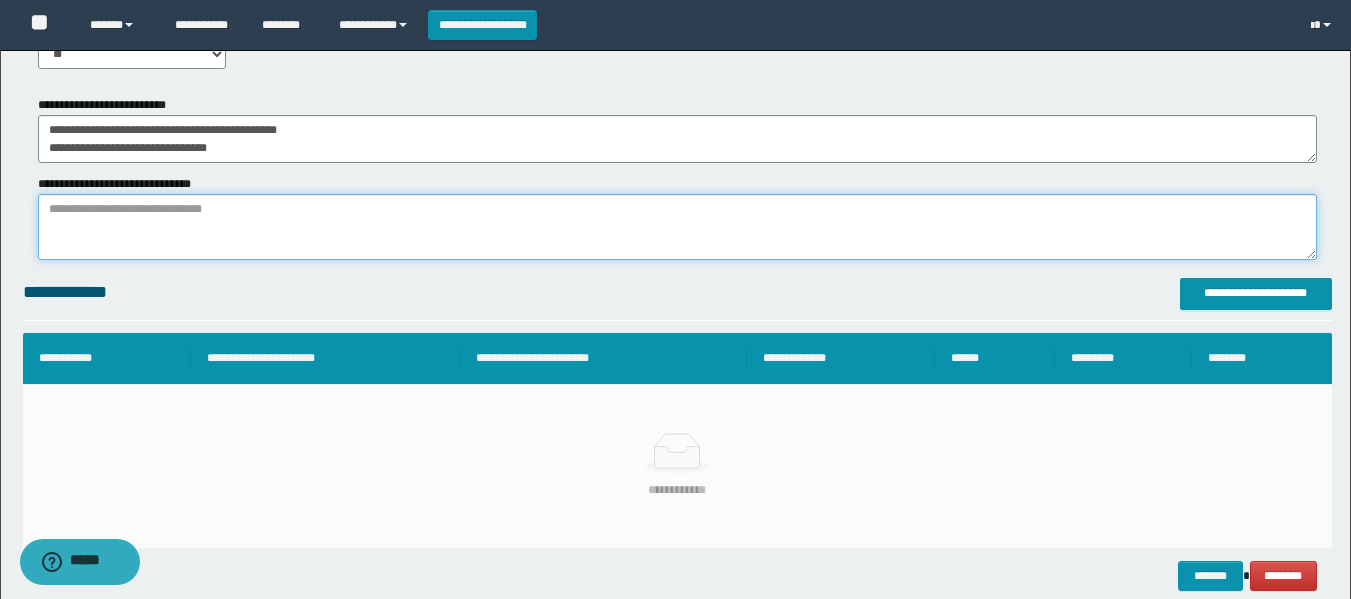 paste on "**********" 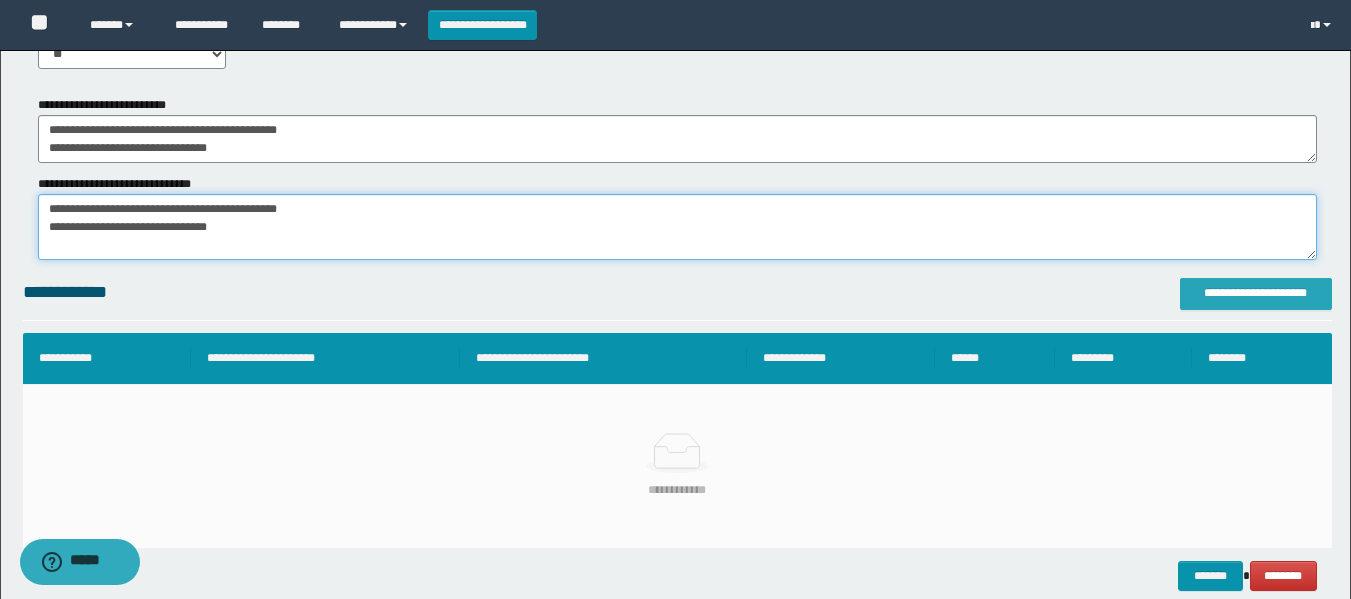 type on "**********" 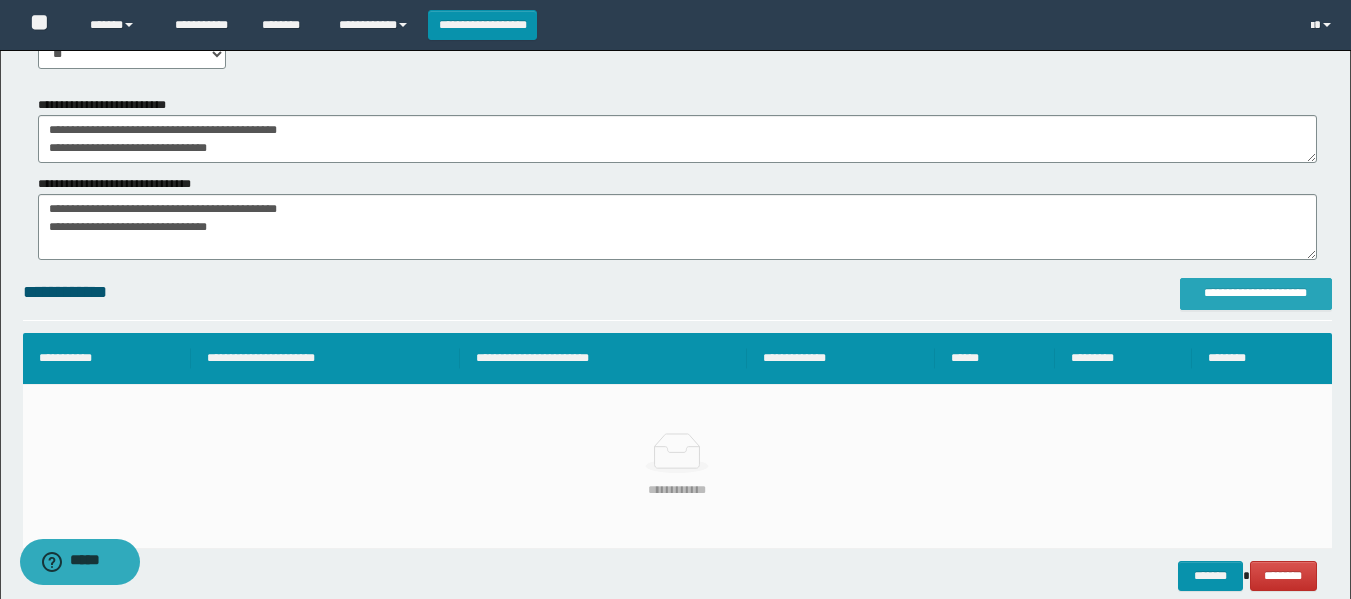 click on "**********" at bounding box center [1256, 294] 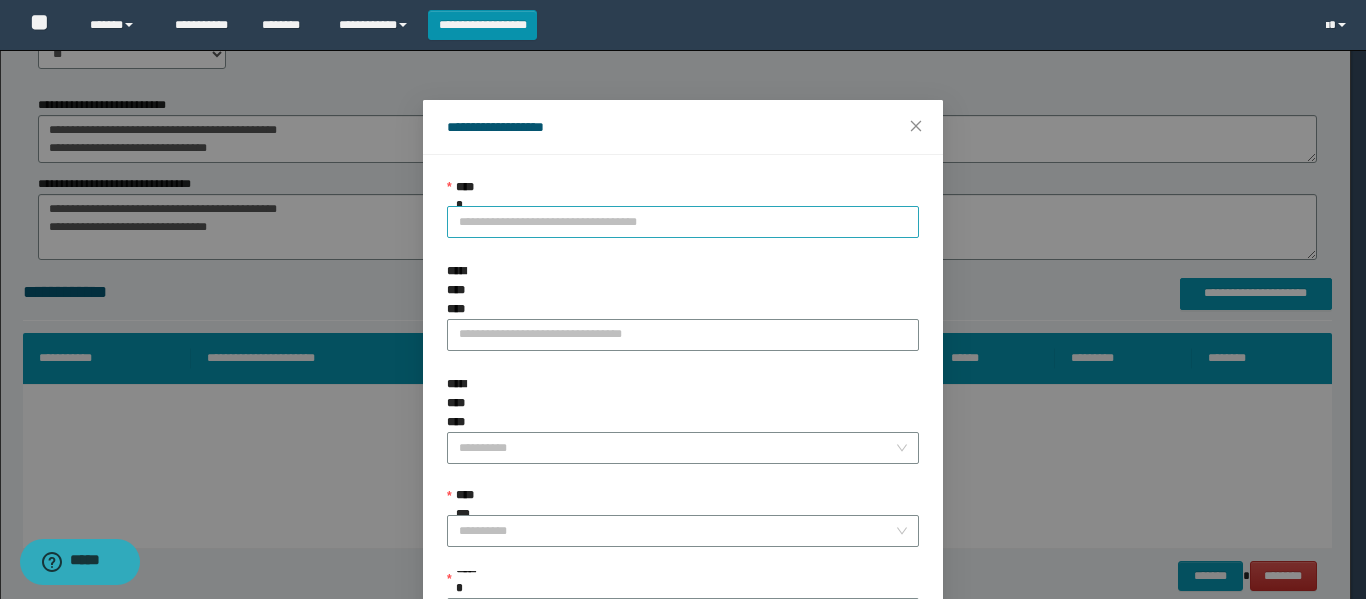 click on "**********" at bounding box center (683, 222) 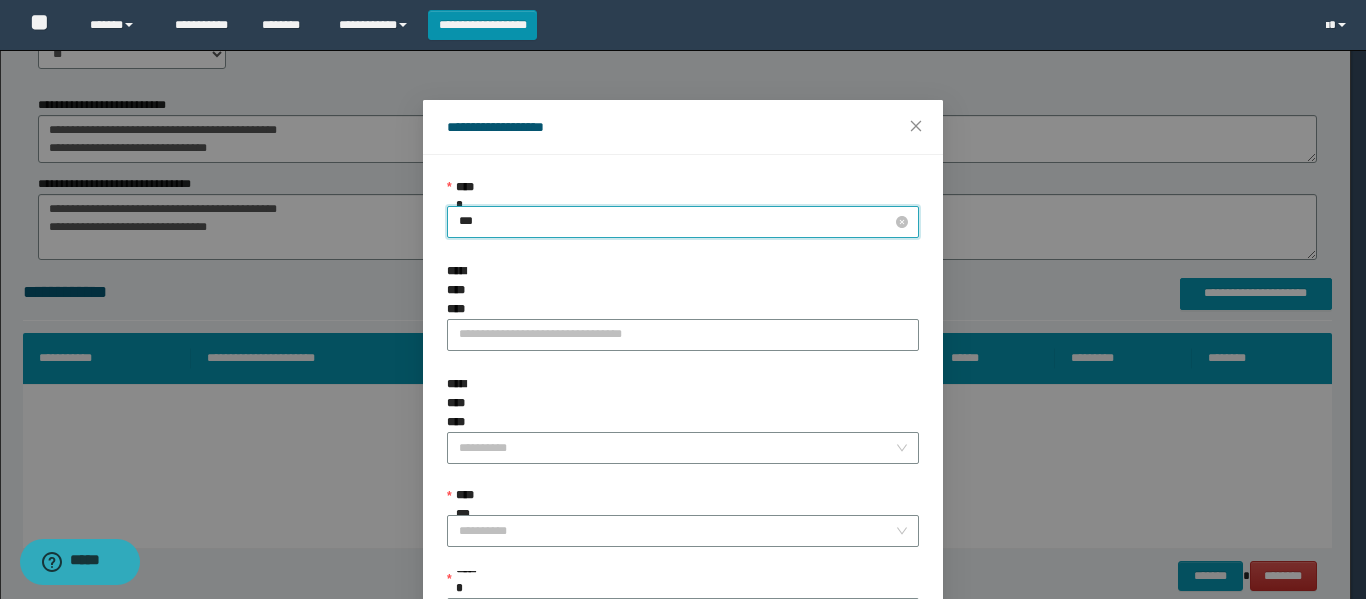 type on "****" 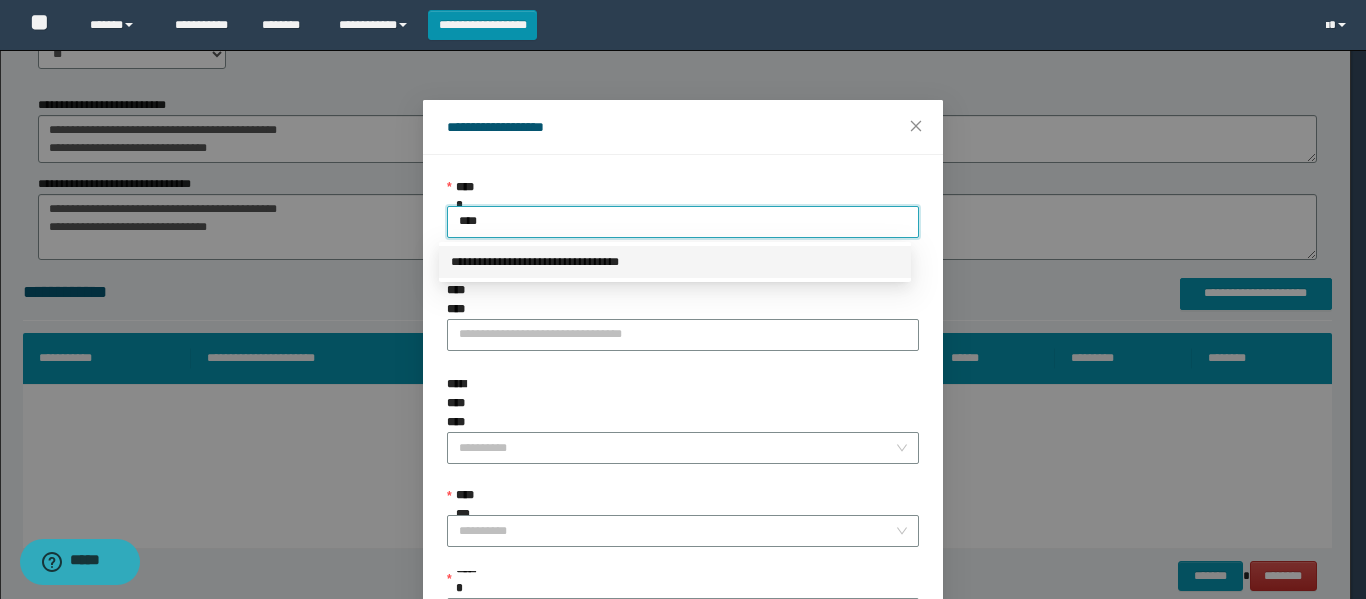 click on "**********" at bounding box center [675, 262] 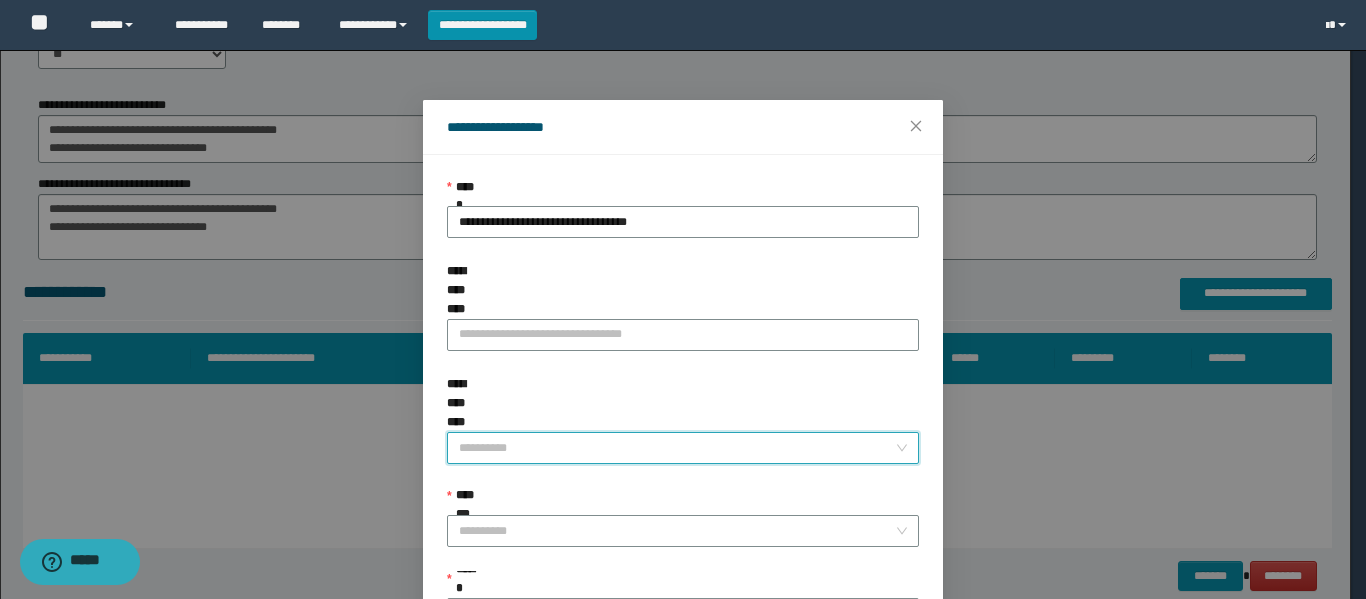 click on "**********" at bounding box center (677, 448) 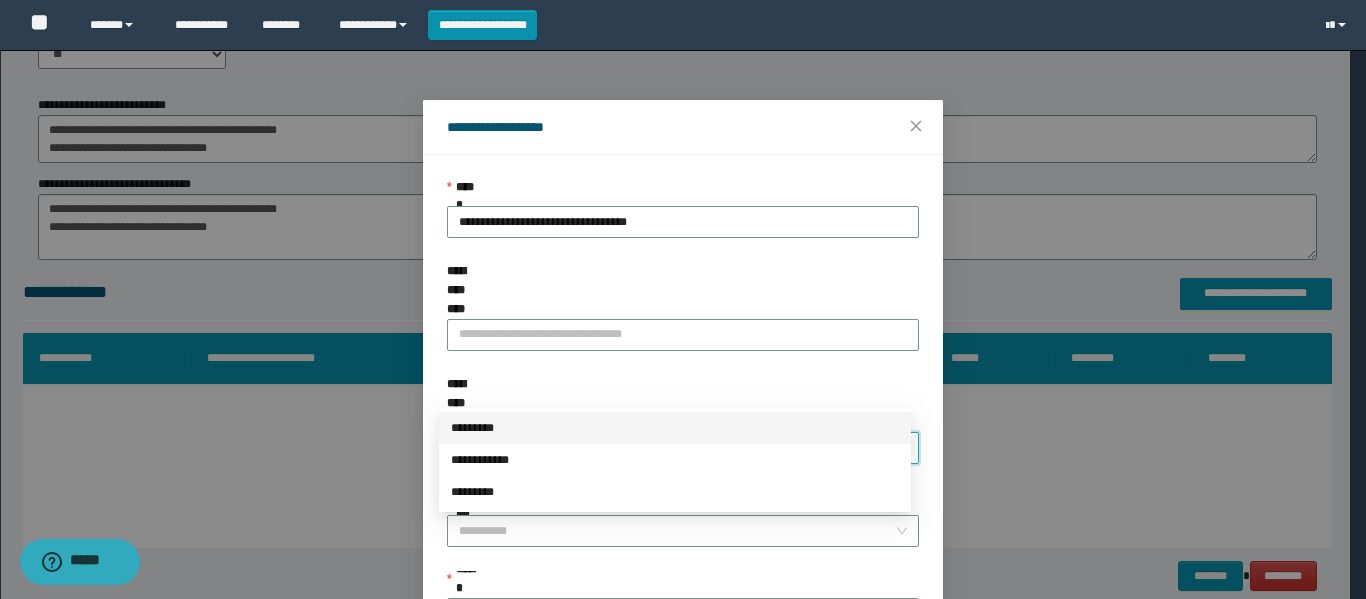 scroll, scrollTop: 100, scrollLeft: 0, axis: vertical 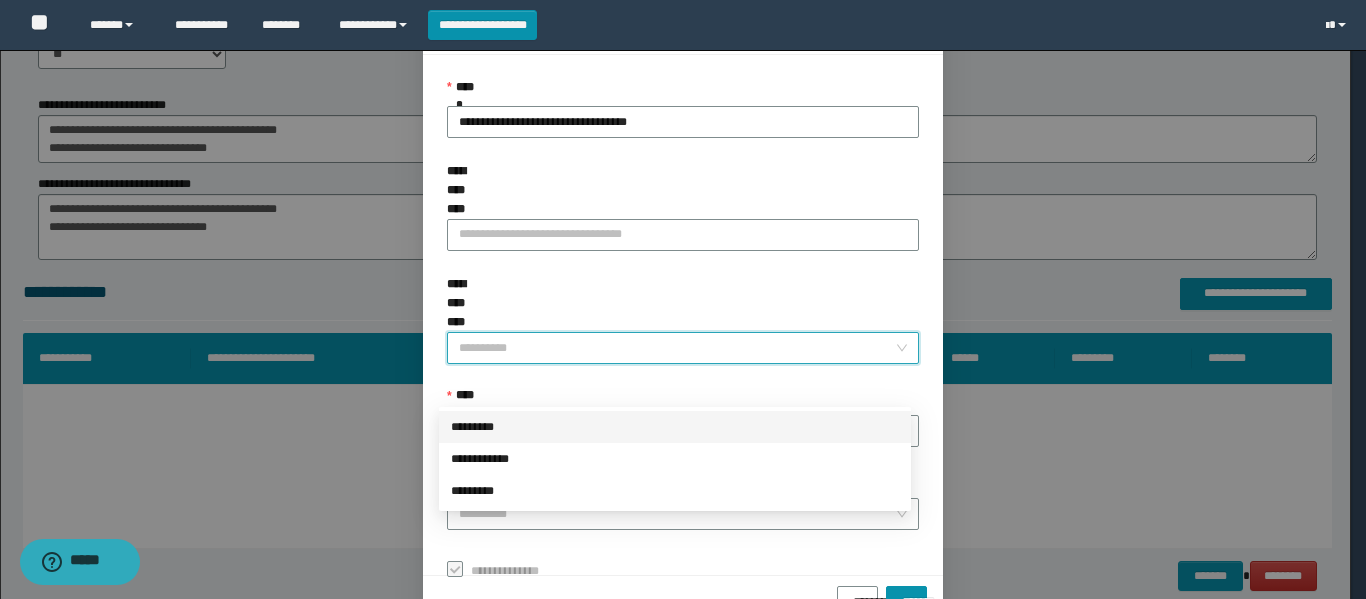 click on "**********" at bounding box center (683, 315) 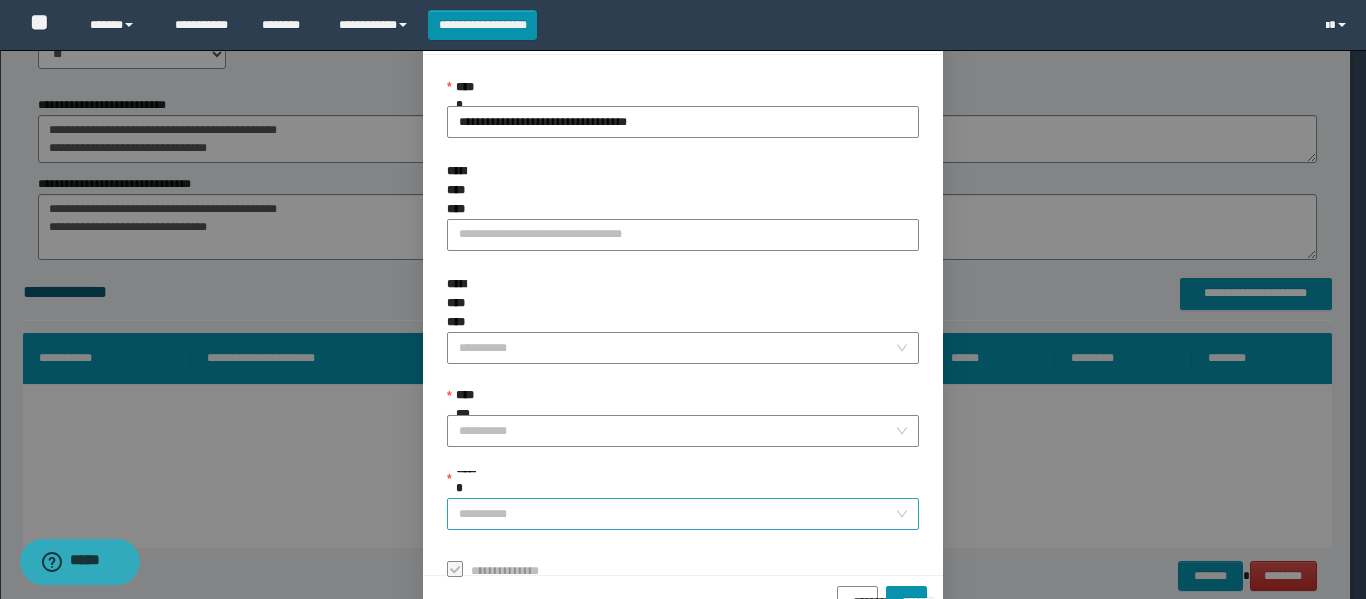 click on "******" at bounding box center [677, 514] 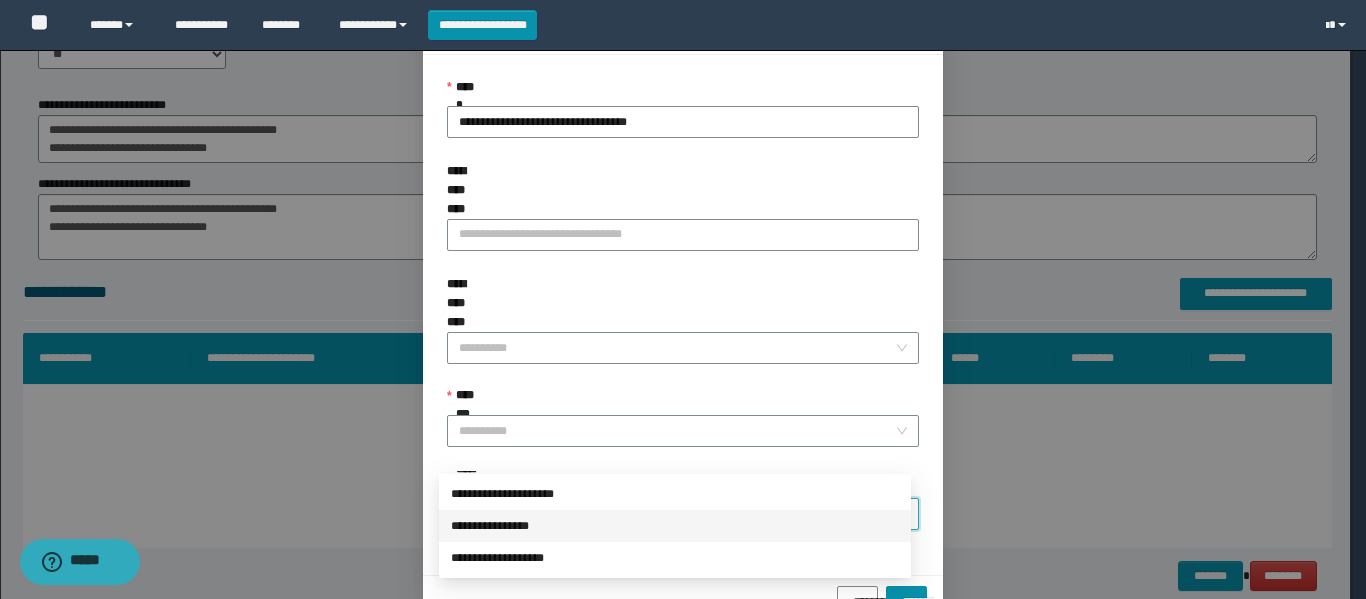 click on "**********" at bounding box center (675, 526) 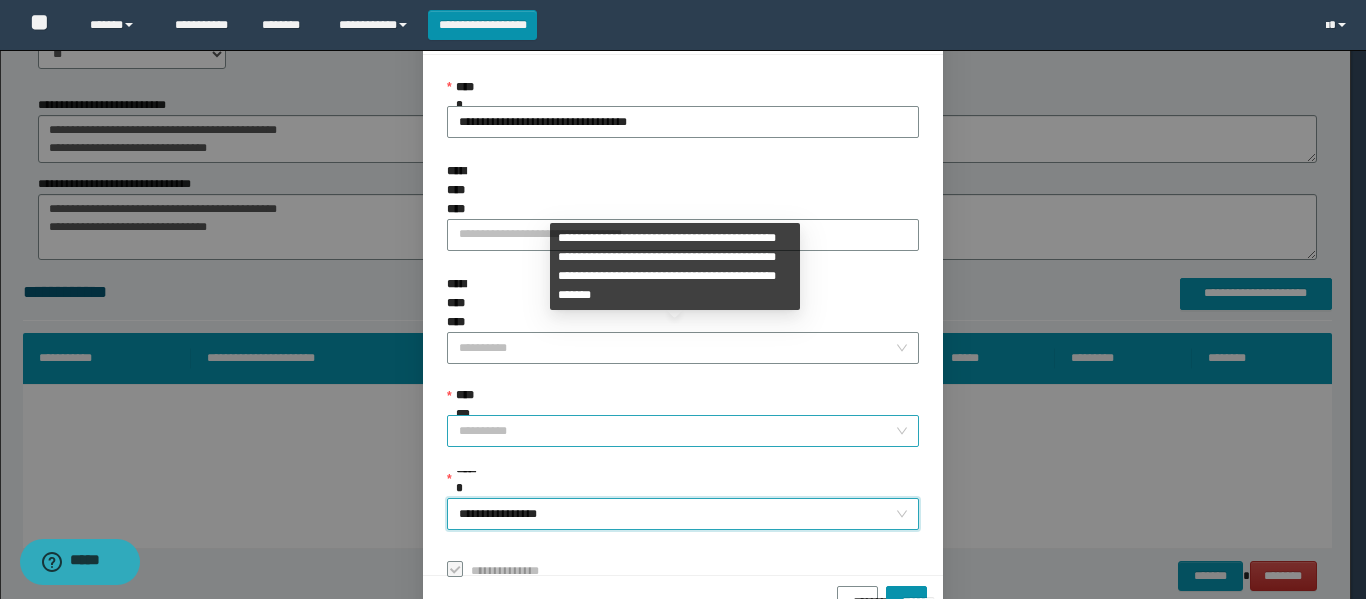 drag, startPoint x: 484, startPoint y: 375, endPoint x: 492, endPoint y: 383, distance: 11.313708 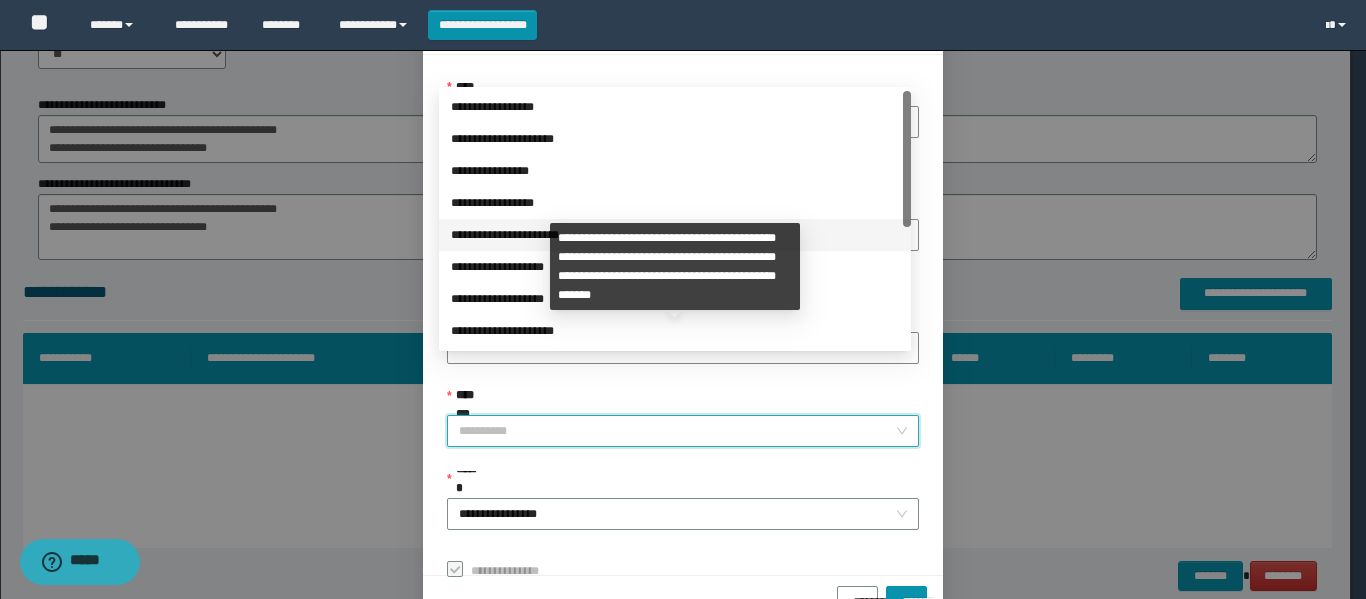 scroll, scrollTop: 224, scrollLeft: 0, axis: vertical 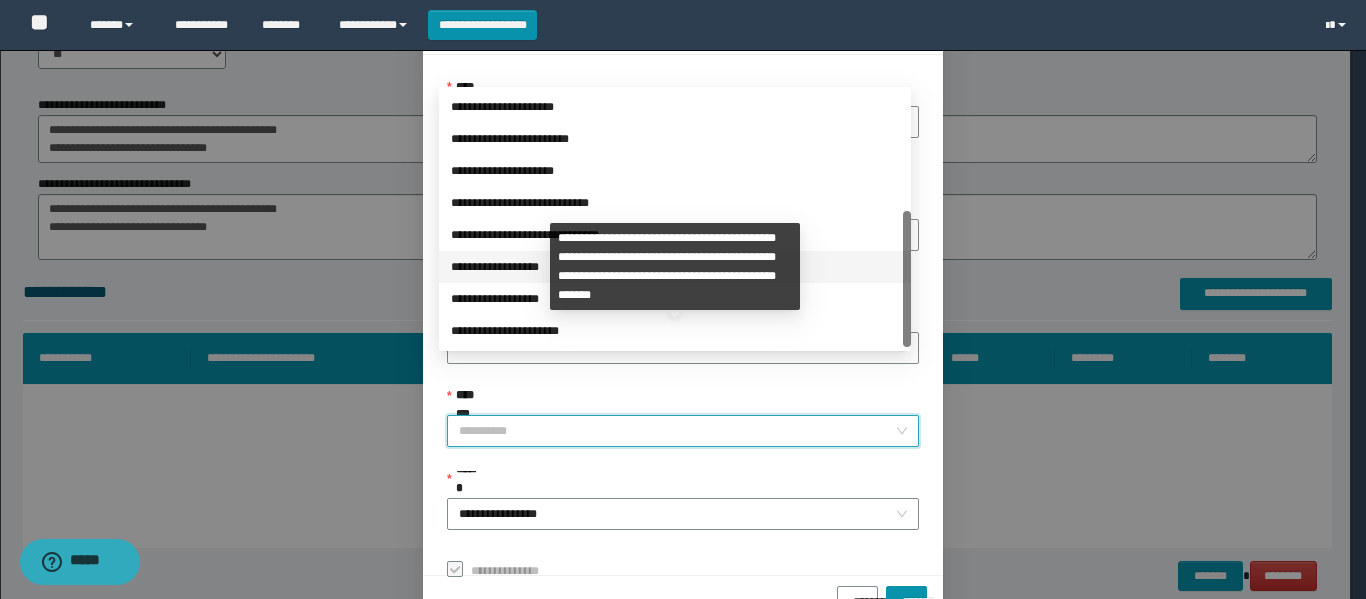 click on "**********" at bounding box center (675, 267) 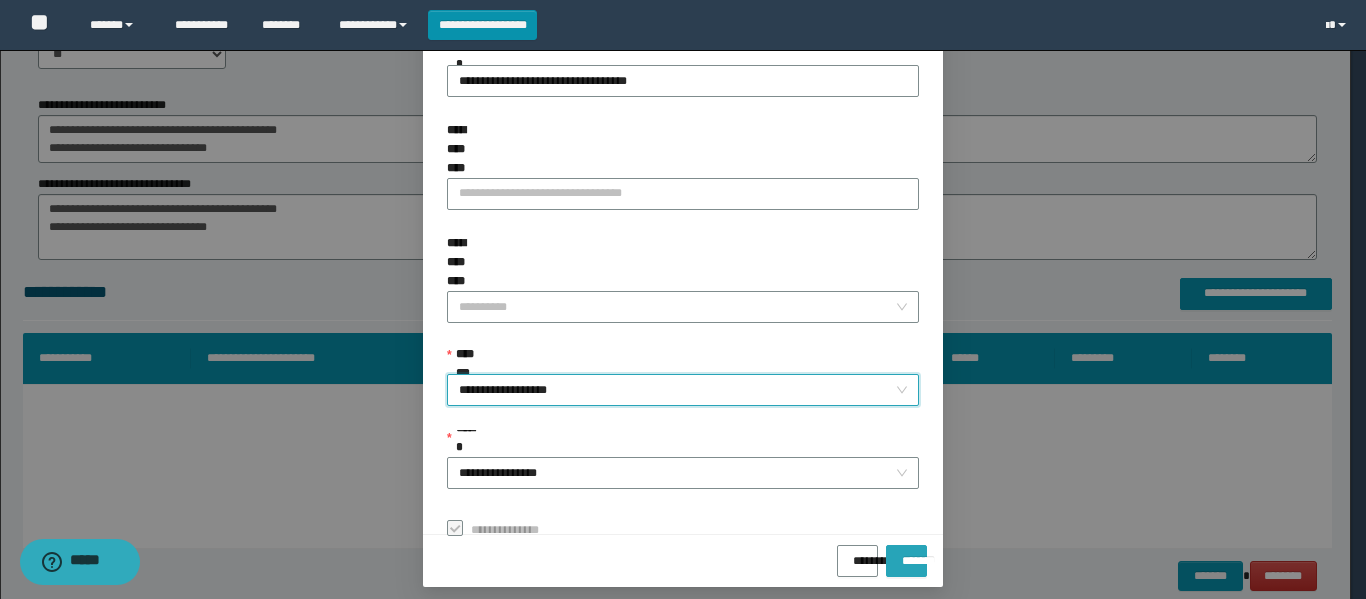 scroll, scrollTop: 153, scrollLeft: 0, axis: vertical 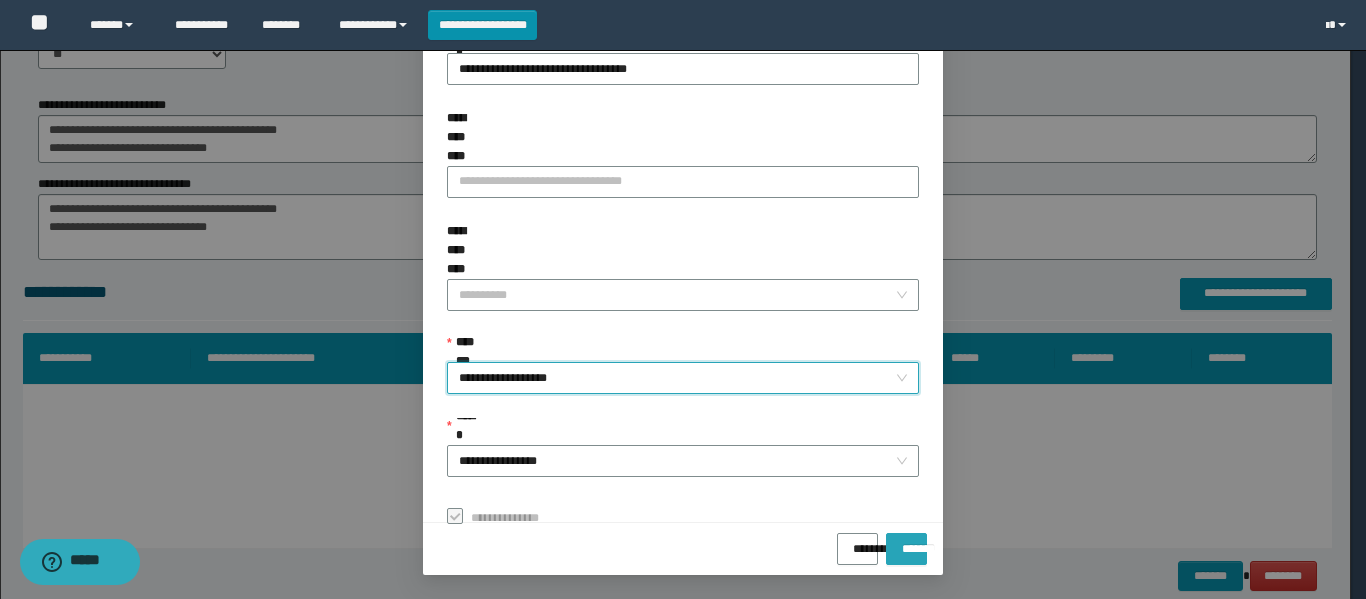 click on "*******" at bounding box center [906, 542] 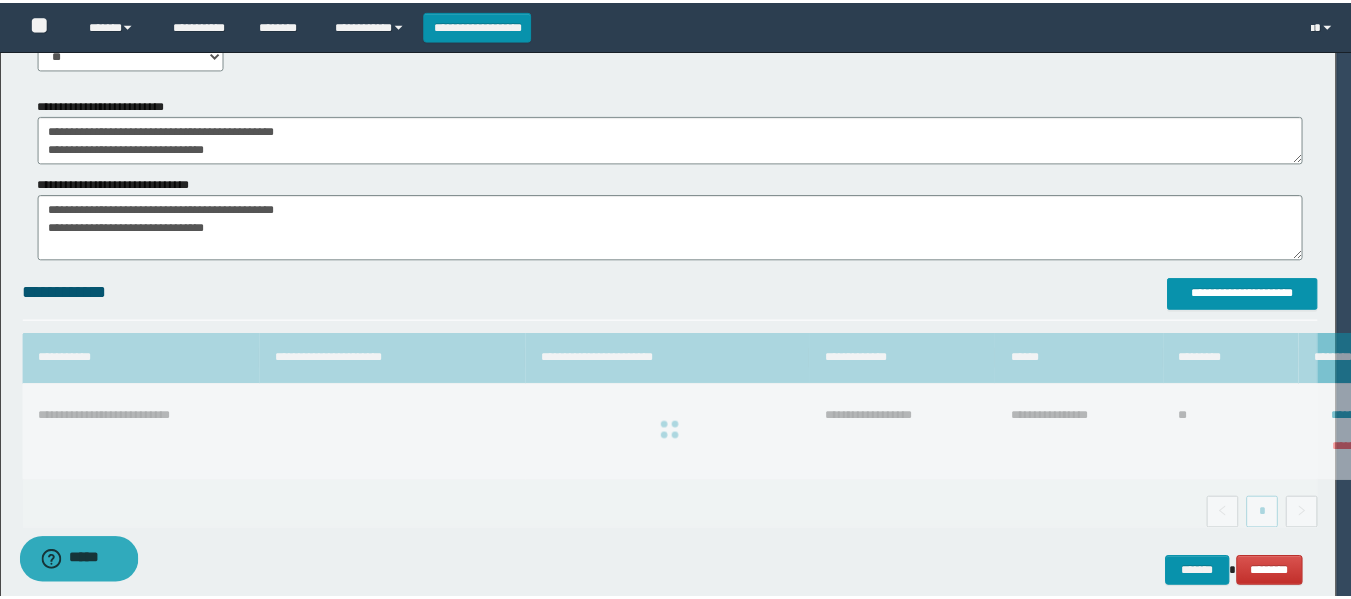 scroll, scrollTop: 106, scrollLeft: 0, axis: vertical 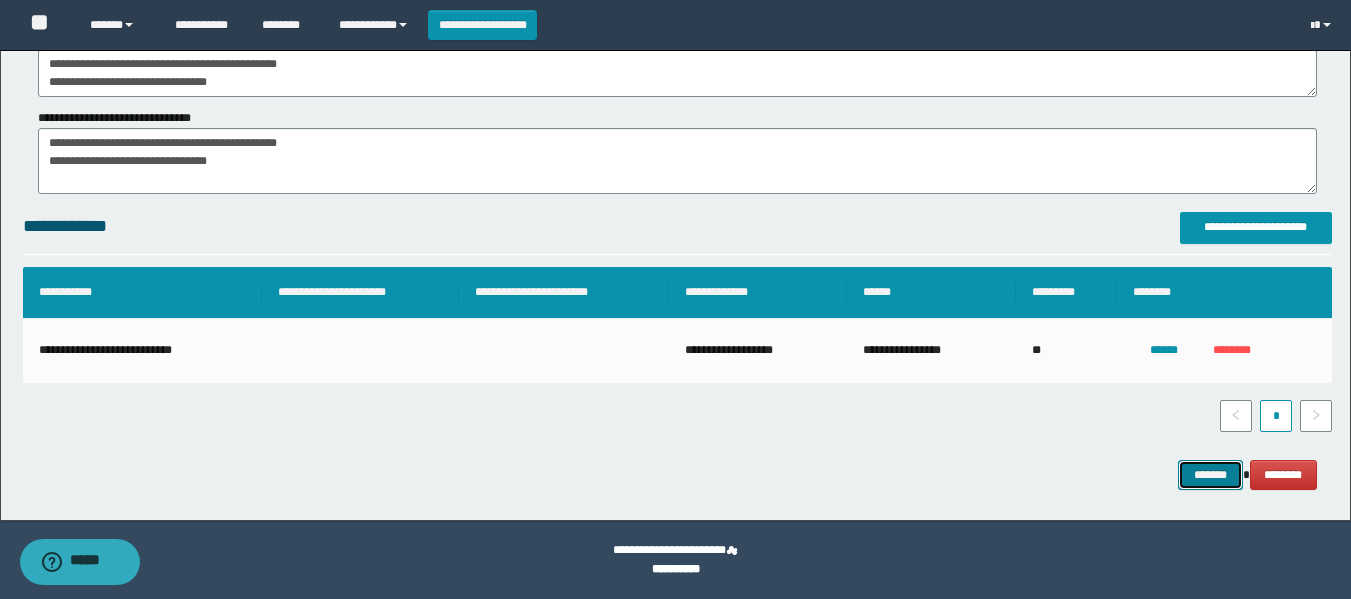 click on "*******" at bounding box center (1210, 475) 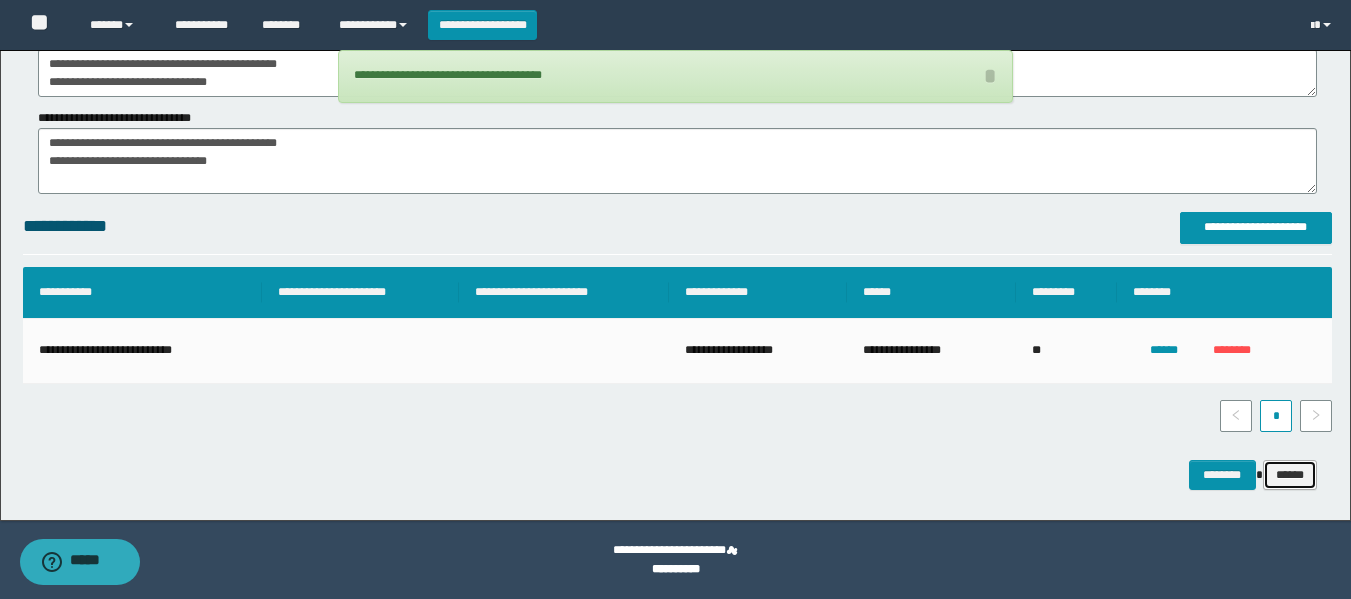 click on "******" at bounding box center (1290, 475) 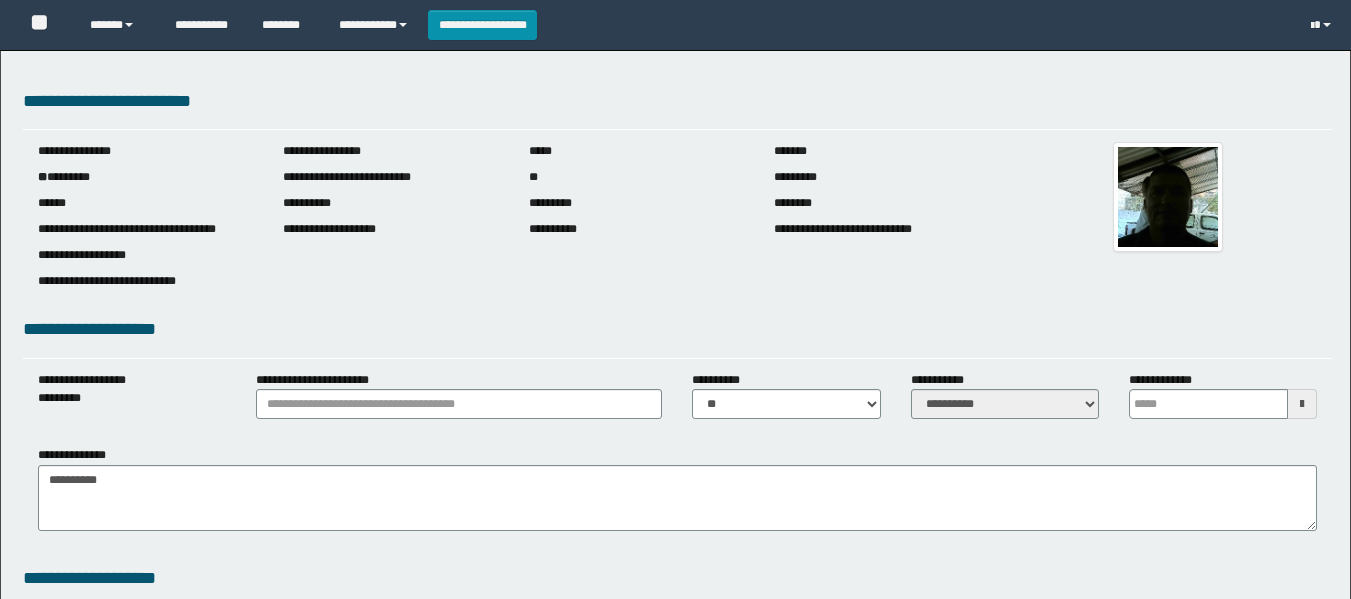 scroll, scrollTop: 0, scrollLeft: 0, axis: both 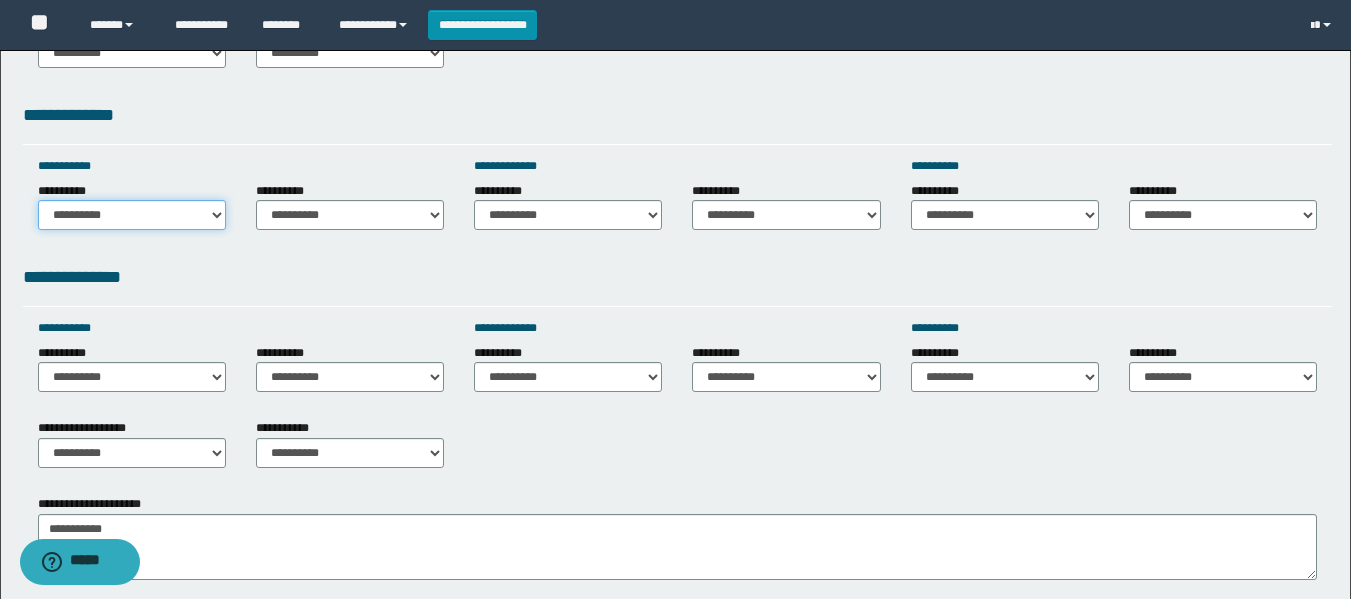 click on "**********" at bounding box center (132, 215) 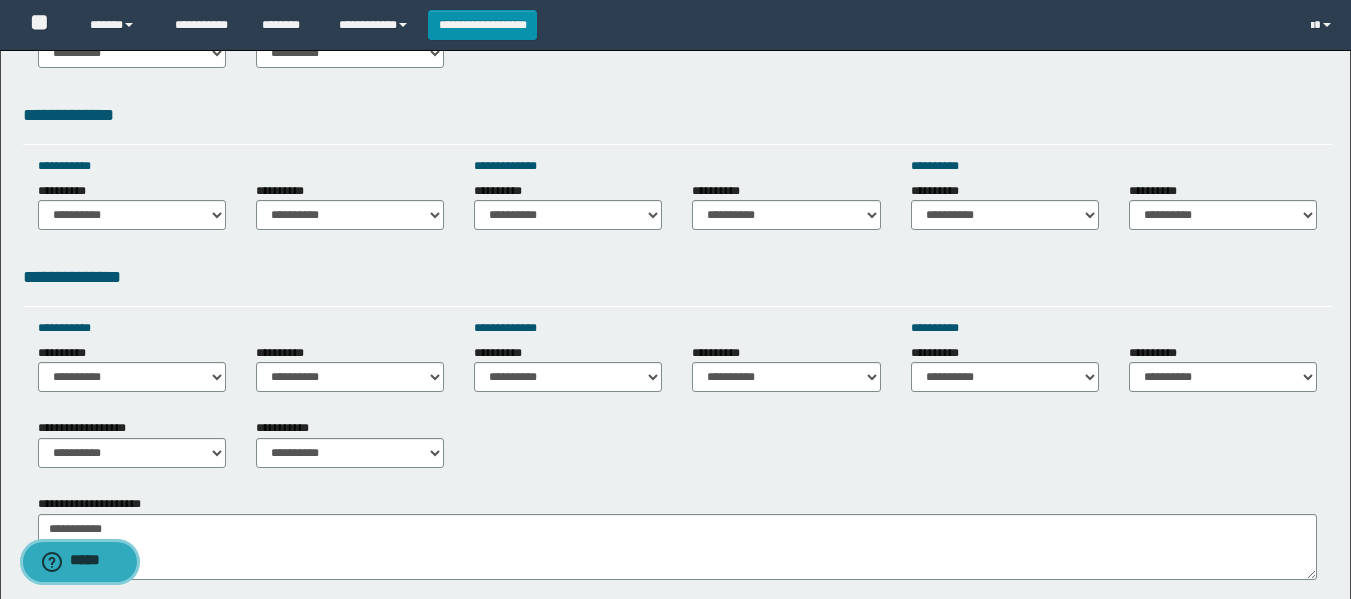click at bounding box center (56, 562) 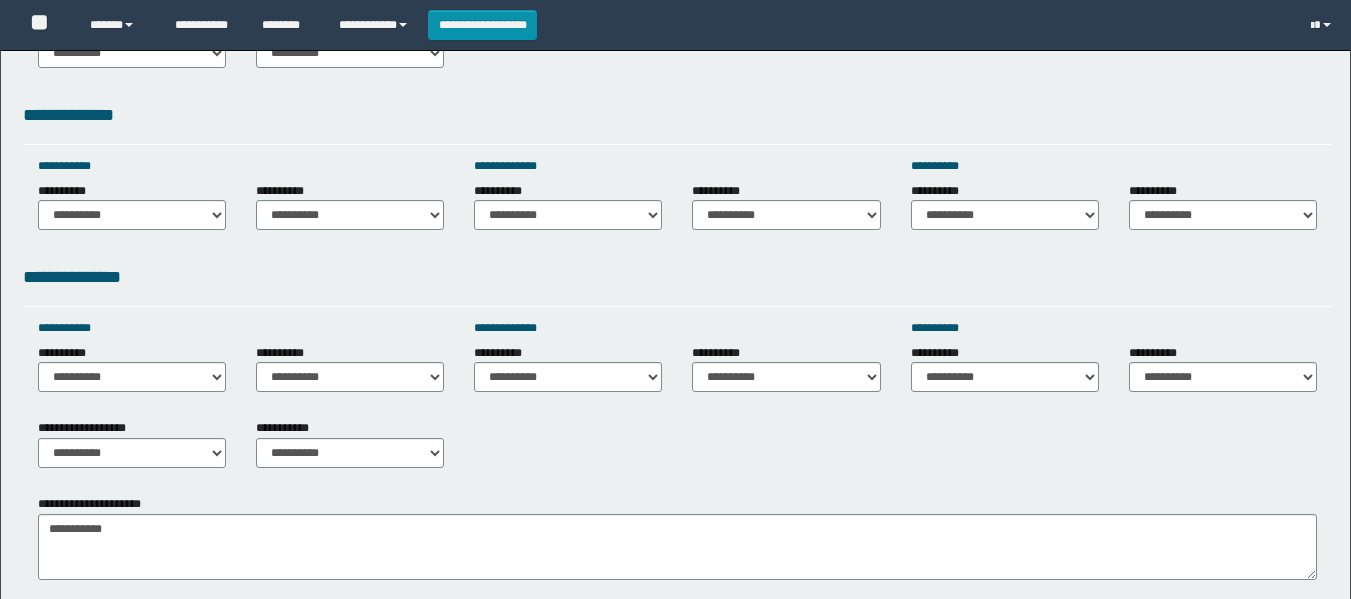 scroll, scrollTop: 0, scrollLeft: 0, axis: both 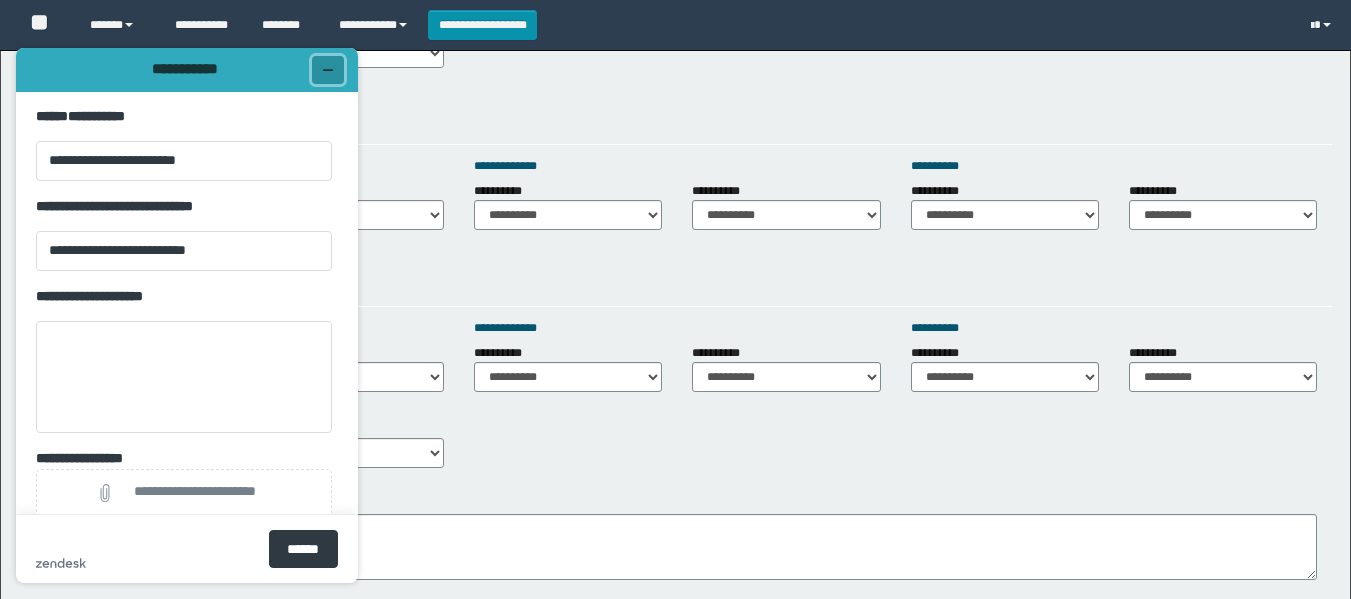 click 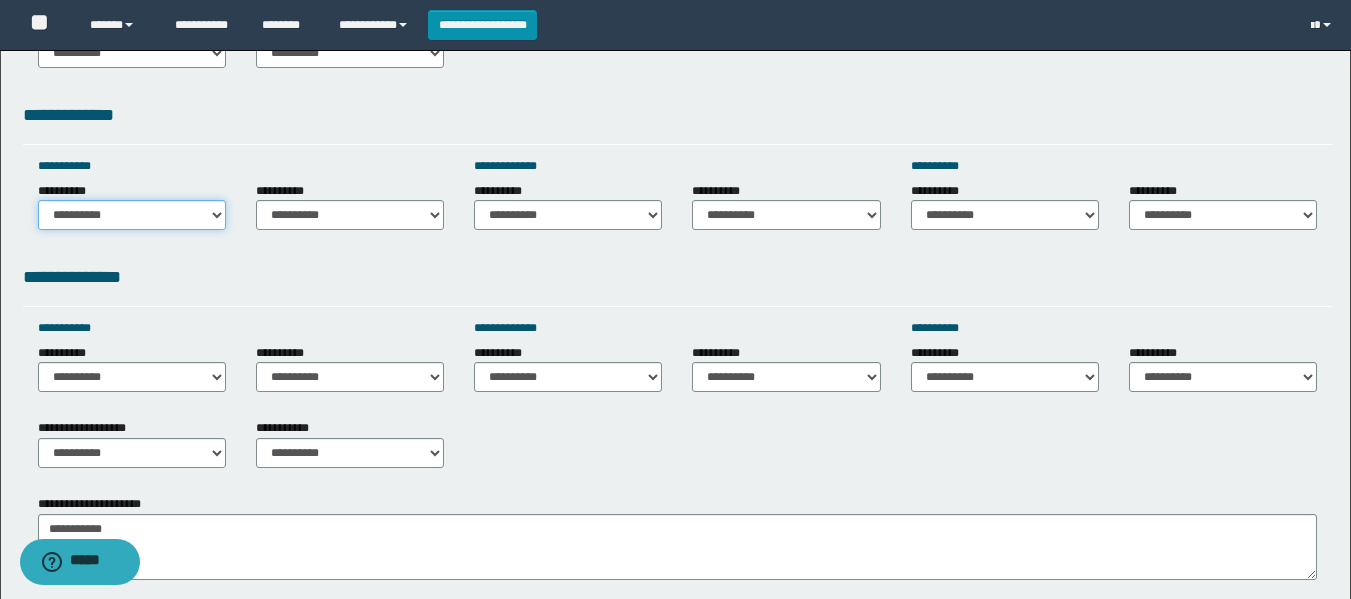 click on "**********" at bounding box center [132, 215] 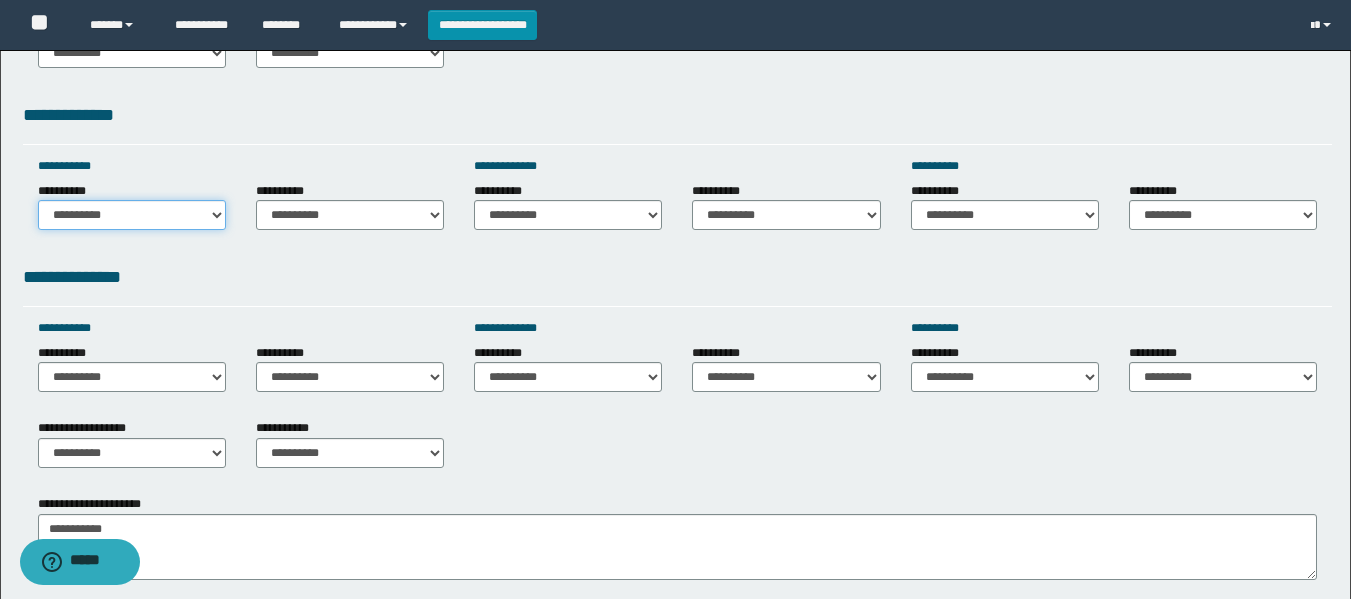 select on "*****" 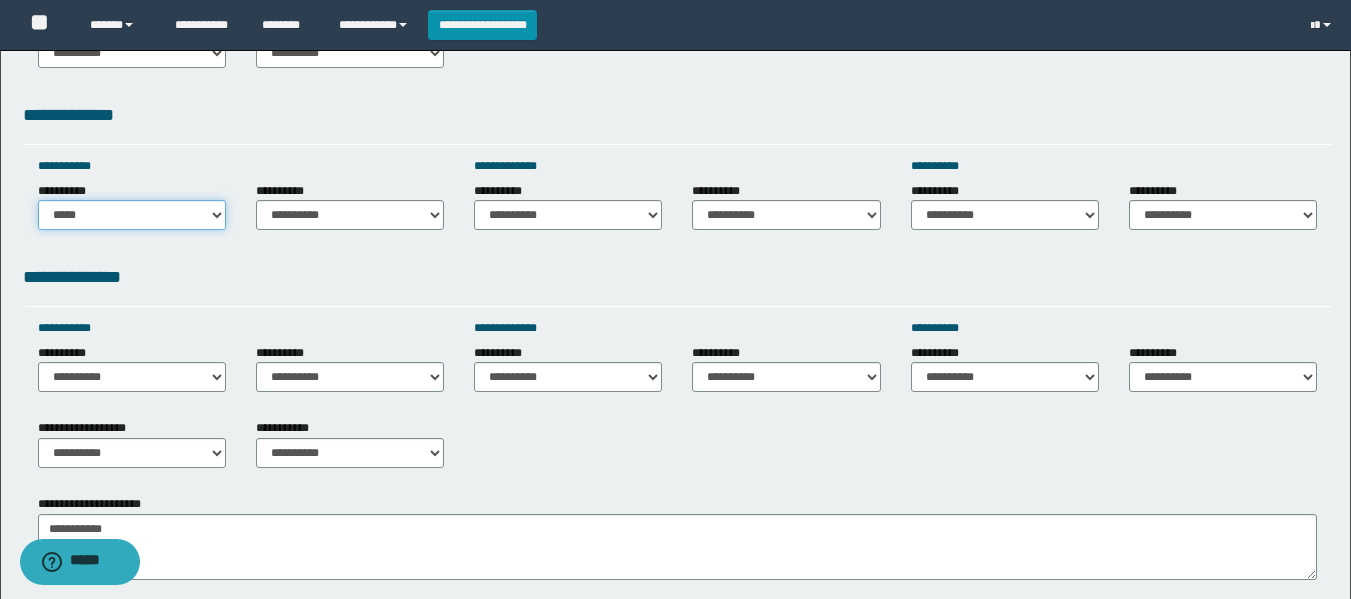 click on "**********" at bounding box center [132, 215] 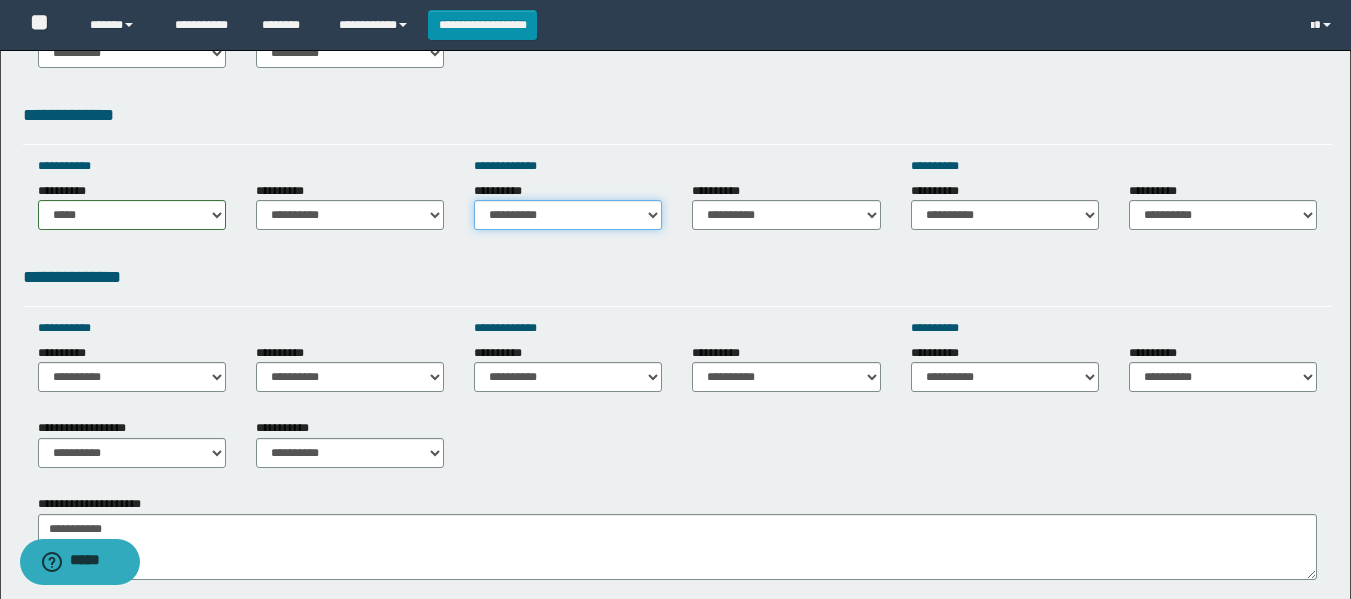 click on "**********" at bounding box center (568, 215) 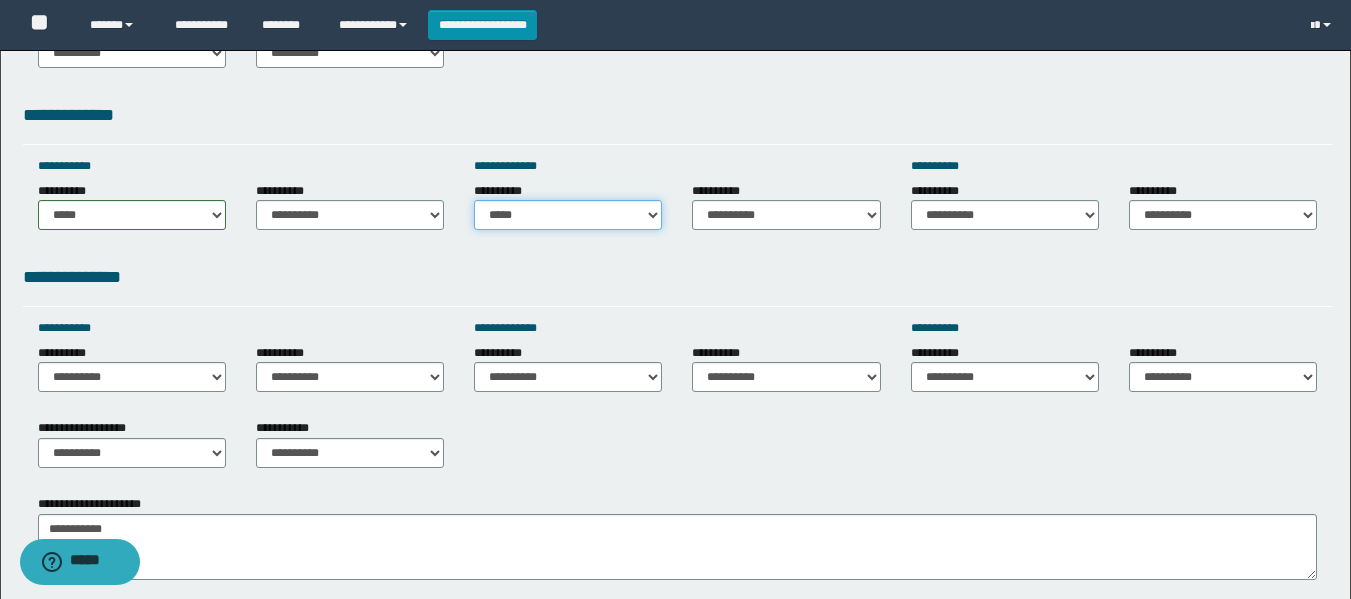 click on "**********" at bounding box center (568, 215) 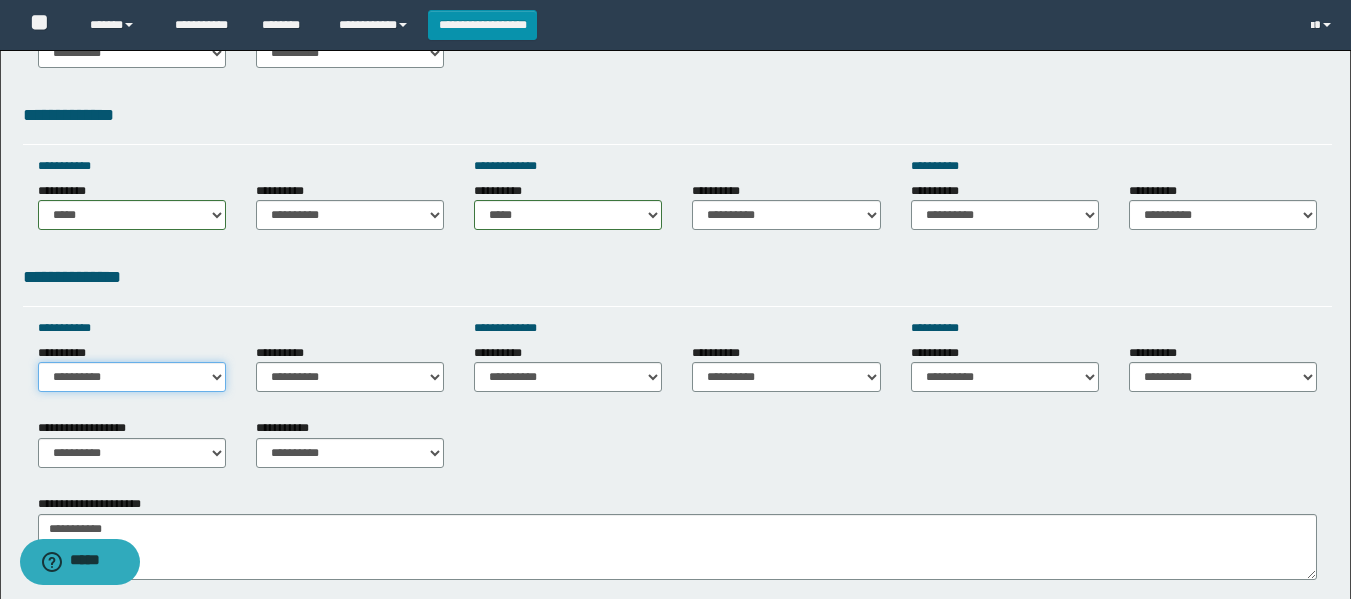 click on "**********" at bounding box center [132, 377] 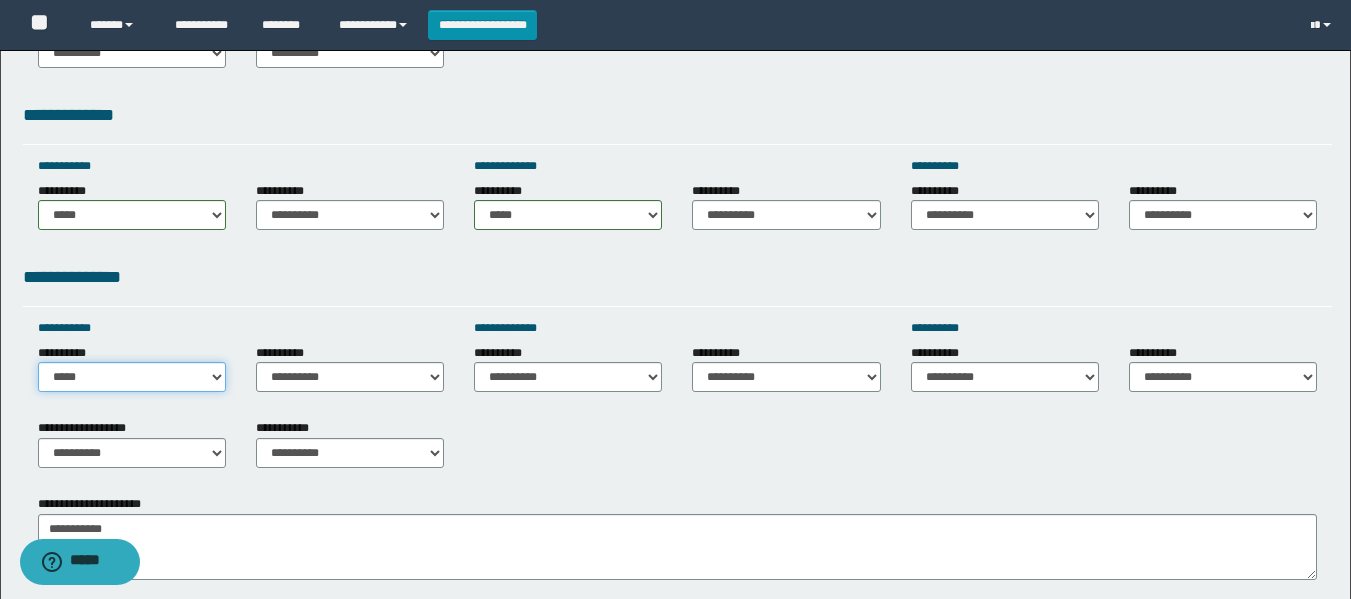 click on "**********" at bounding box center (132, 377) 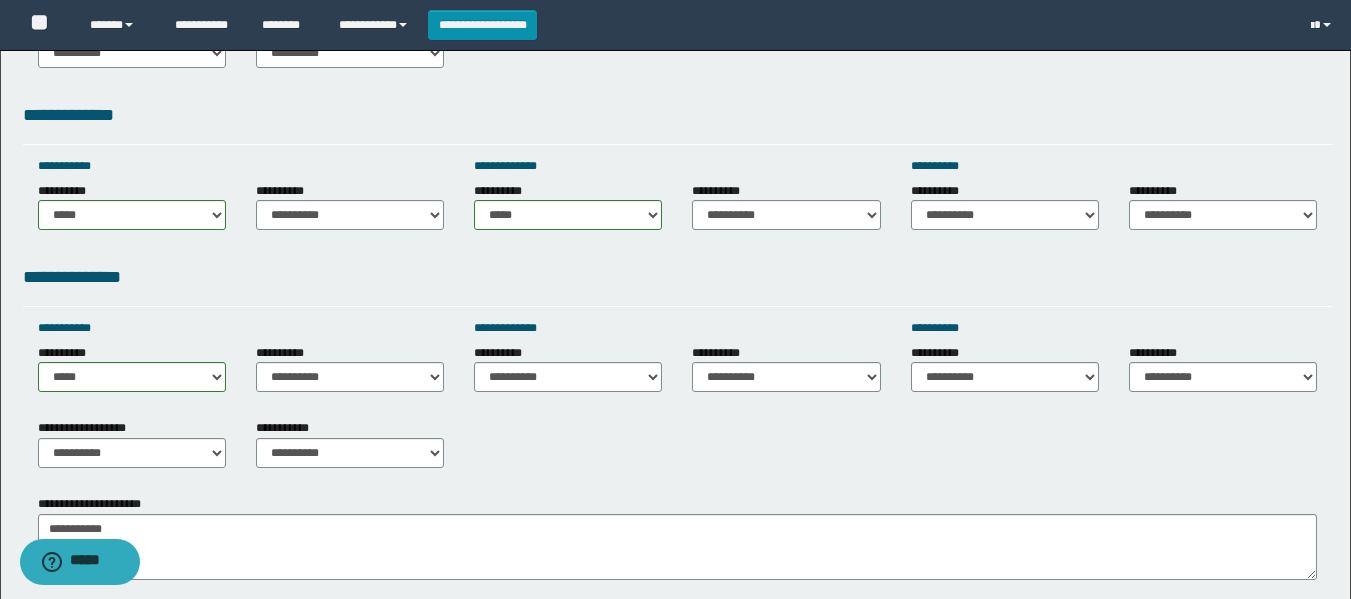 click on "**********" at bounding box center [568, 368] 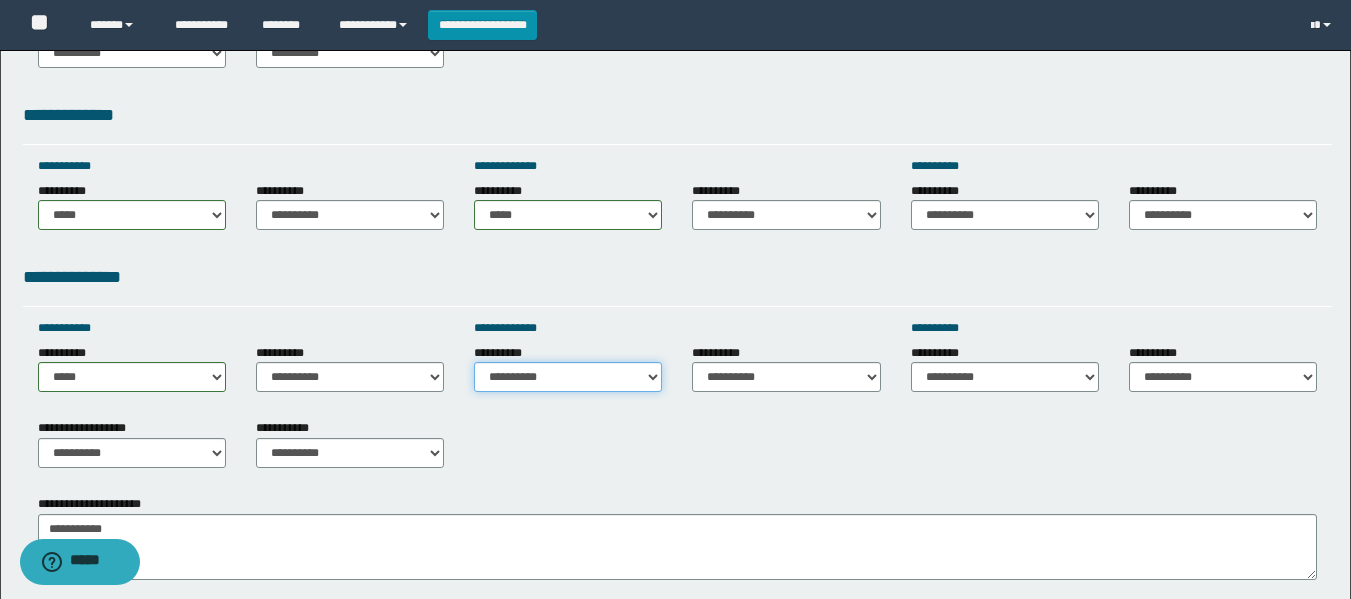 click on "**********" at bounding box center (568, 377) 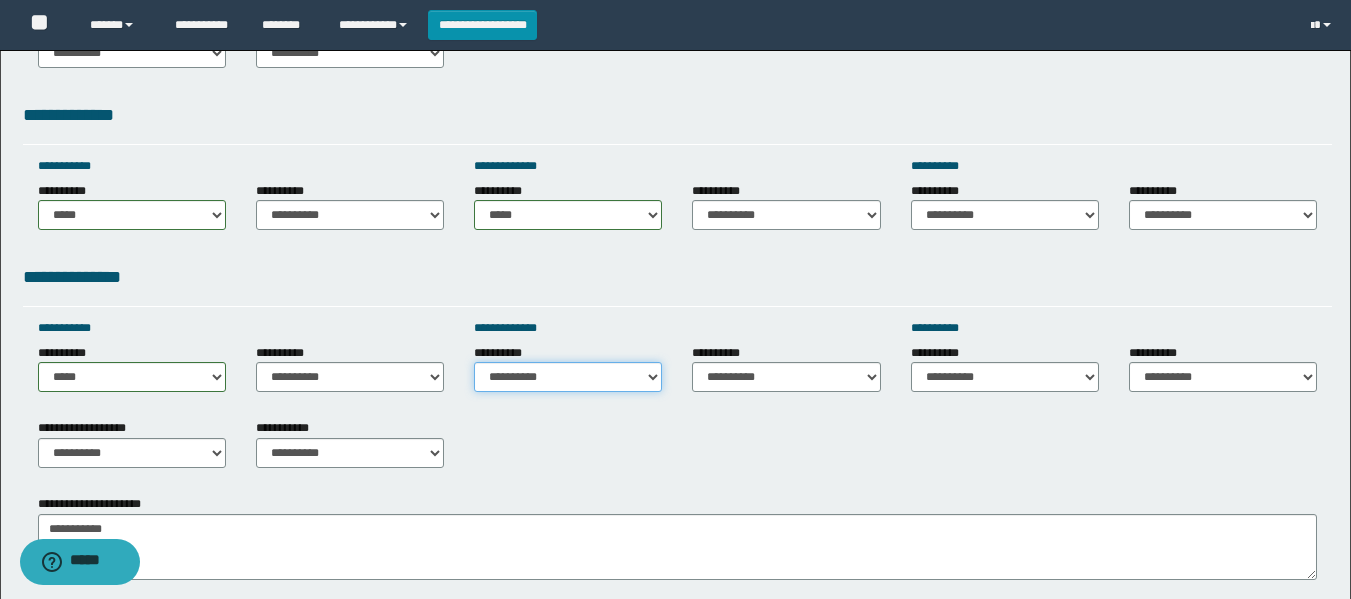 select on "*****" 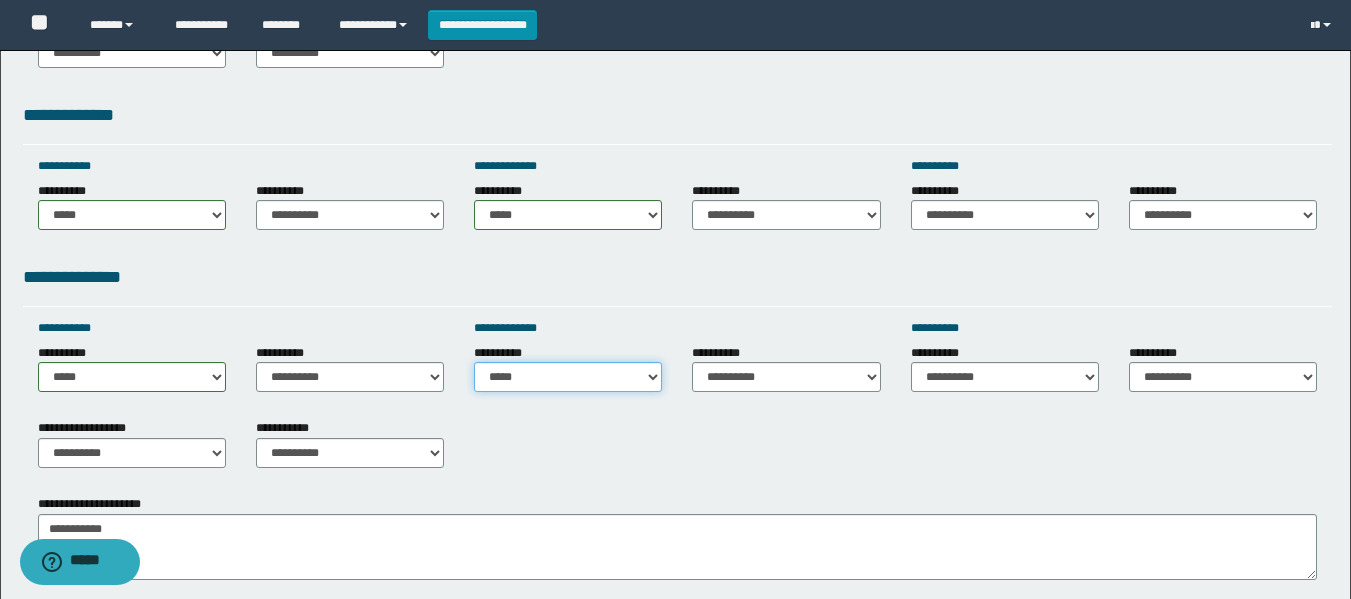 click on "**********" at bounding box center [568, 377] 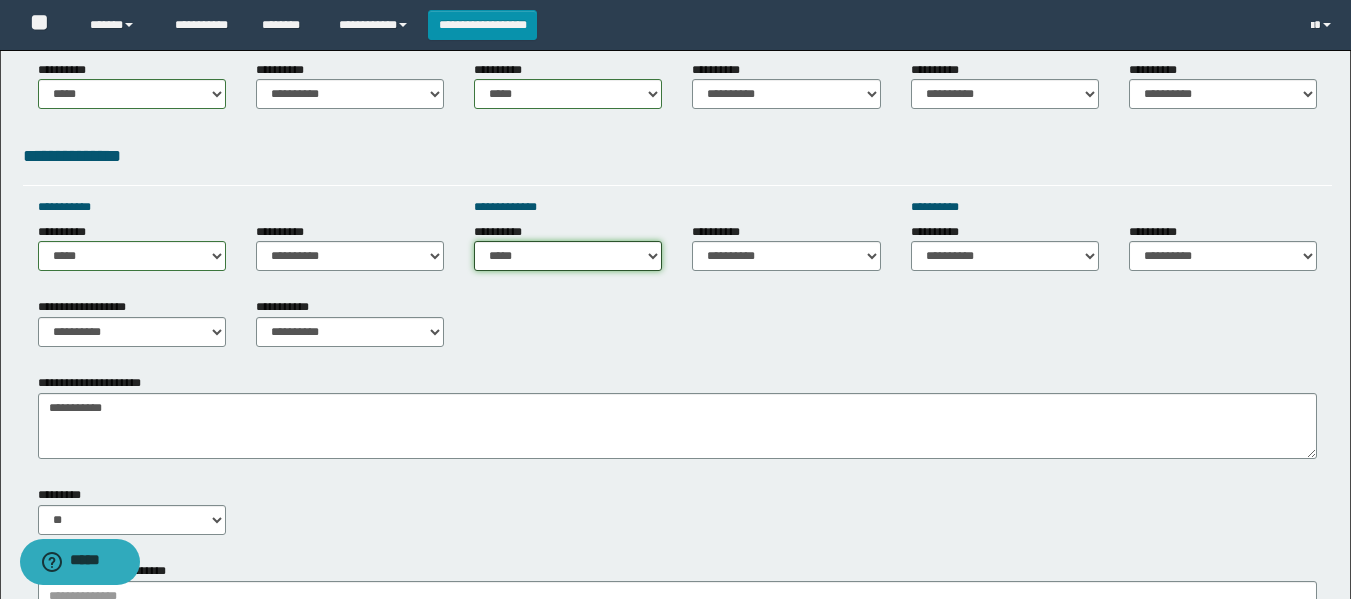 scroll, scrollTop: 900, scrollLeft: 0, axis: vertical 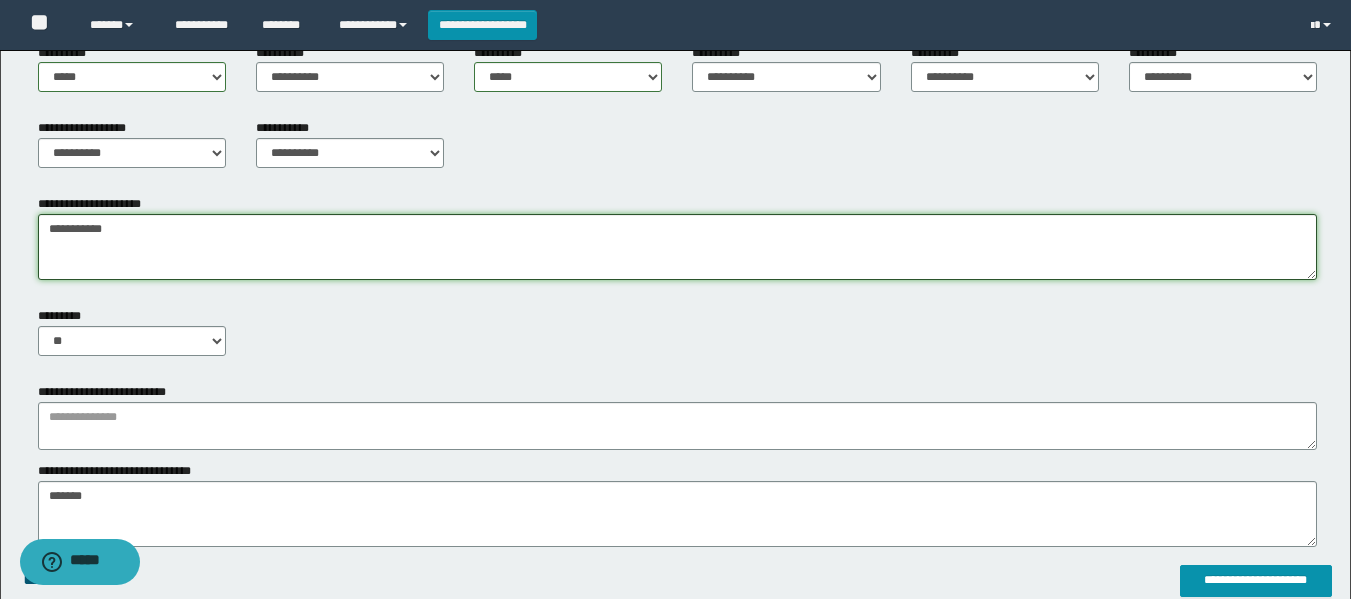 drag, startPoint x: 221, startPoint y: 225, endPoint x: 0, endPoint y: 236, distance: 221.27359 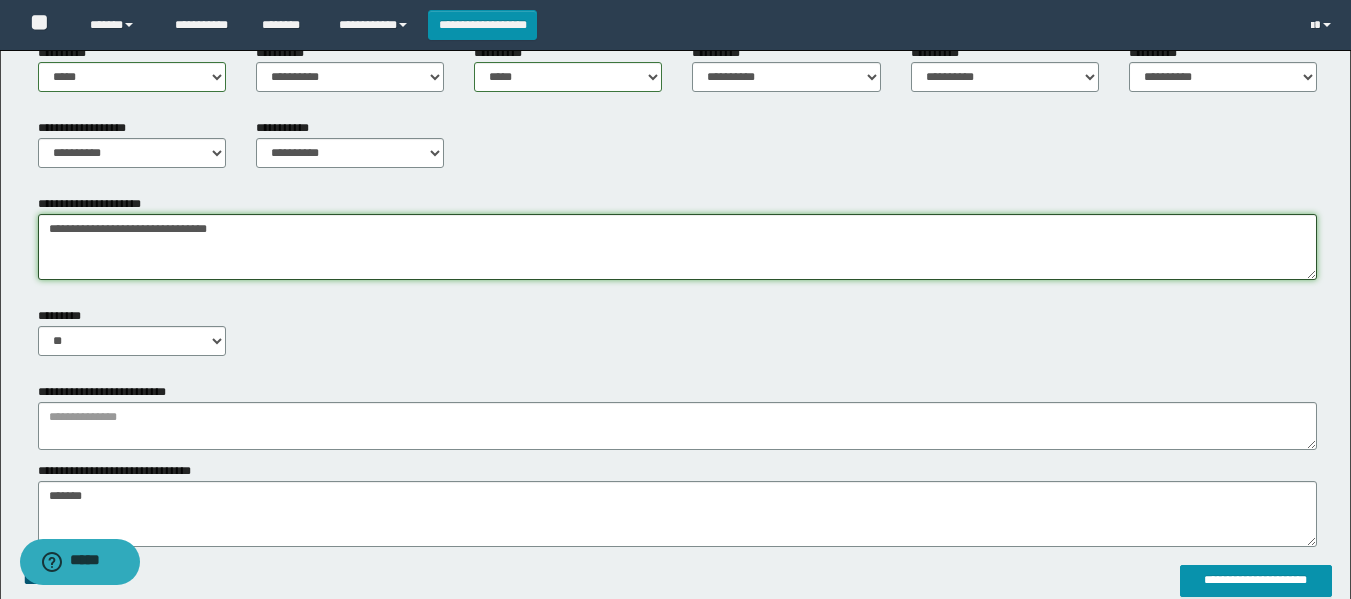 type on "**********" 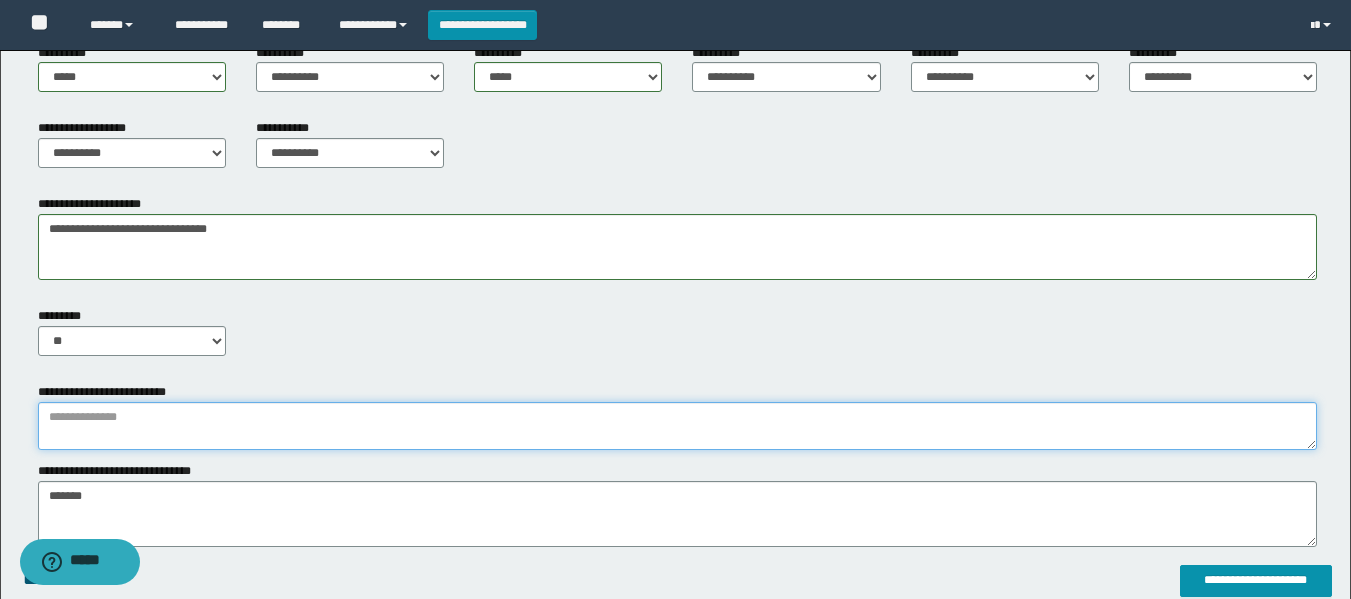 click at bounding box center [677, 426] 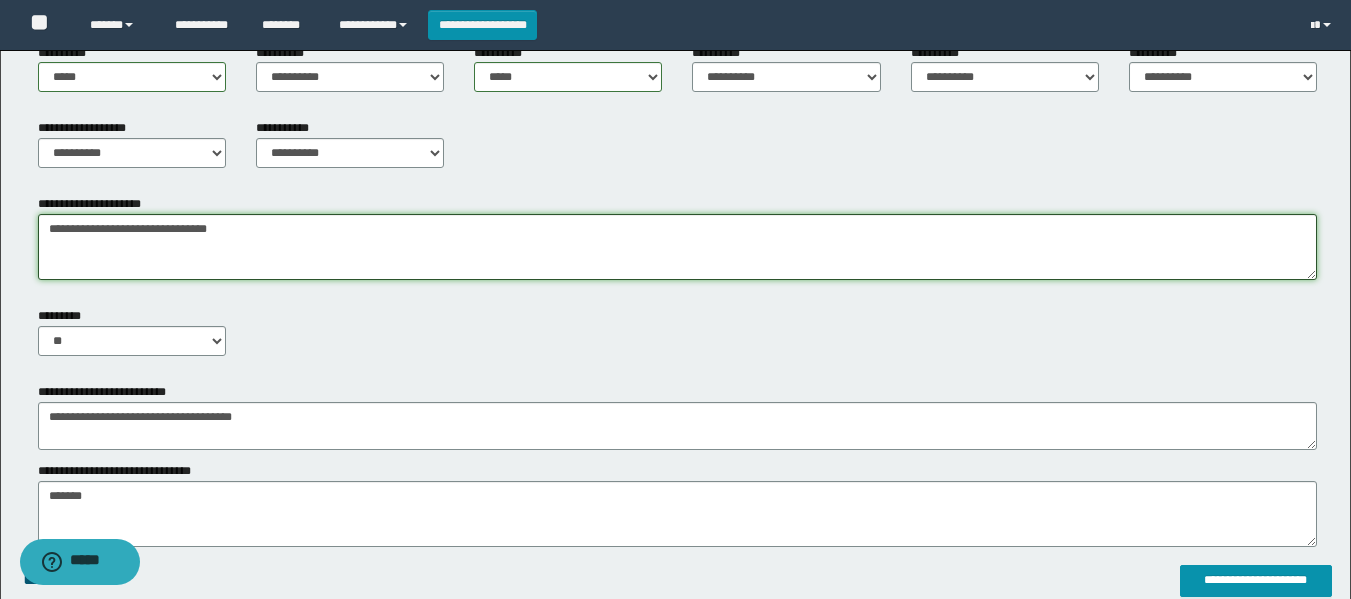 drag, startPoint x: 267, startPoint y: 235, endPoint x: 210, endPoint y: 346, distance: 124.77981 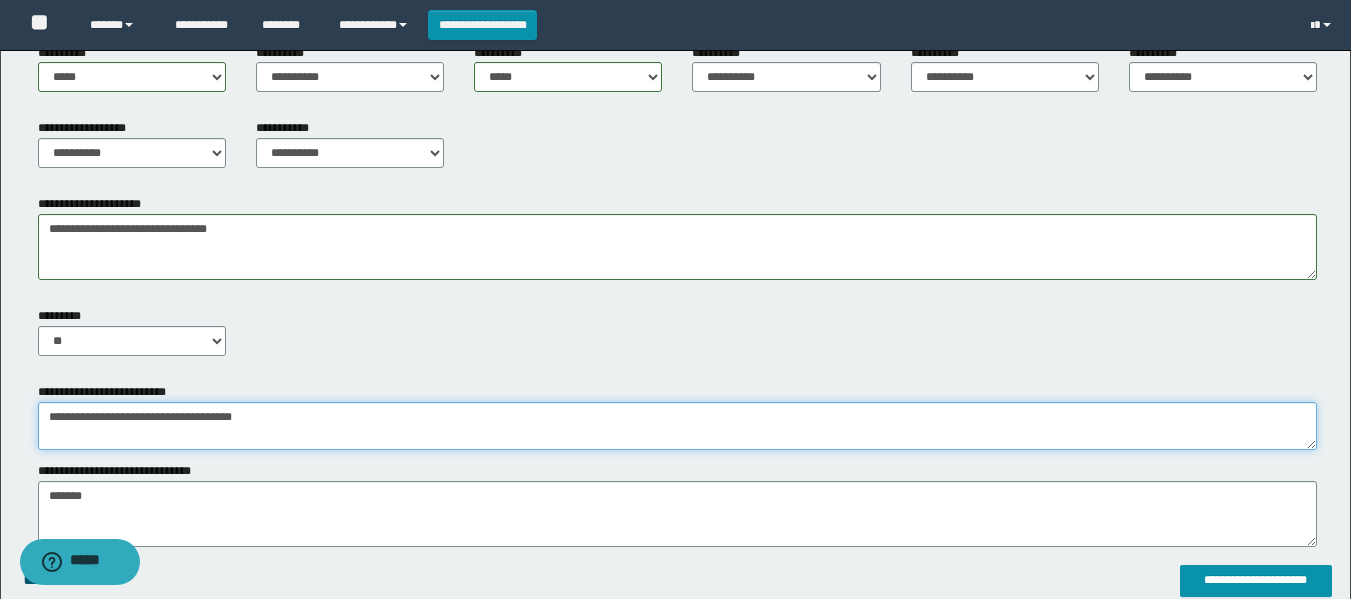 click on "**********" at bounding box center (677, 426) 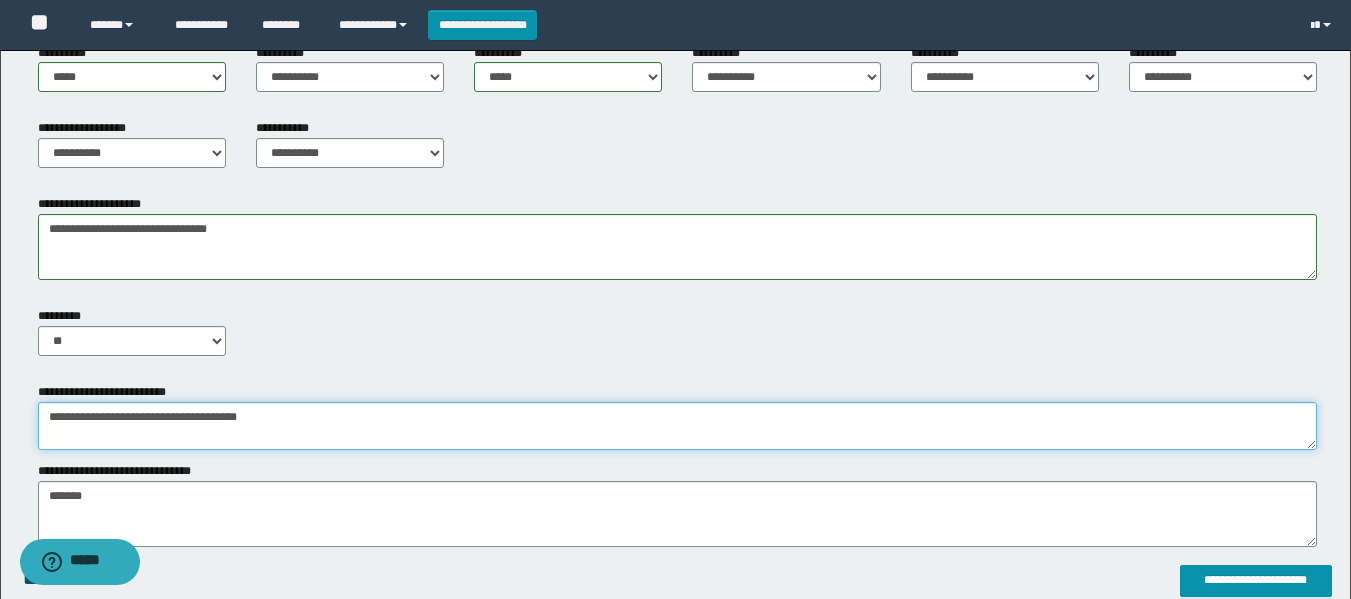paste on "**********" 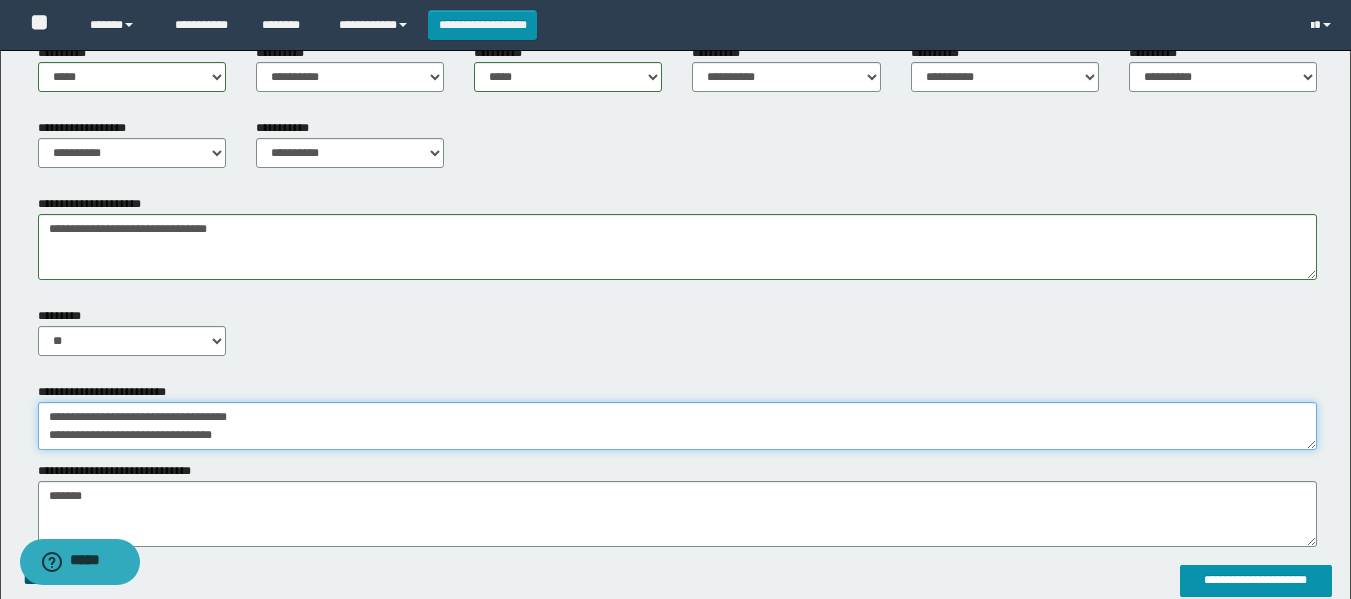 click on "**********" at bounding box center (677, 426) 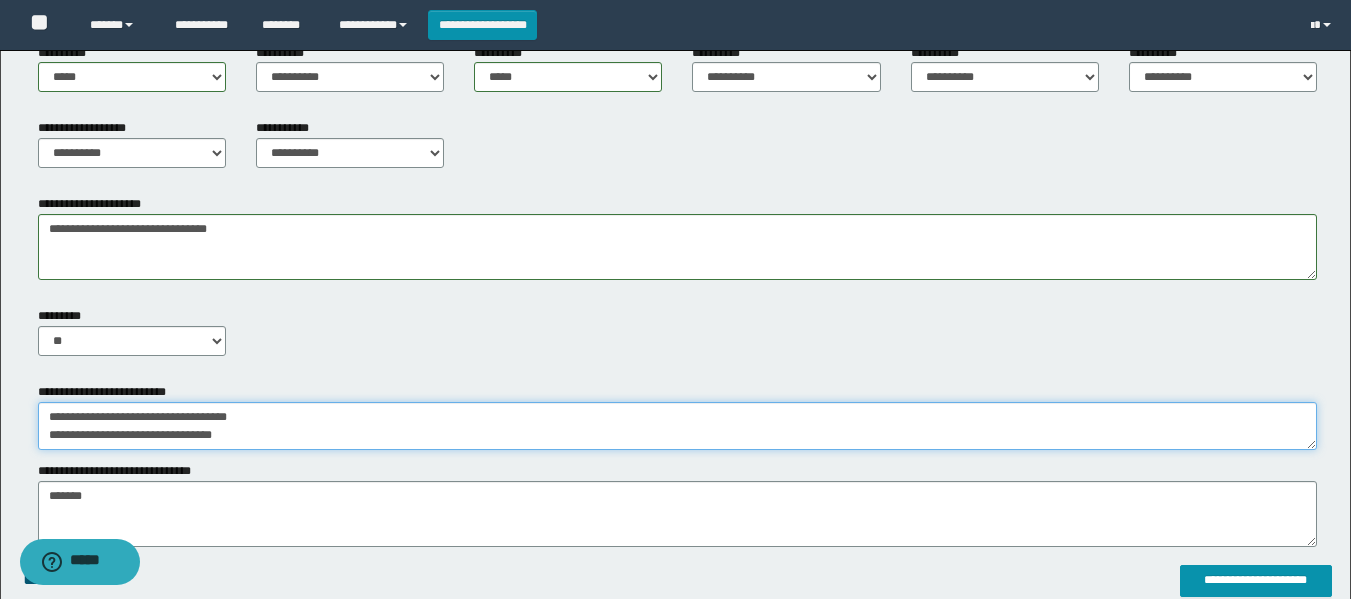 scroll, scrollTop: 0, scrollLeft: 0, axis: both 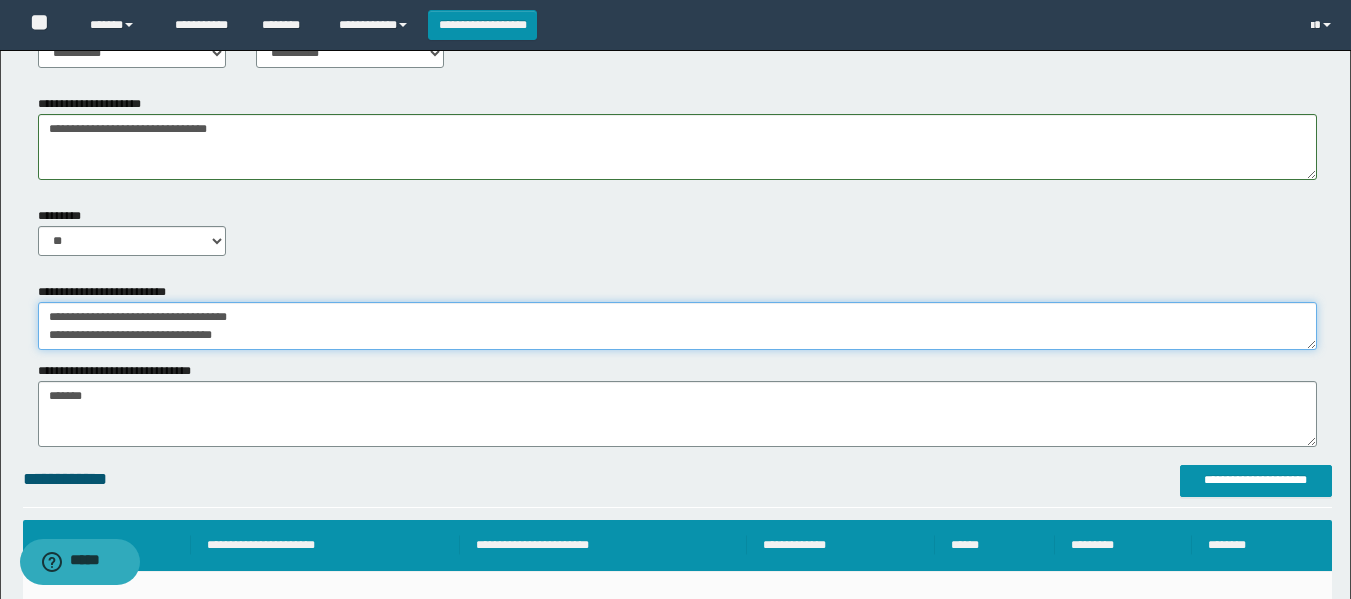 type on "**********" 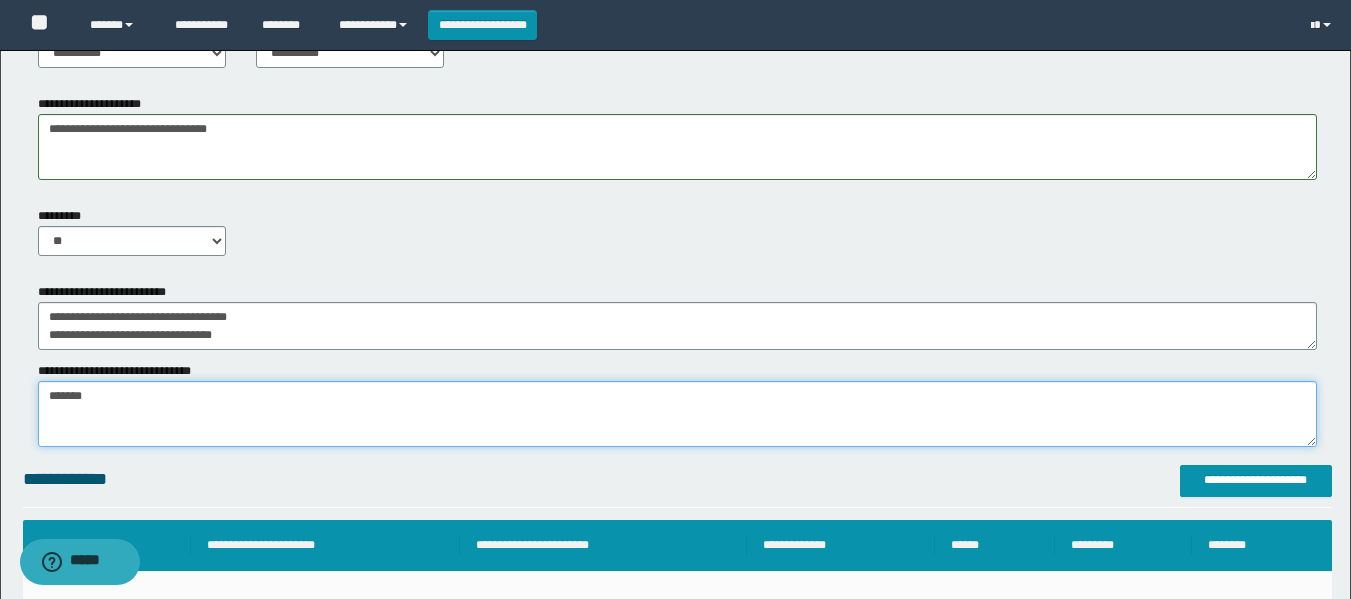 drag, startPoint x: 127, startPoint y: 400, endPoint x: 0, endPoint y: 401, distance: 127.00394 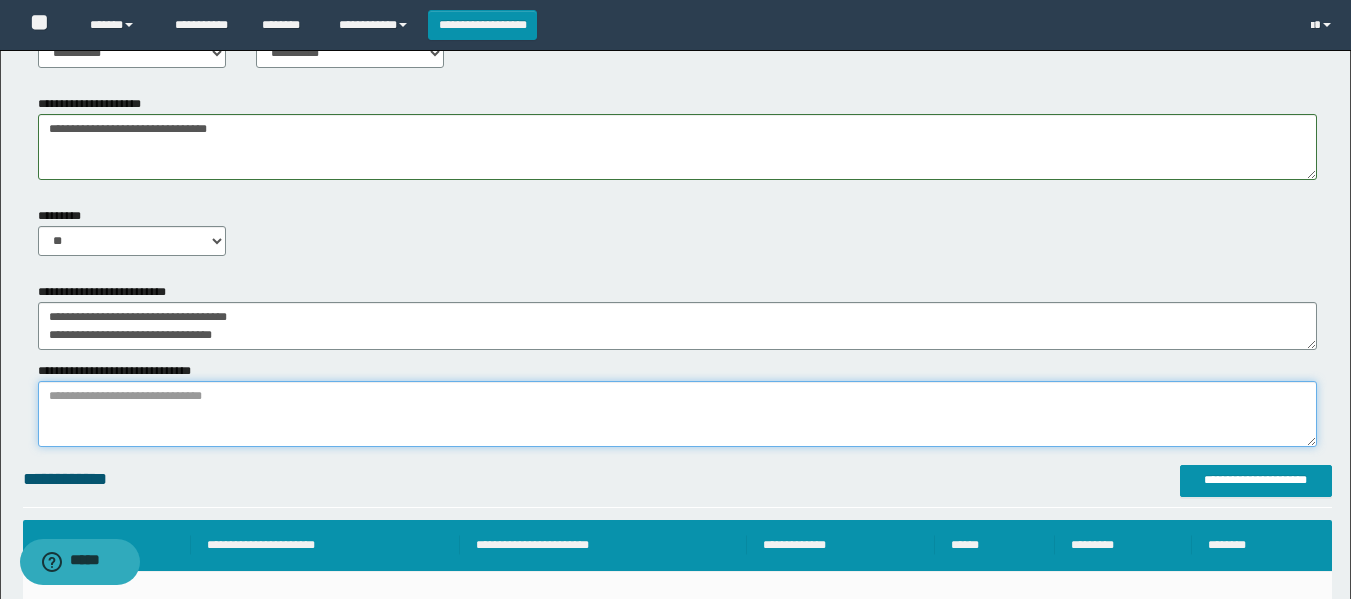 paste on "**********" 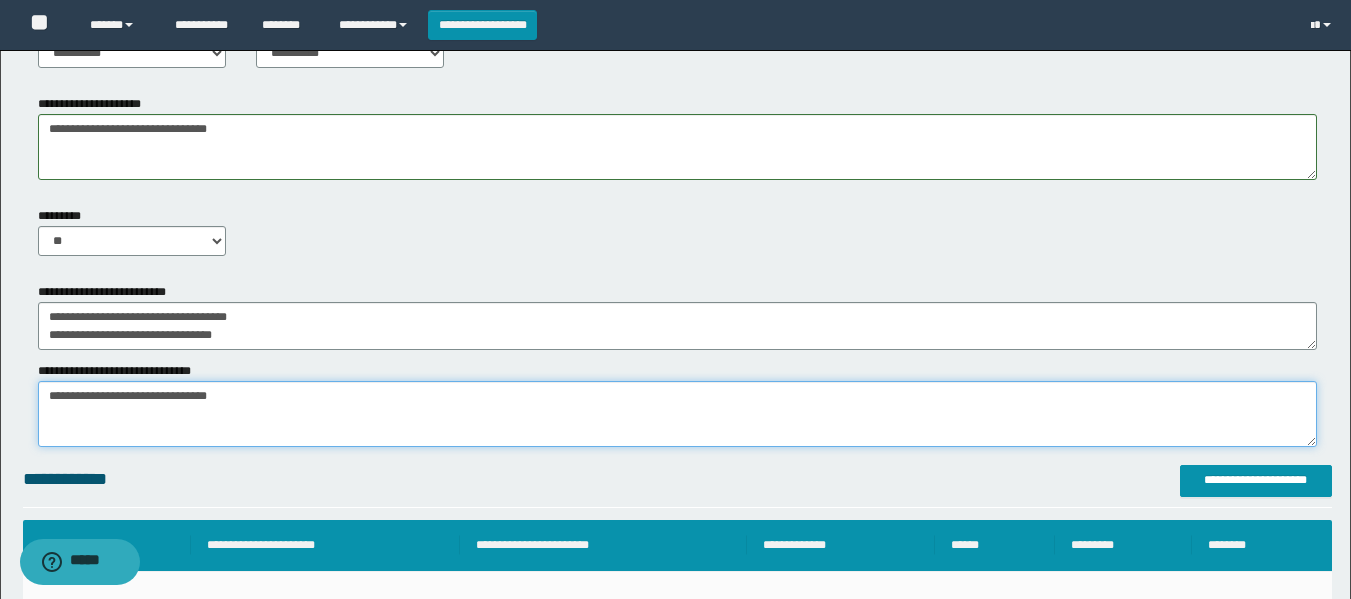 type on "**********" 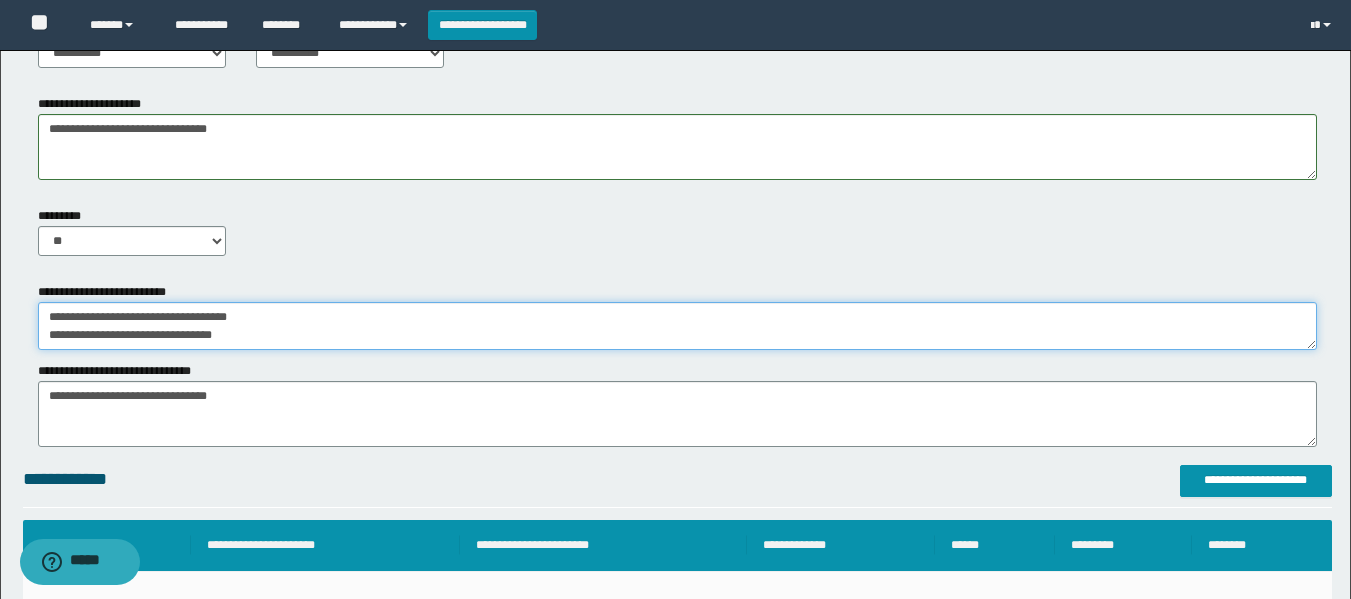 scroll, scrollTop: 18, scrollLeft: 0, axis: vertical 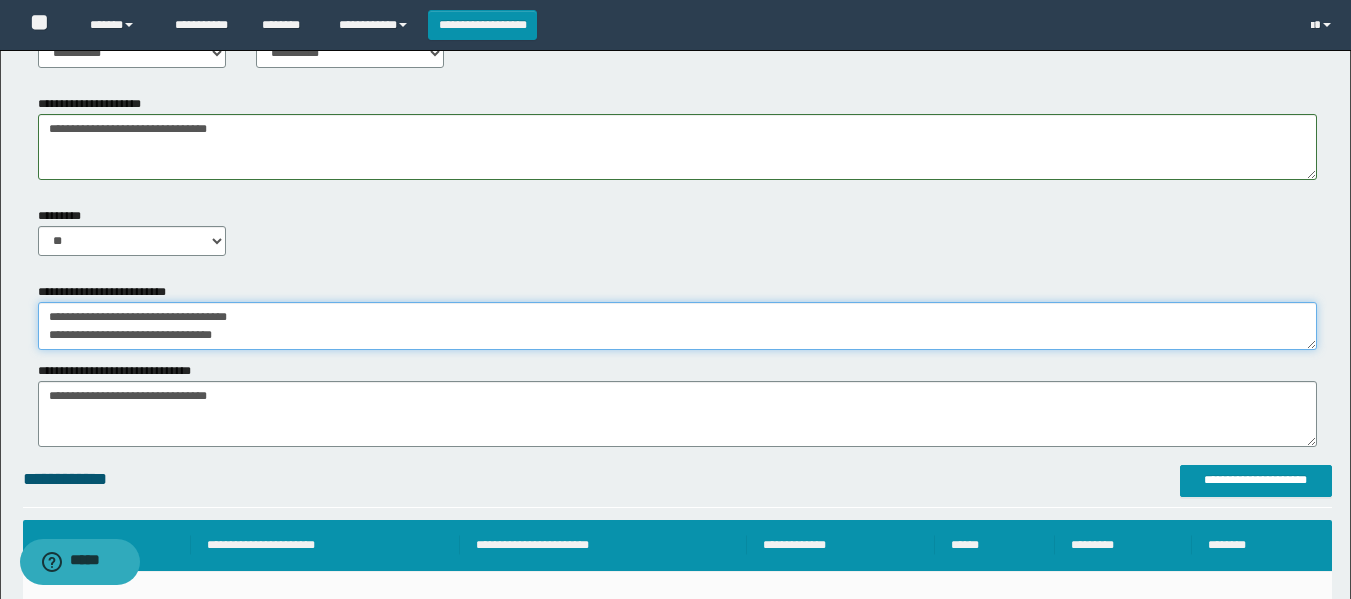 drag, startPoint x: 267, startPoint y: 338, endPoint x: 0, endPoint y: 223, distance: 290.71292 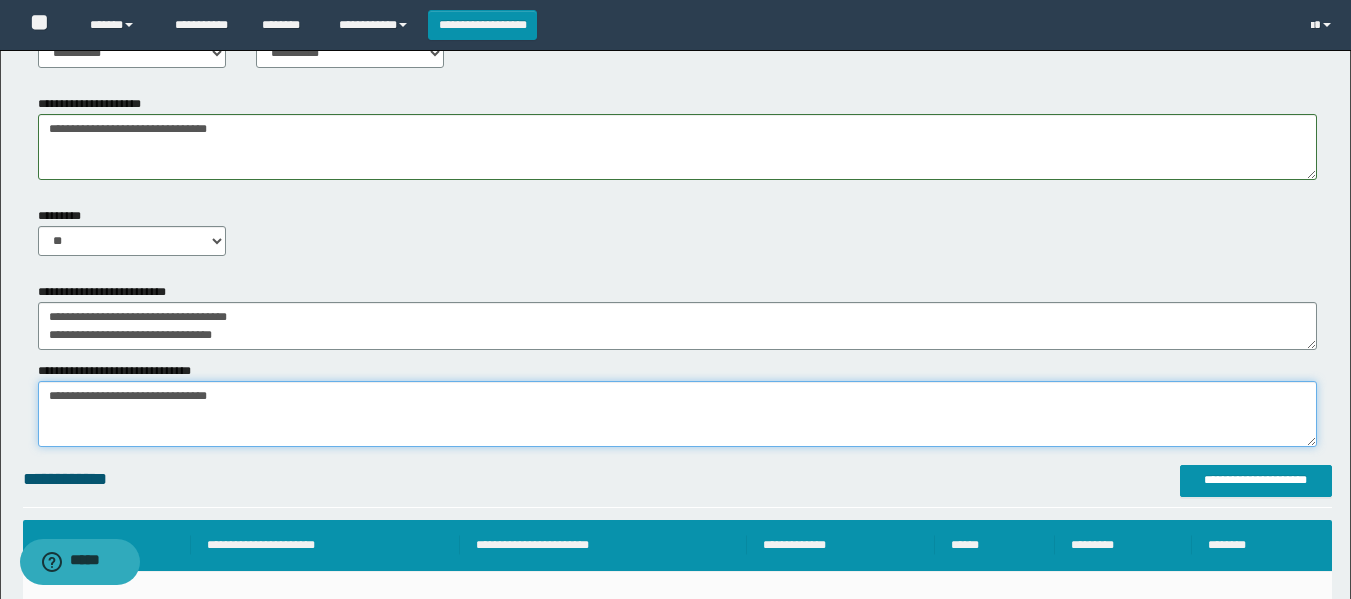 click on "**********" at bounding box center [675, -71] 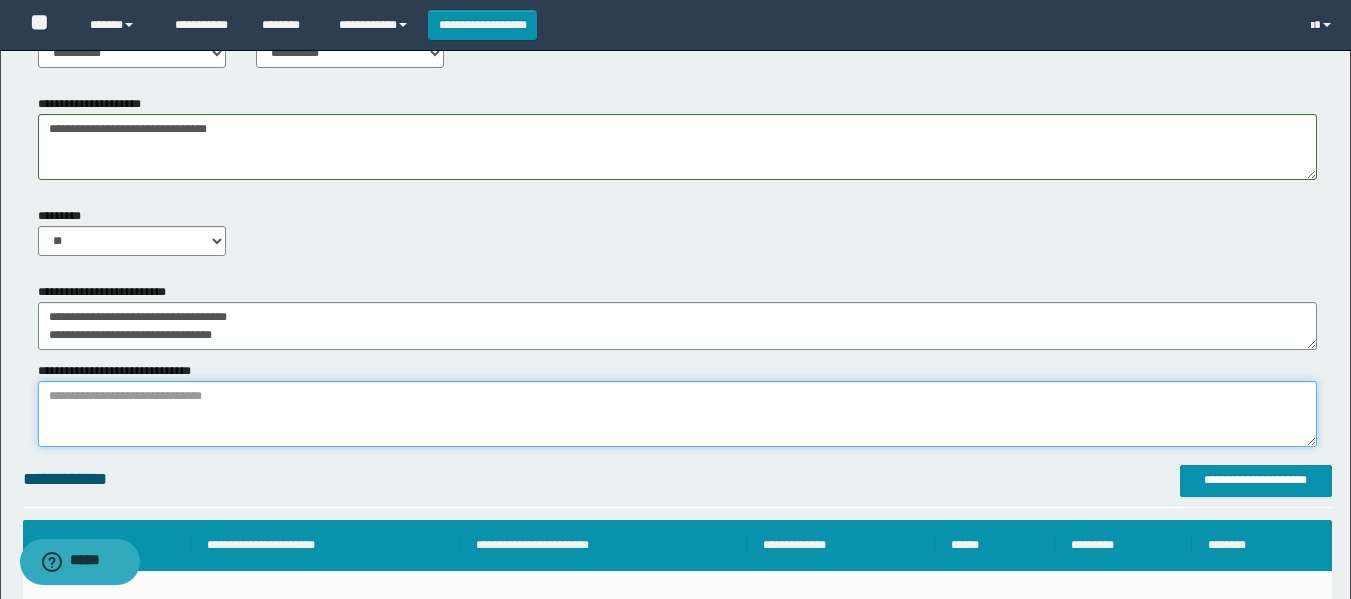paste on "**********" 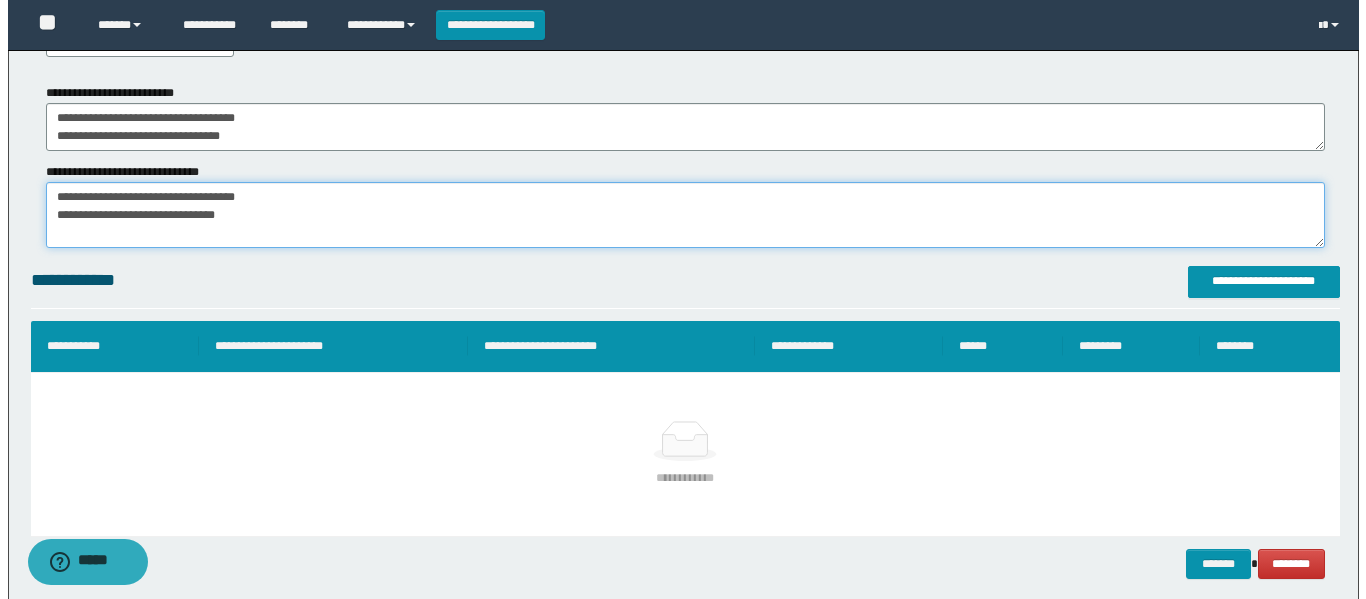 scroll, scrollTop: 1200, scrollLeft: 0, axis: vertical 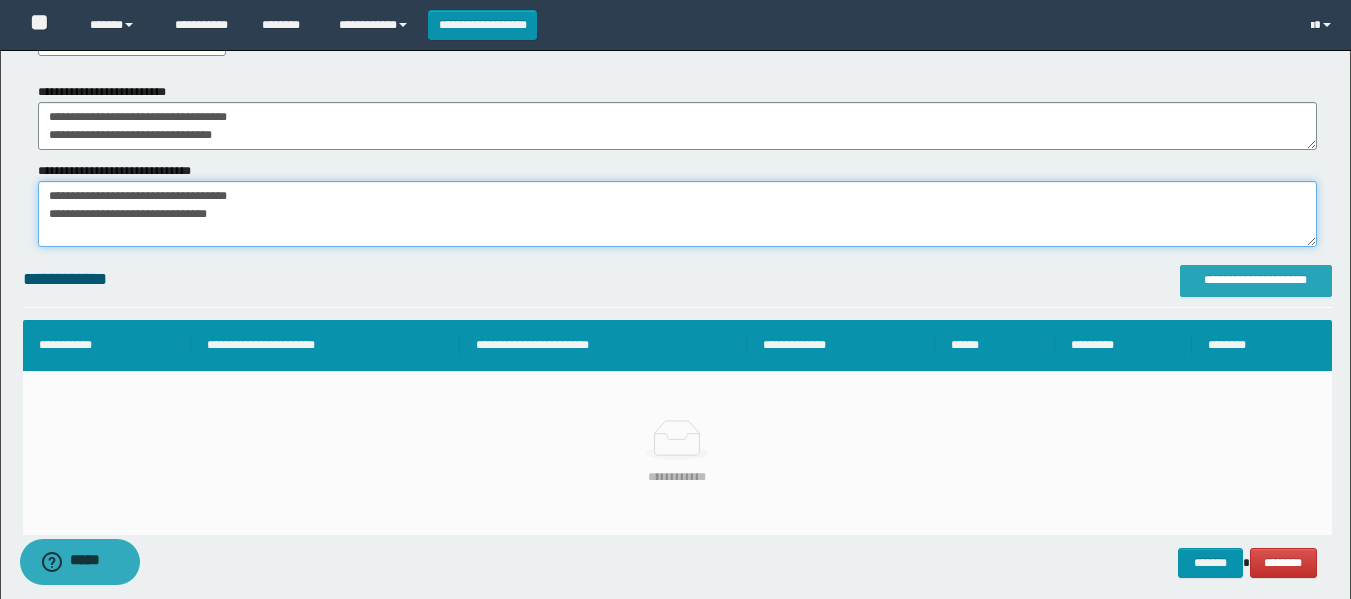 type on "**********" 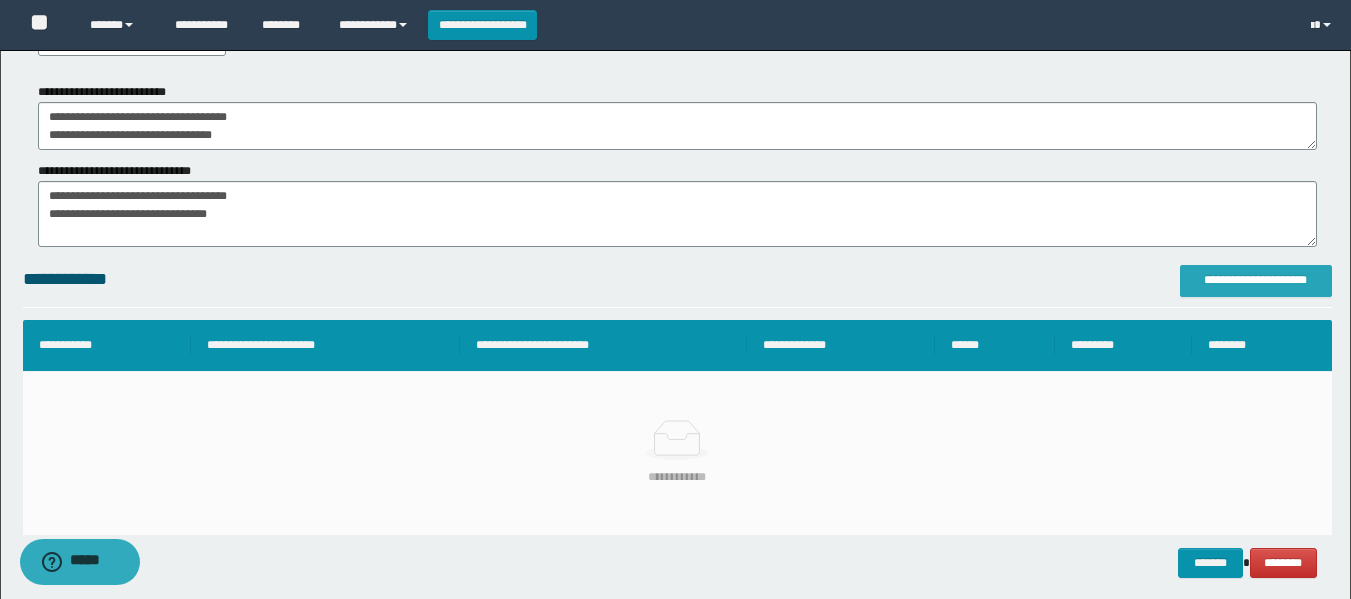 click on "**********" at bounding box center [1256, 280] 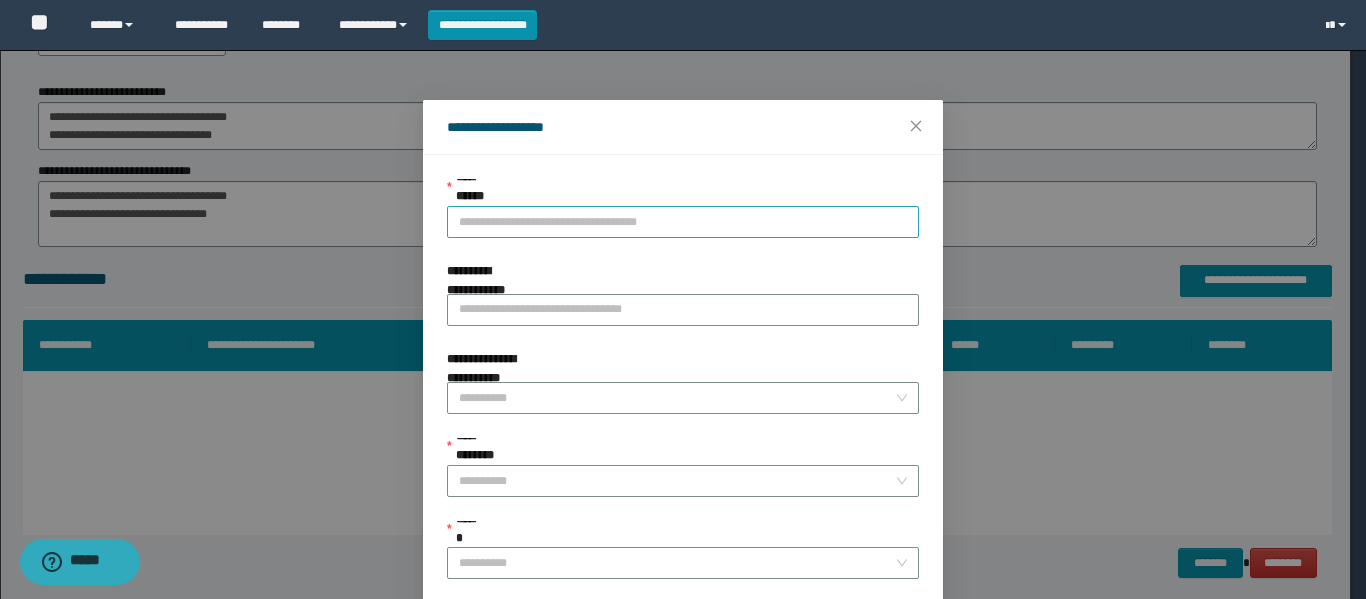click on "**********" at bounding box center (683, 222) 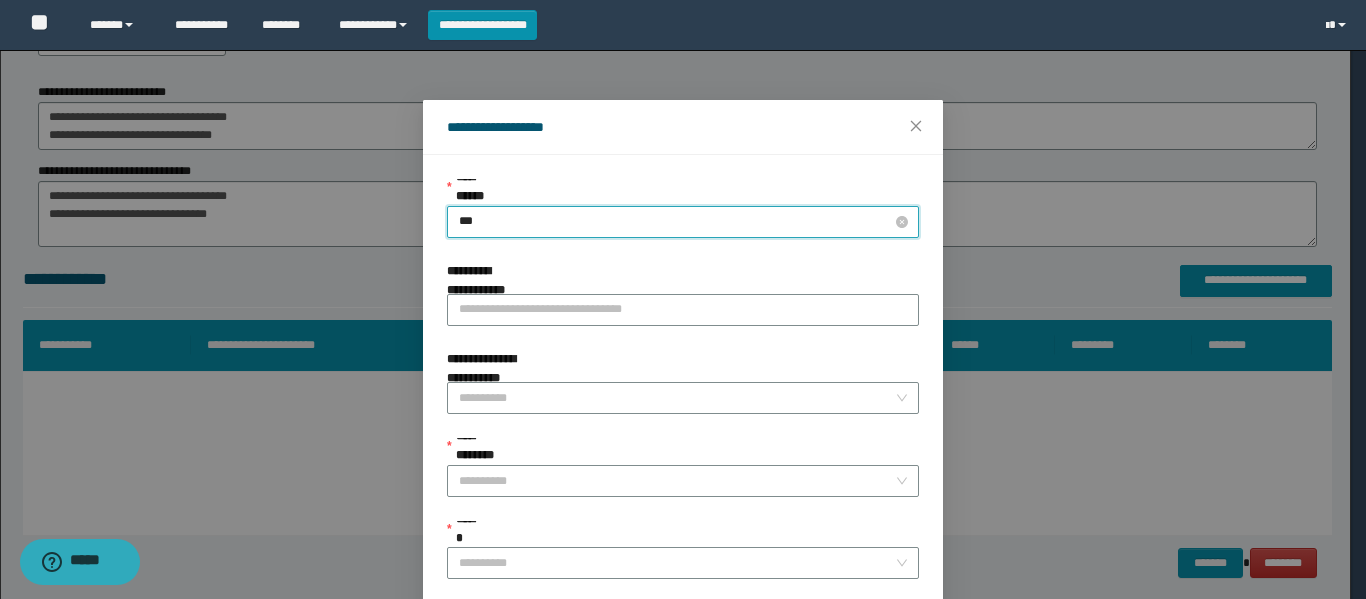 type on "****" 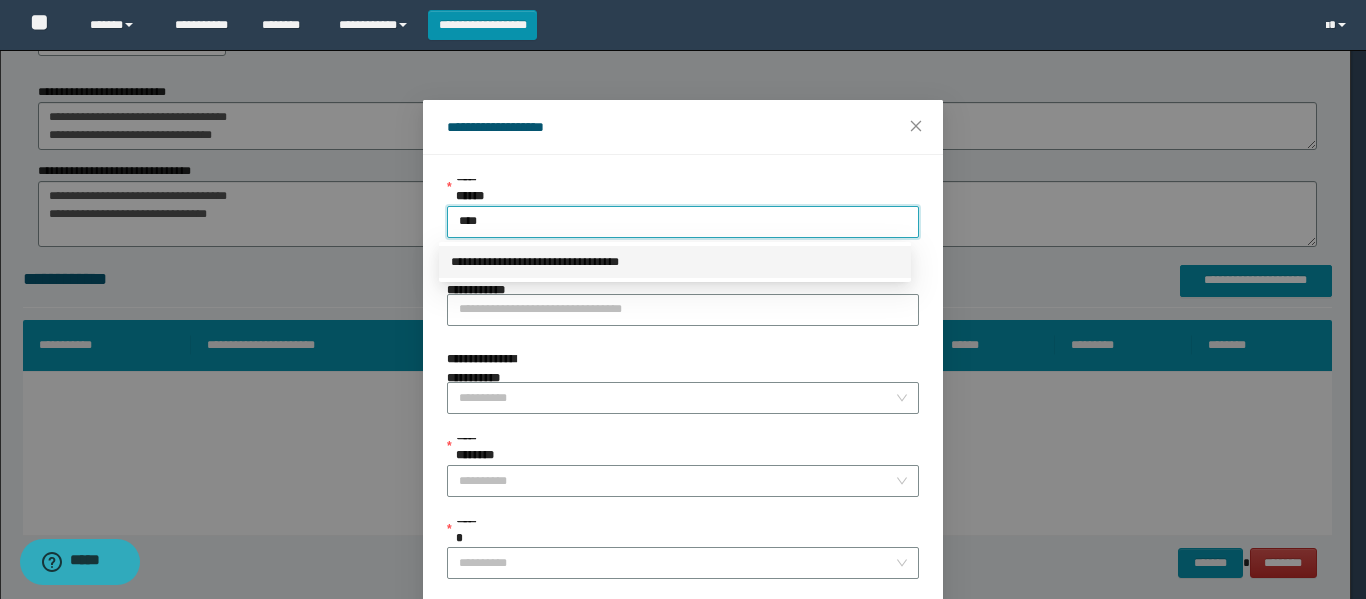 click on "**********" at bounding box center (675, 262) 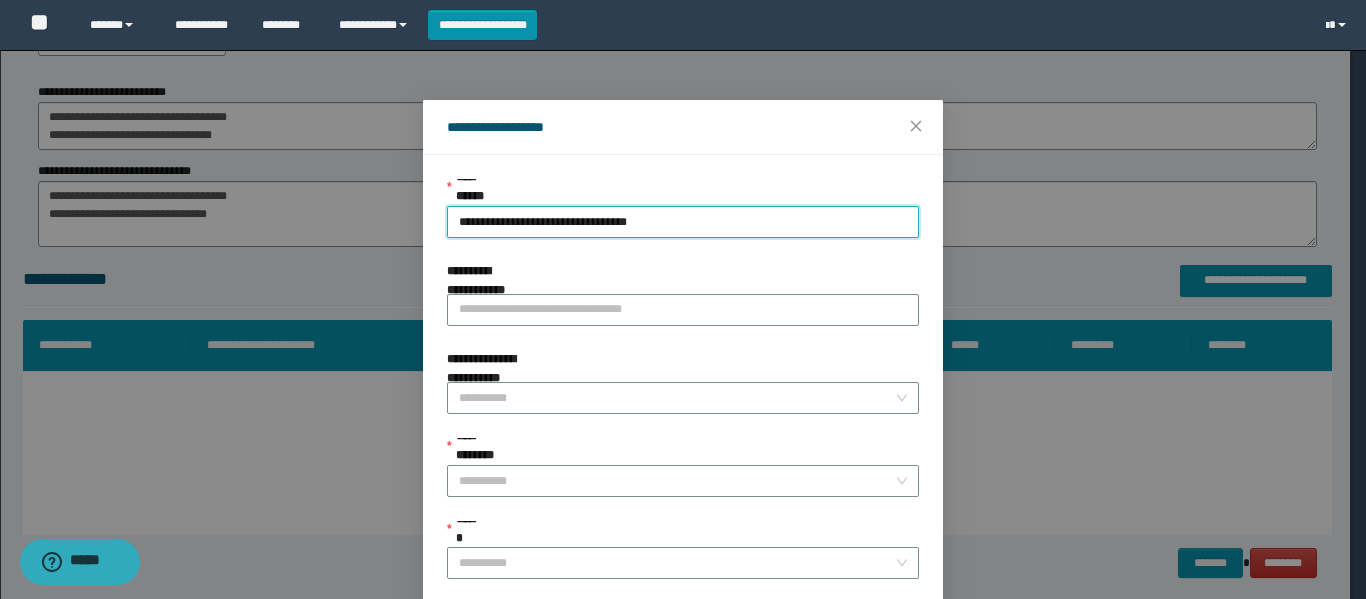 scroll, scrollTop: 153, scrollLeft: 0, axis: vertical 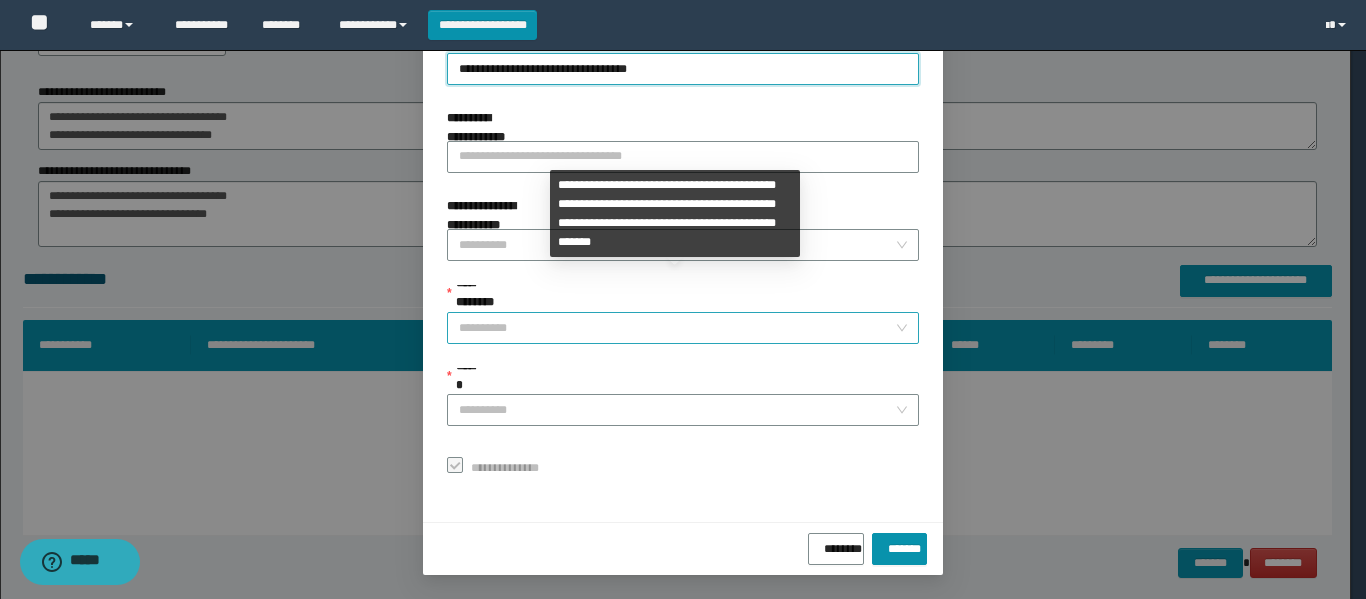 click on "**********" at bounding box center [677, 328] 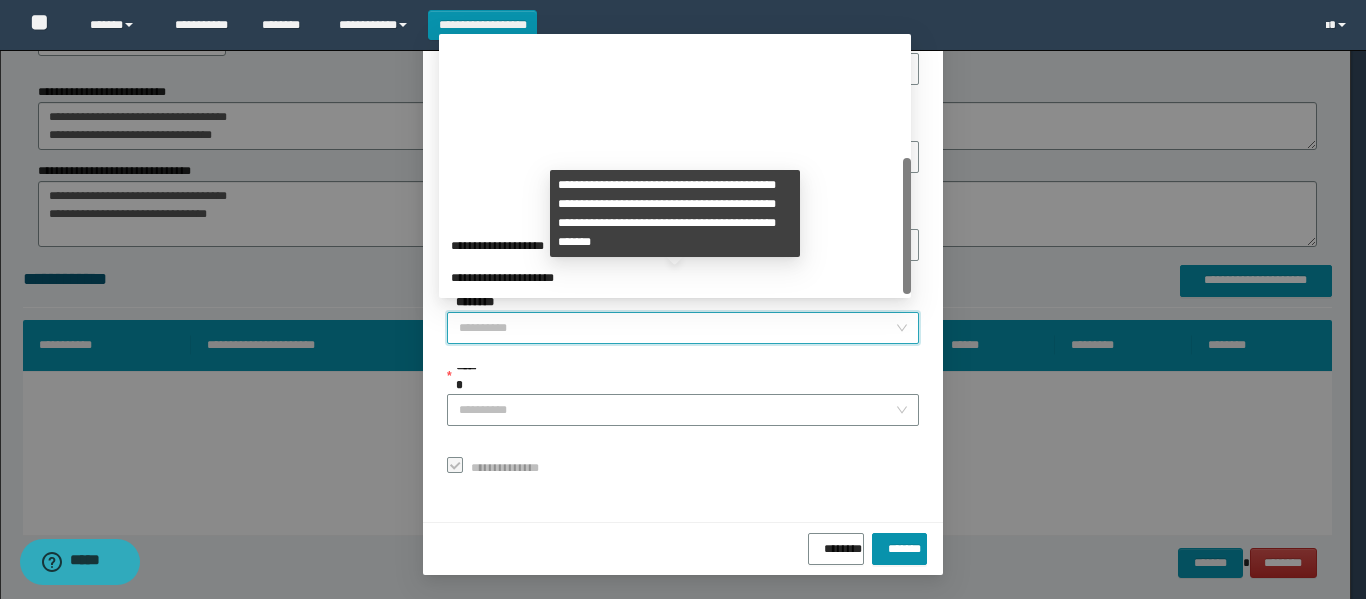 scroll, scrollTop: 224, scrollLeft: 0, axis: vertical 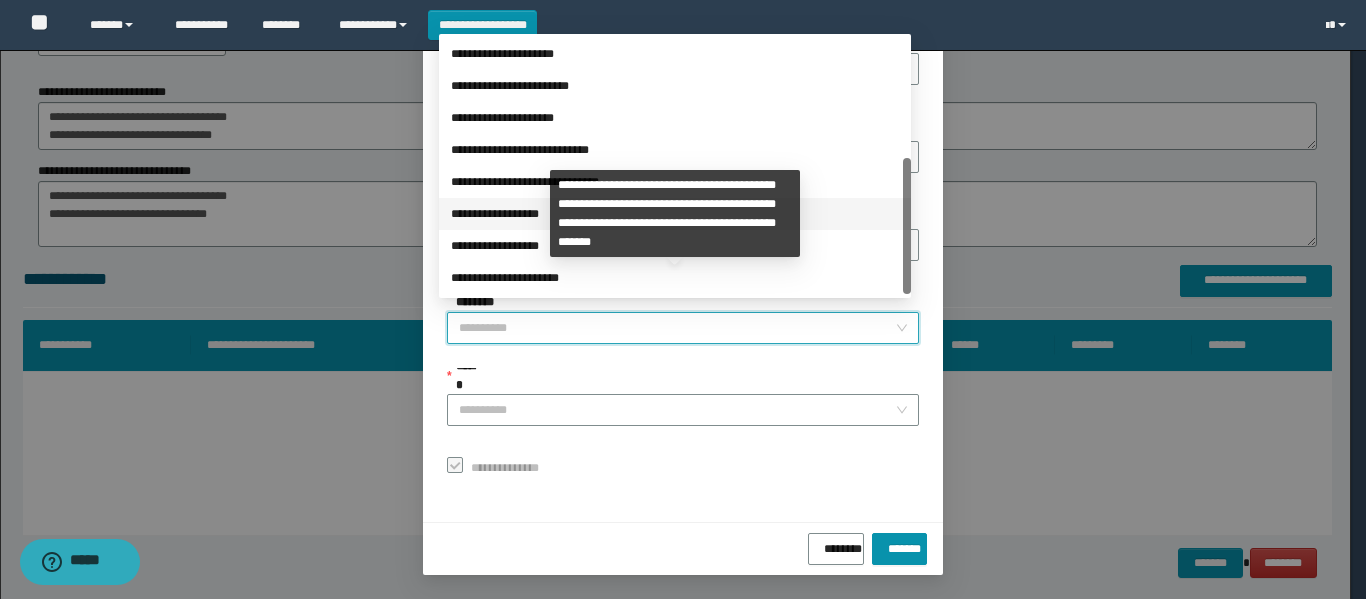 drag, startPoint x: 537, startPoint y: 213, endPoint x: 516, endPoint y: 269, distance: 59.808025 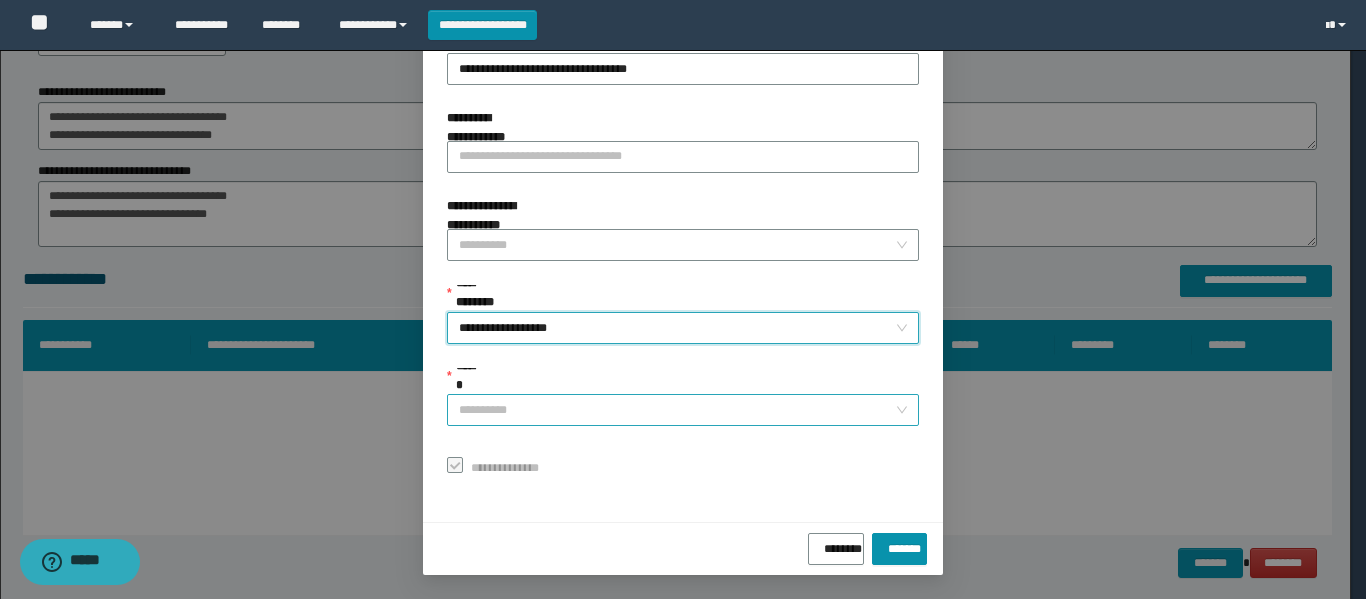 click on "******" at bounding box center [677, 410] 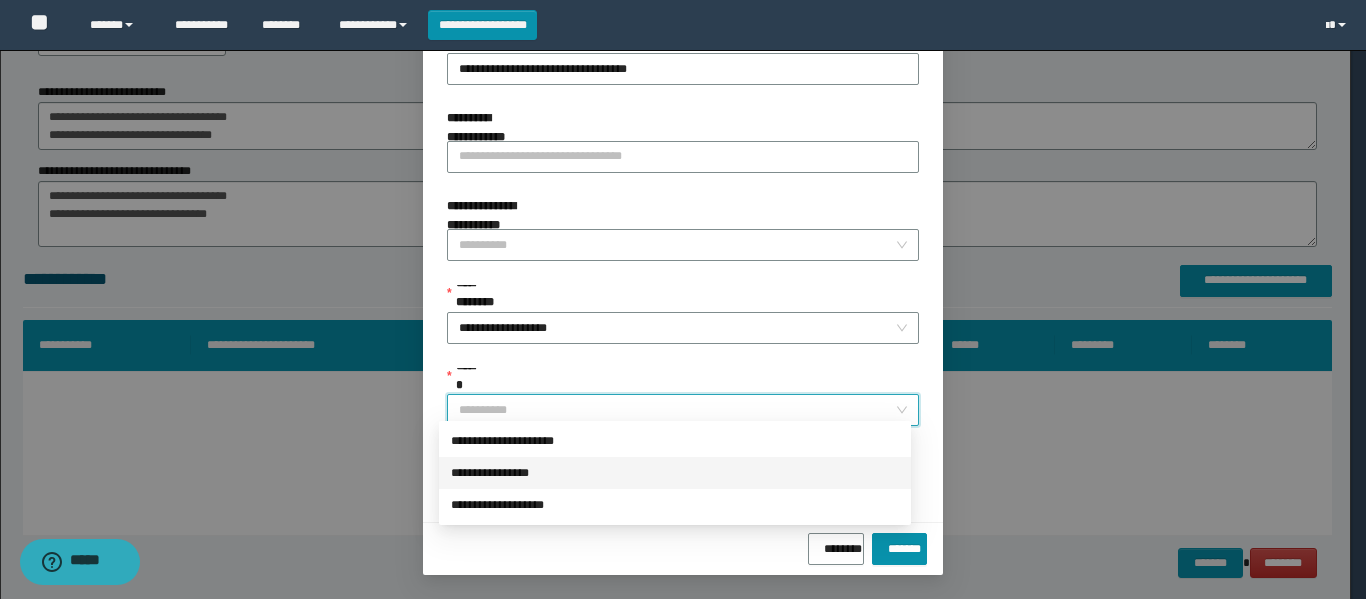 click on "**********" at bounding box center (675, 473) 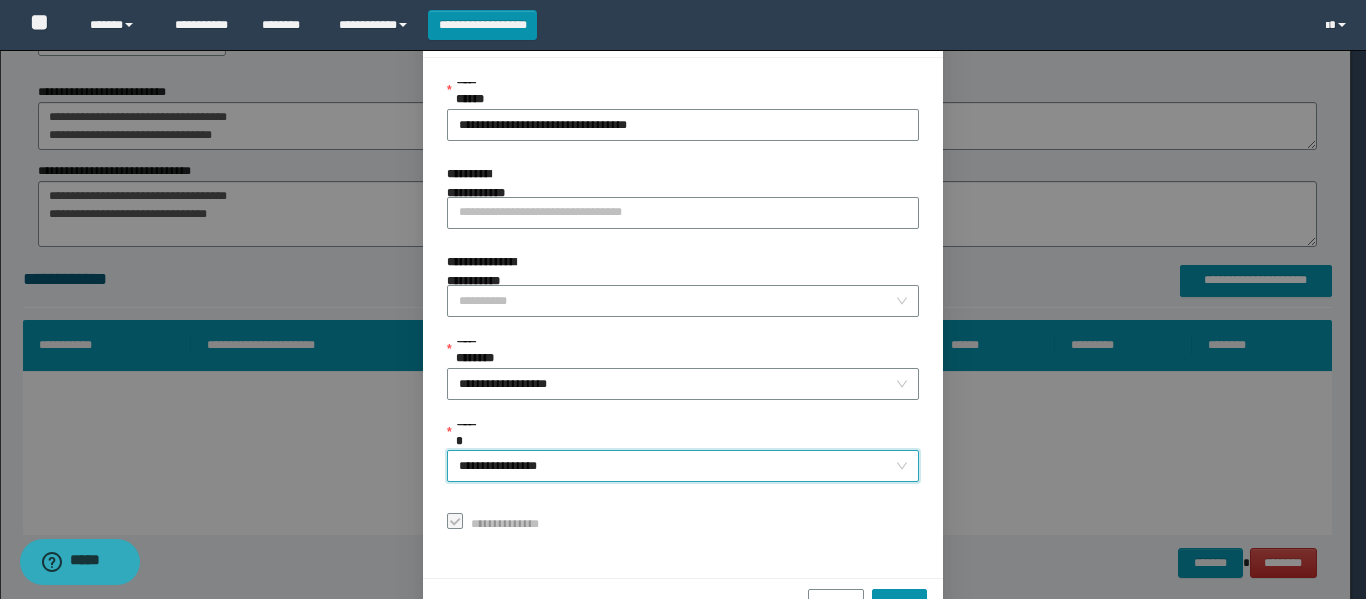 scroll, scrollTop: 0, scrollLeft: 0, axis: both 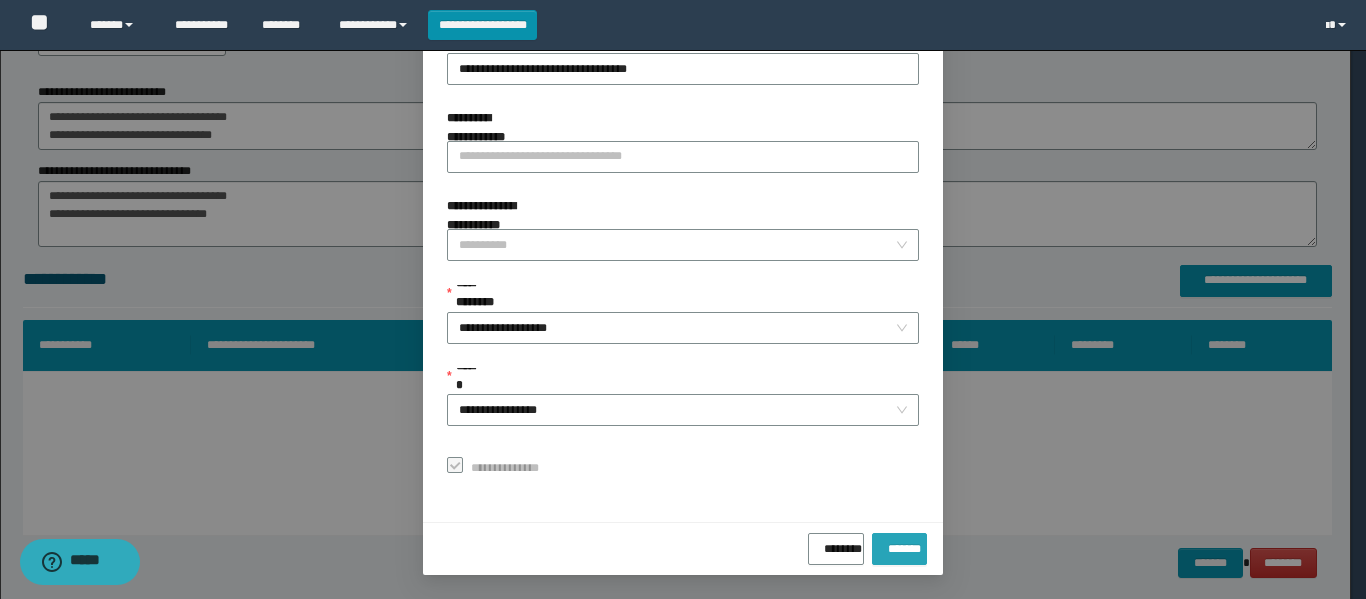 click on "*******" at bounding box center (899, 545) 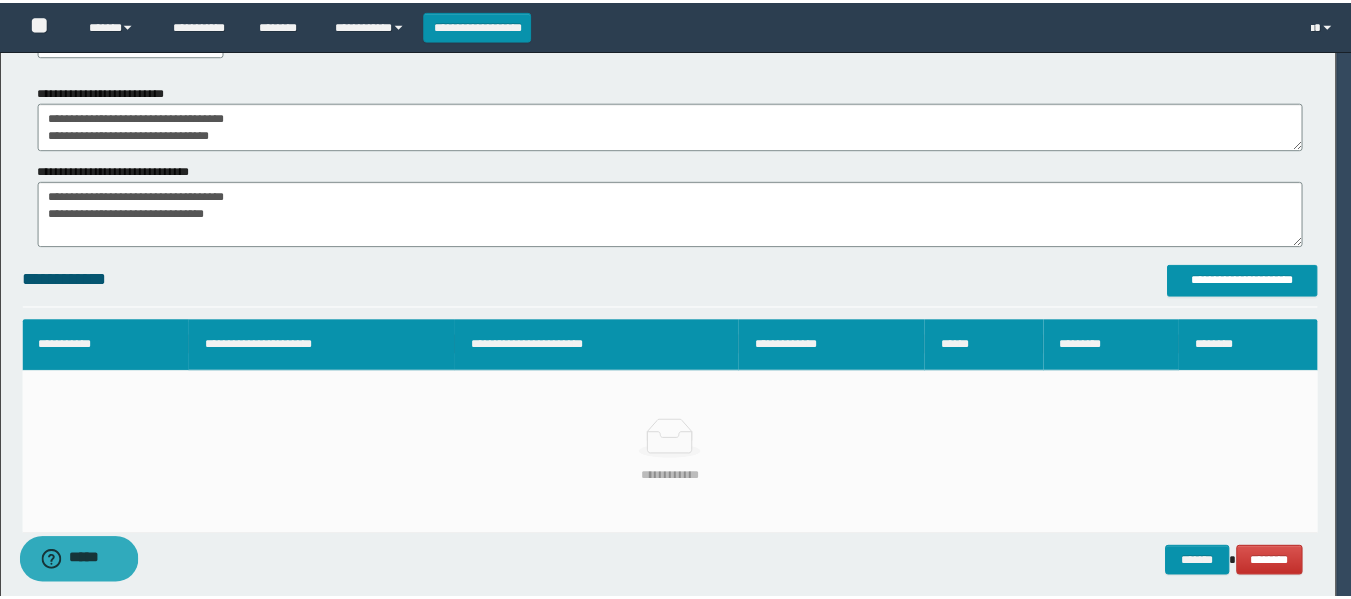 scroll, scrollTop: 106, scrollLeft: 0, axis: vertical 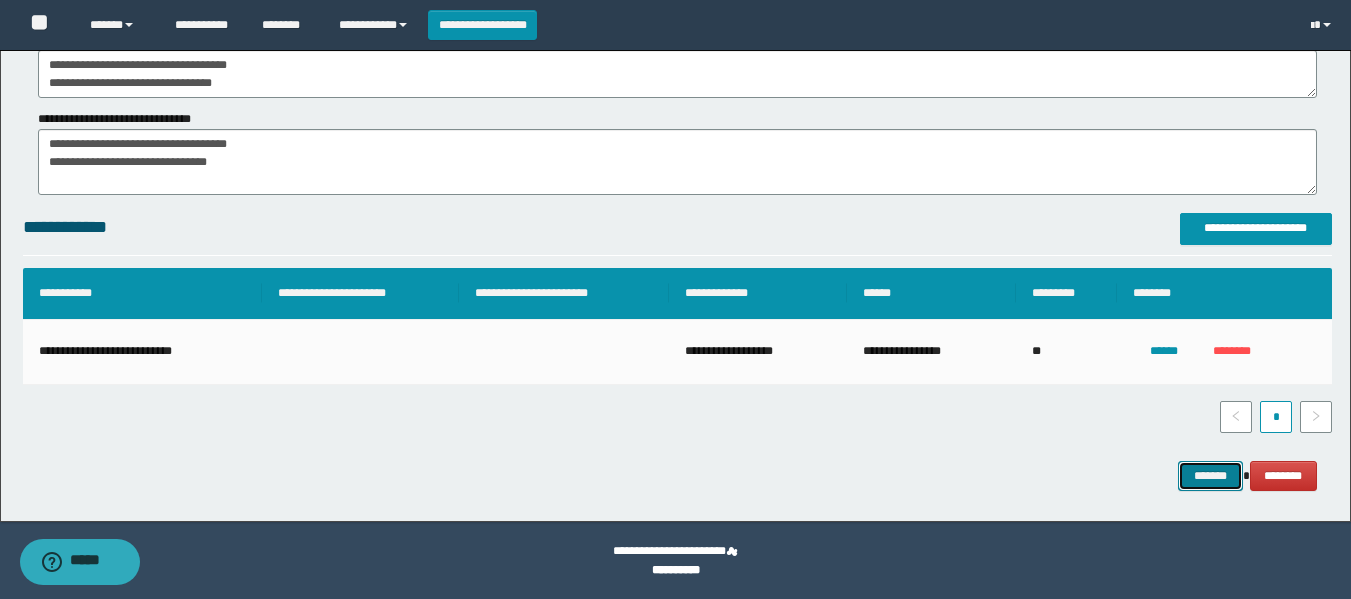 click on "*******" at bounding box center [1210, 476] 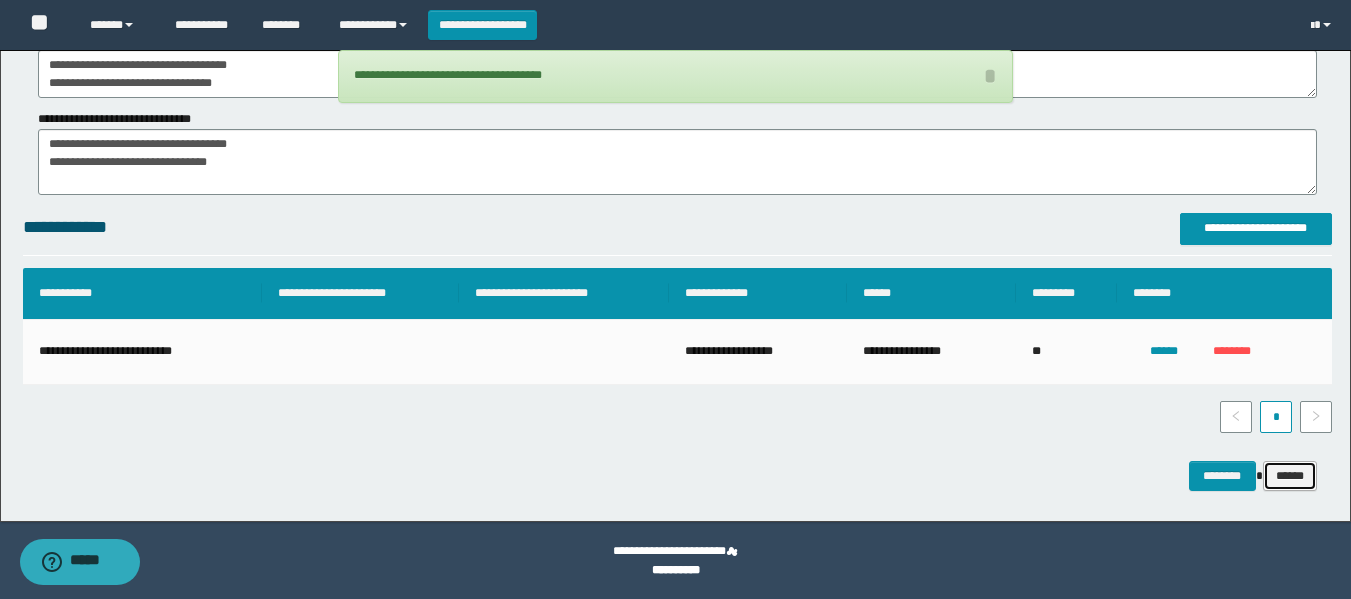 click on "******" at bounding box center (1290, 476) 